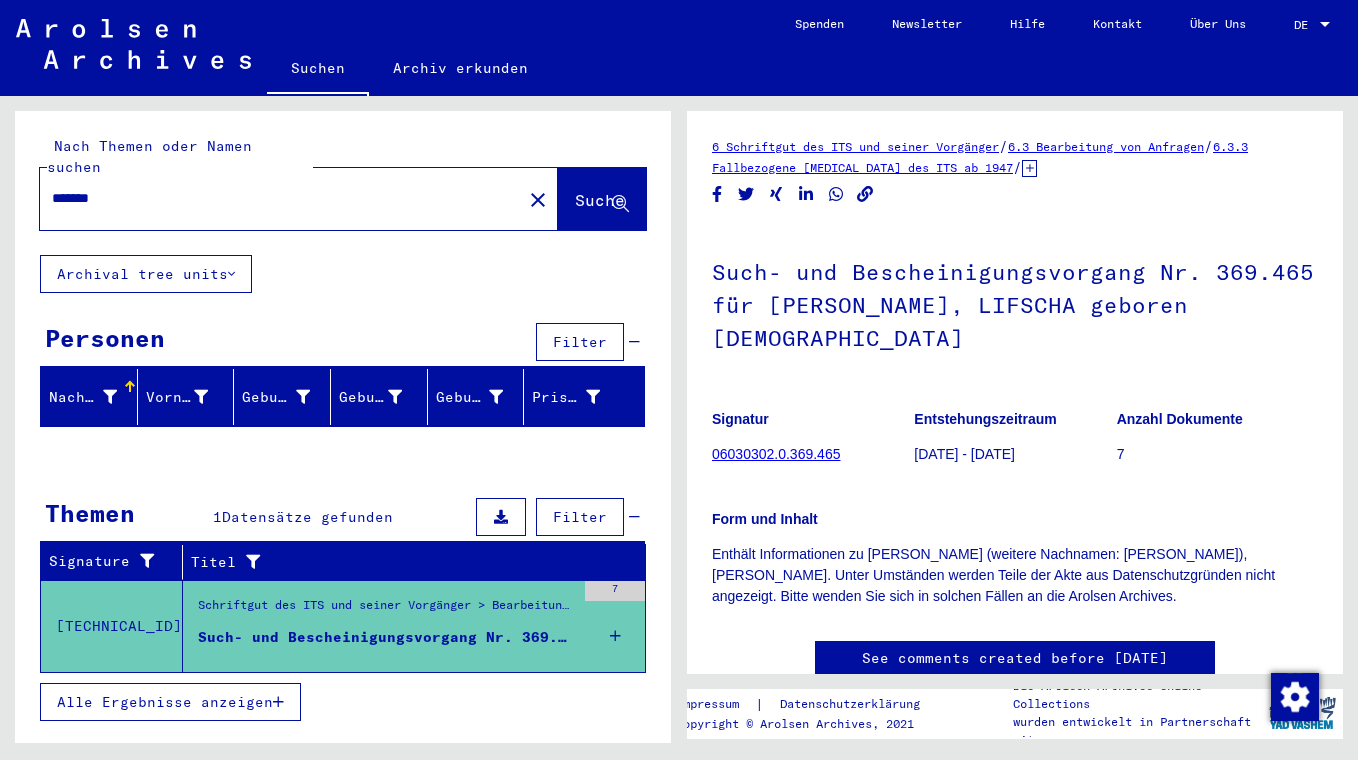 scroll, scrollTop: 0, scrollLeft: 0, axis: both 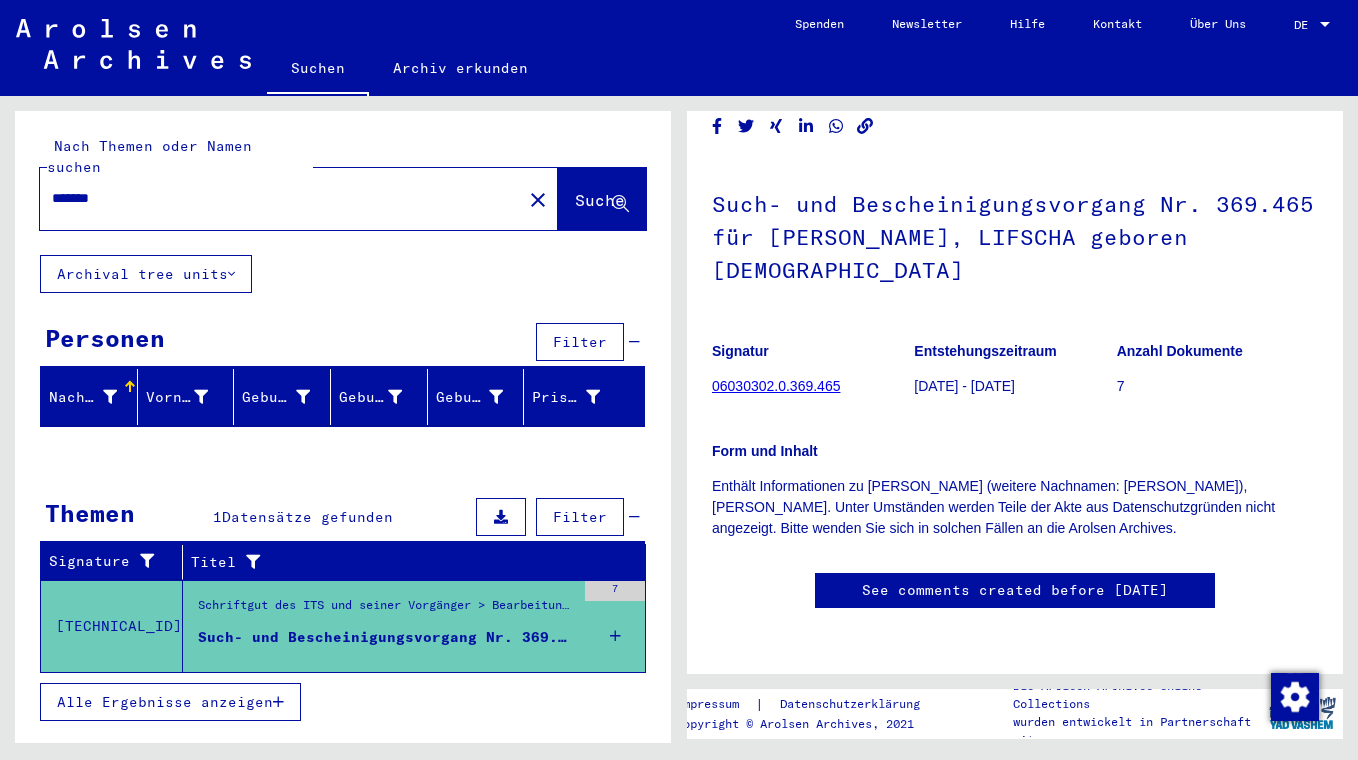 click on "close" 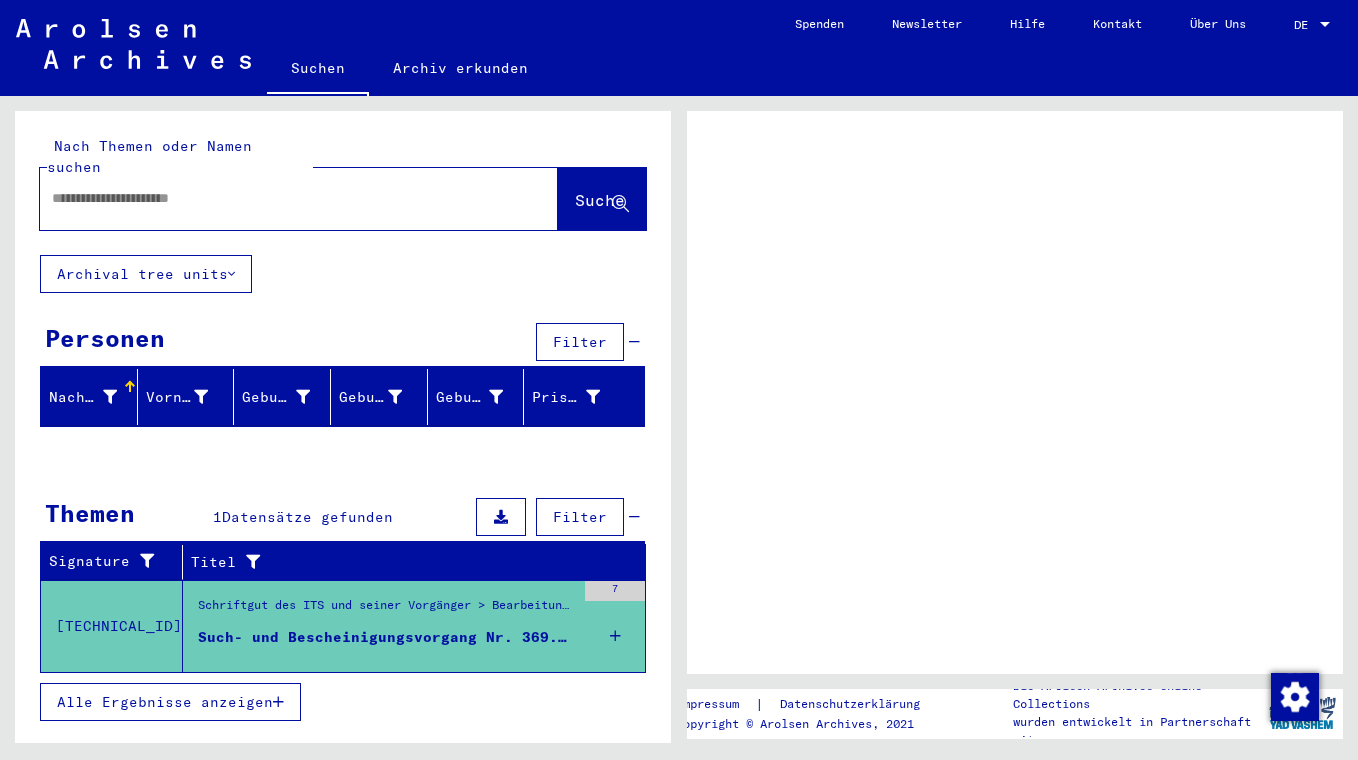 scroll, scrollTop: 0, scrollLeft: 0, axis: both 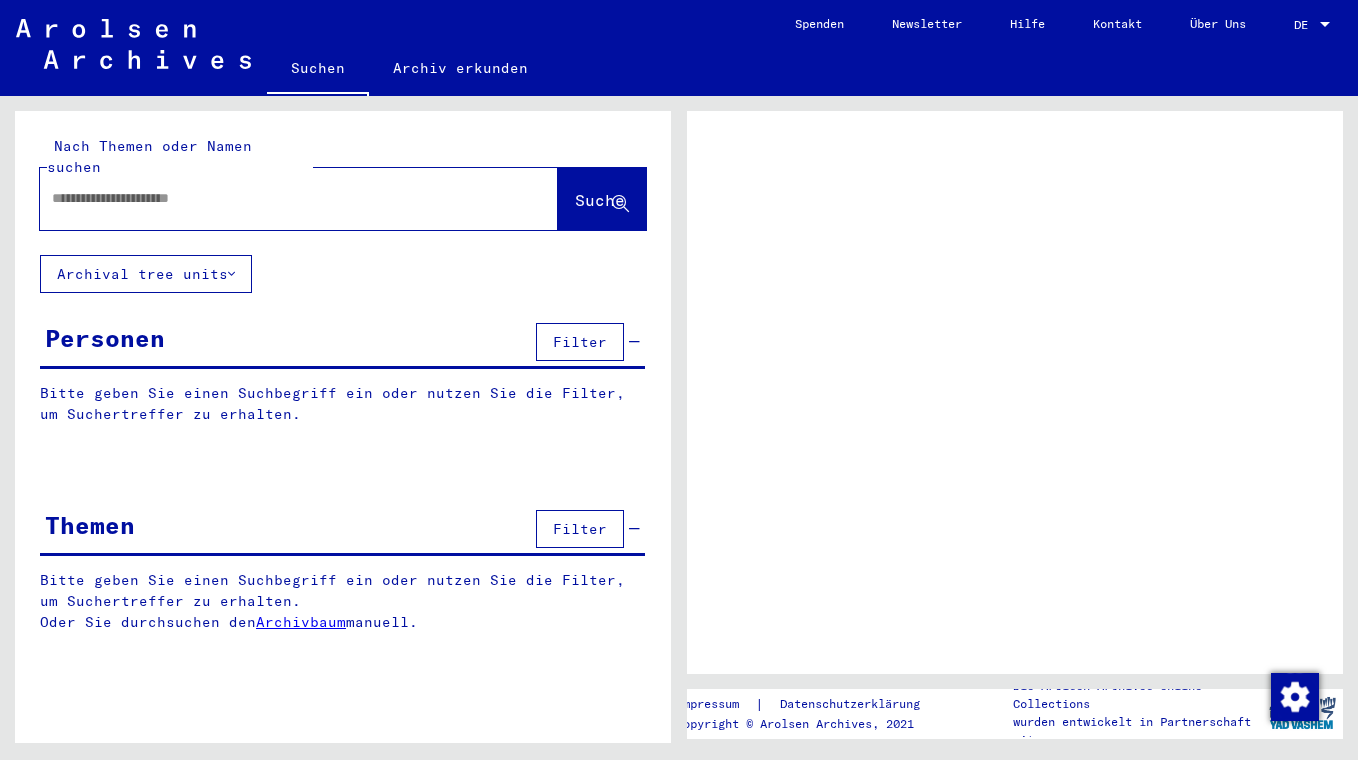 click 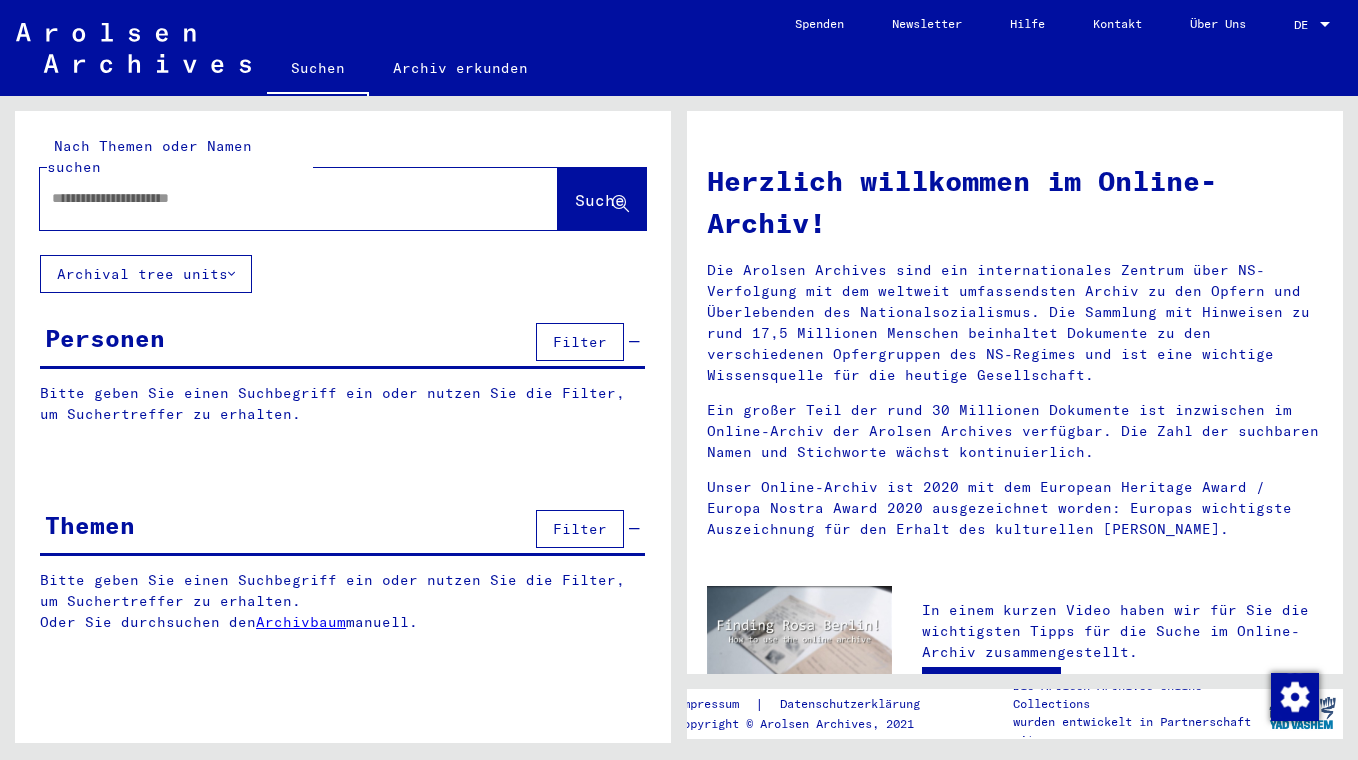 click at bounding box center [275, 198] 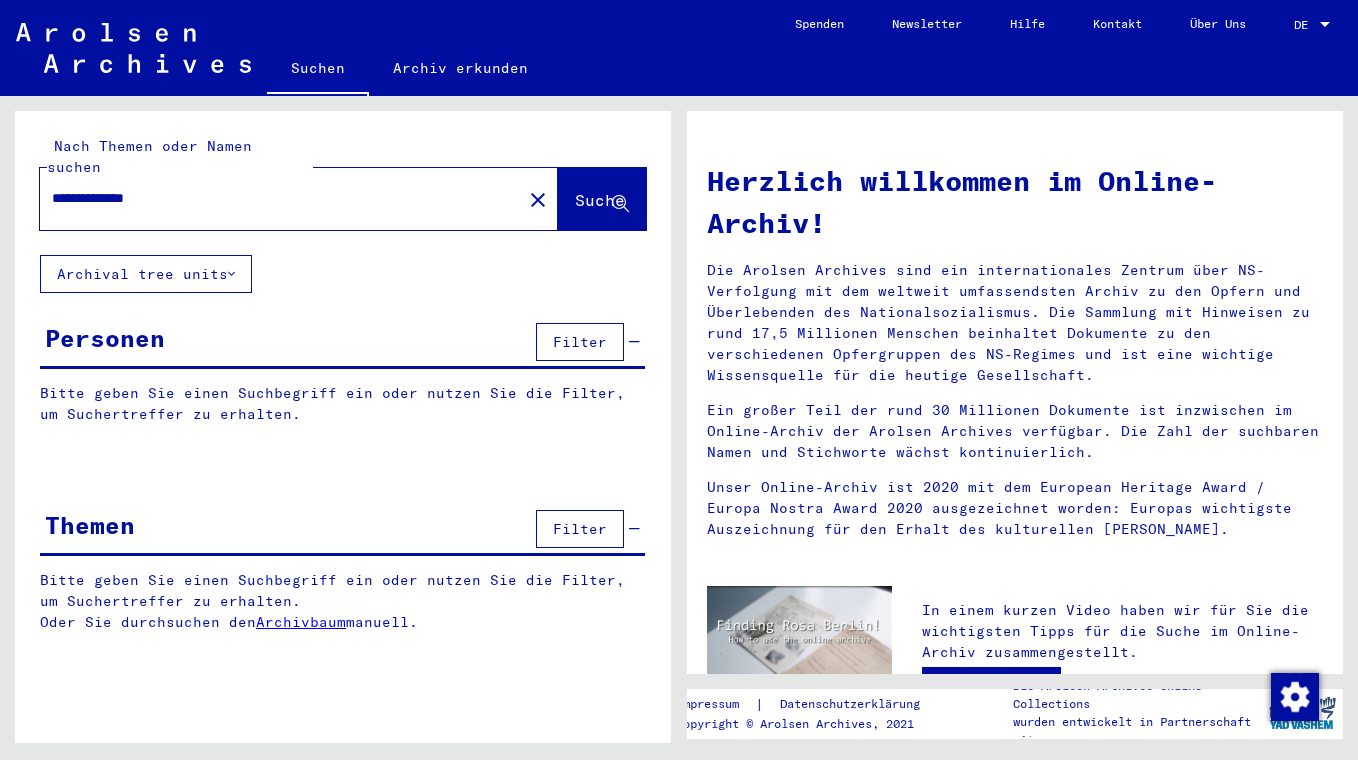 type on "**********" 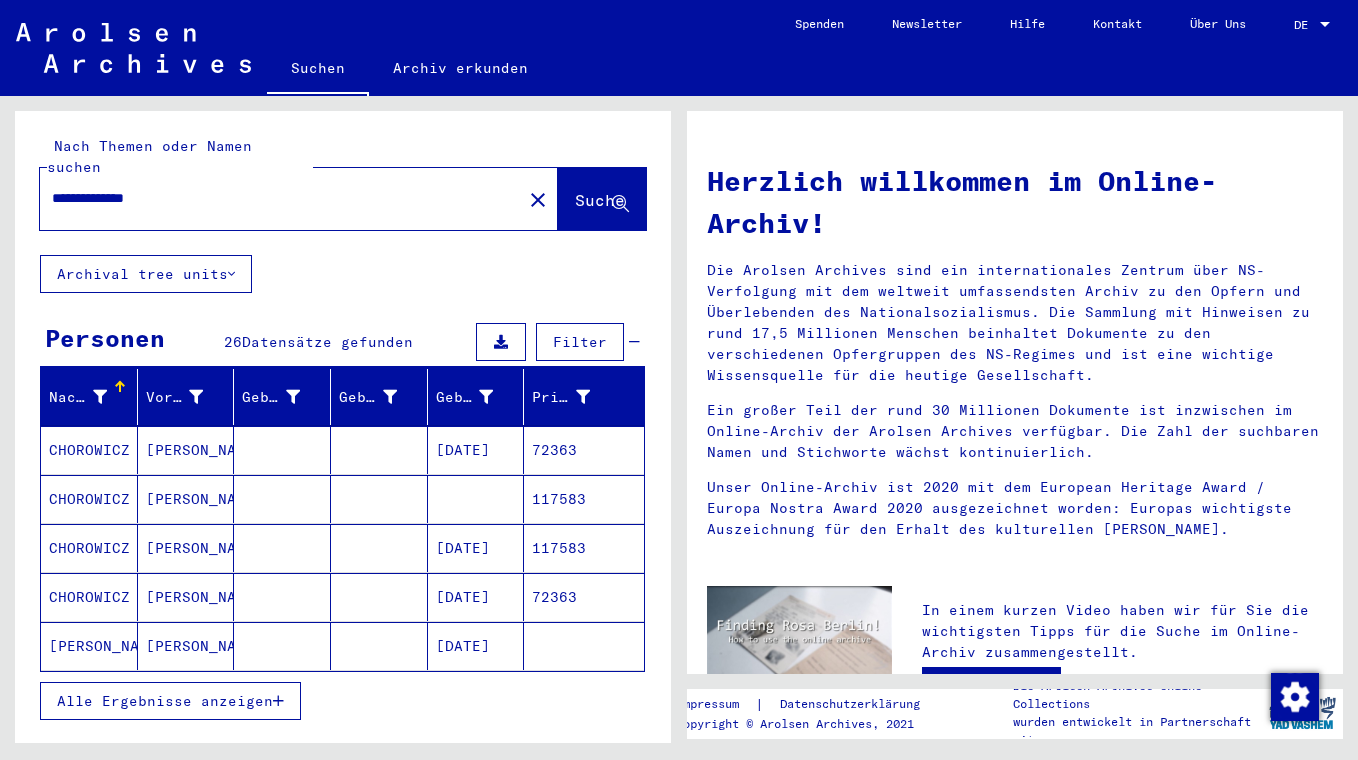 click on "Alle Ergebnisse anzeigen" at bounding box center (165, 701) 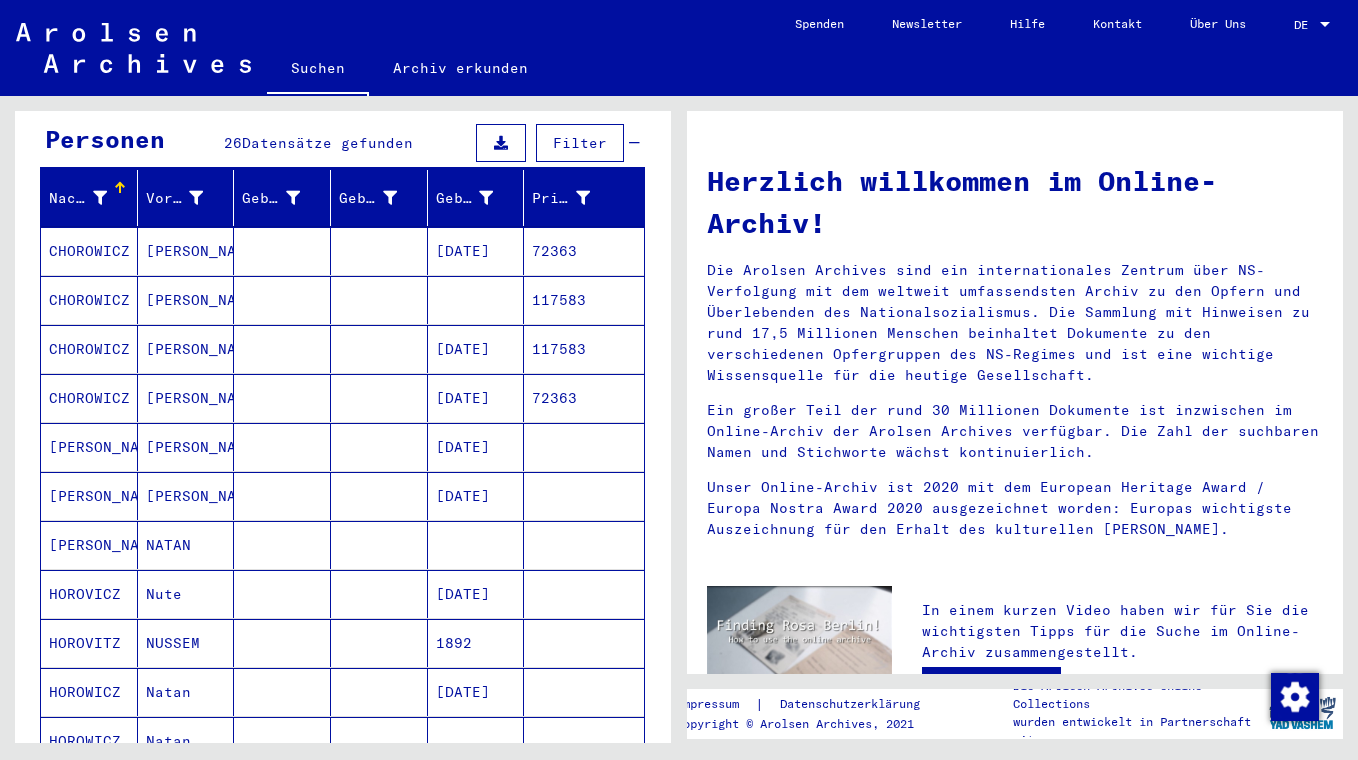 scroll, scrollTop: 202, scrollLeft: 0, axis: vertical 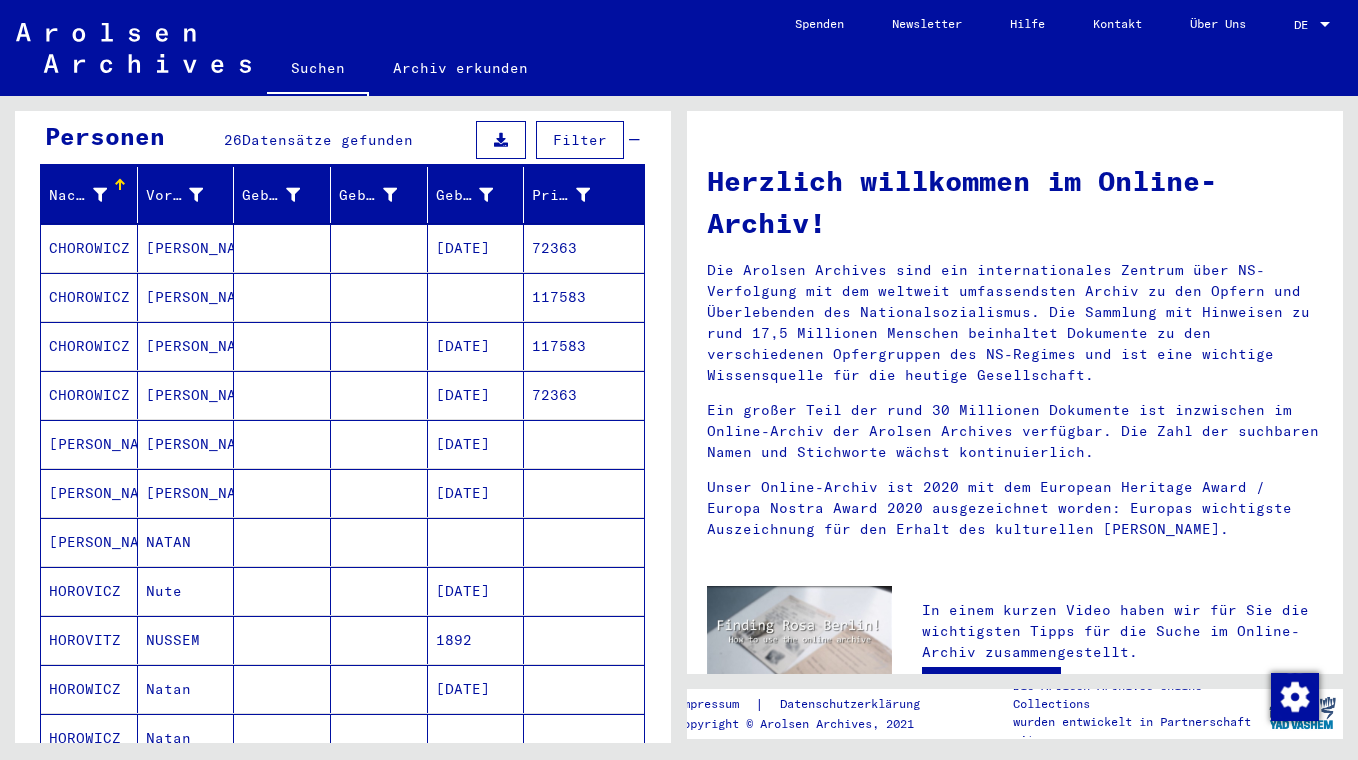 click on "HOROVITZ" at bounding box center [89, 689] 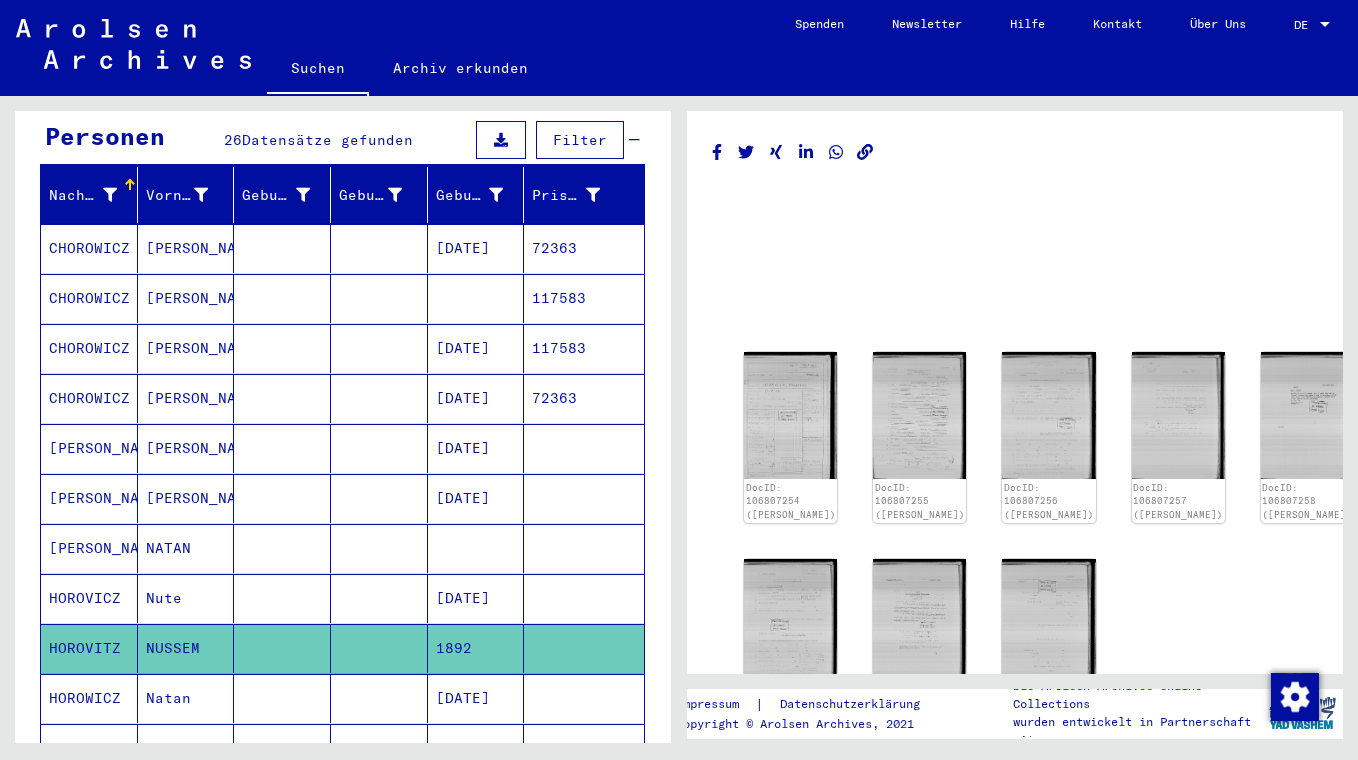 scroll, scrollTop: 0, scrollLeft: 0, axis: both 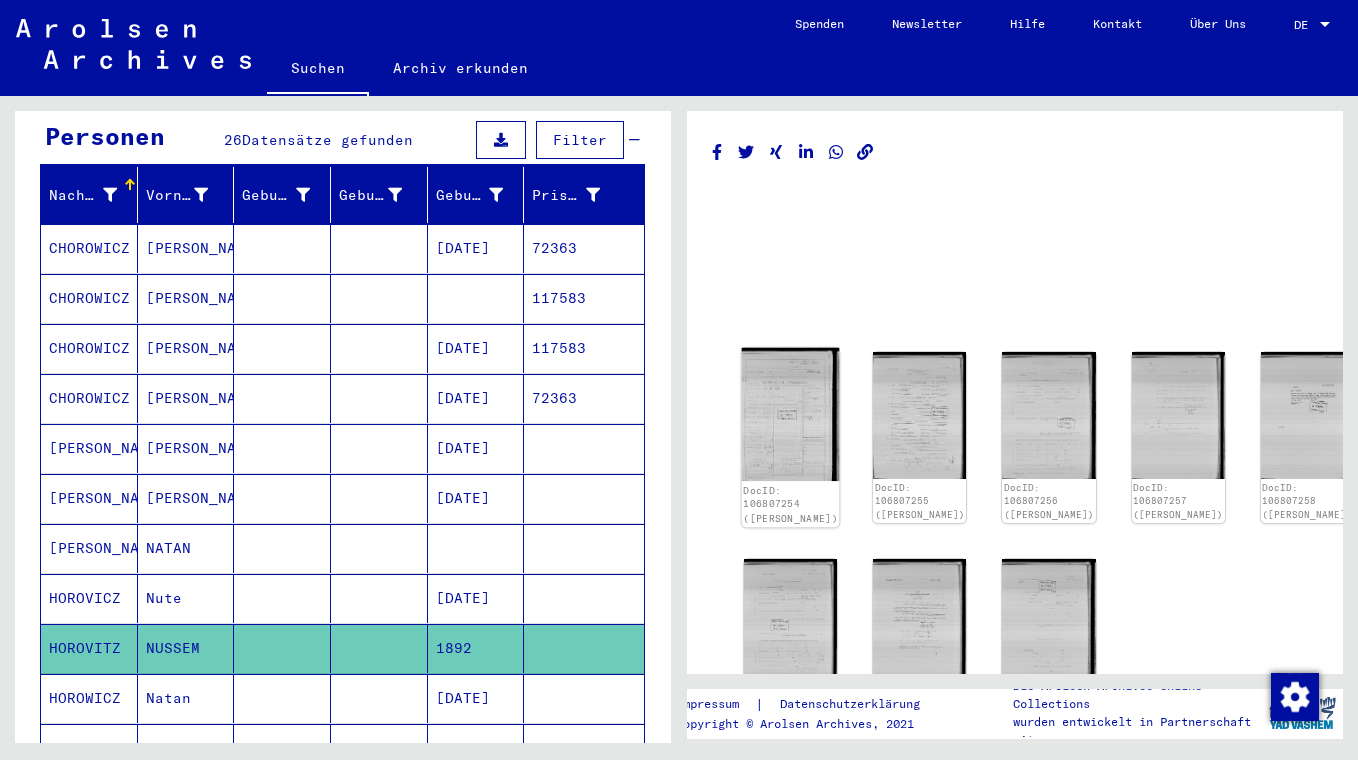 click 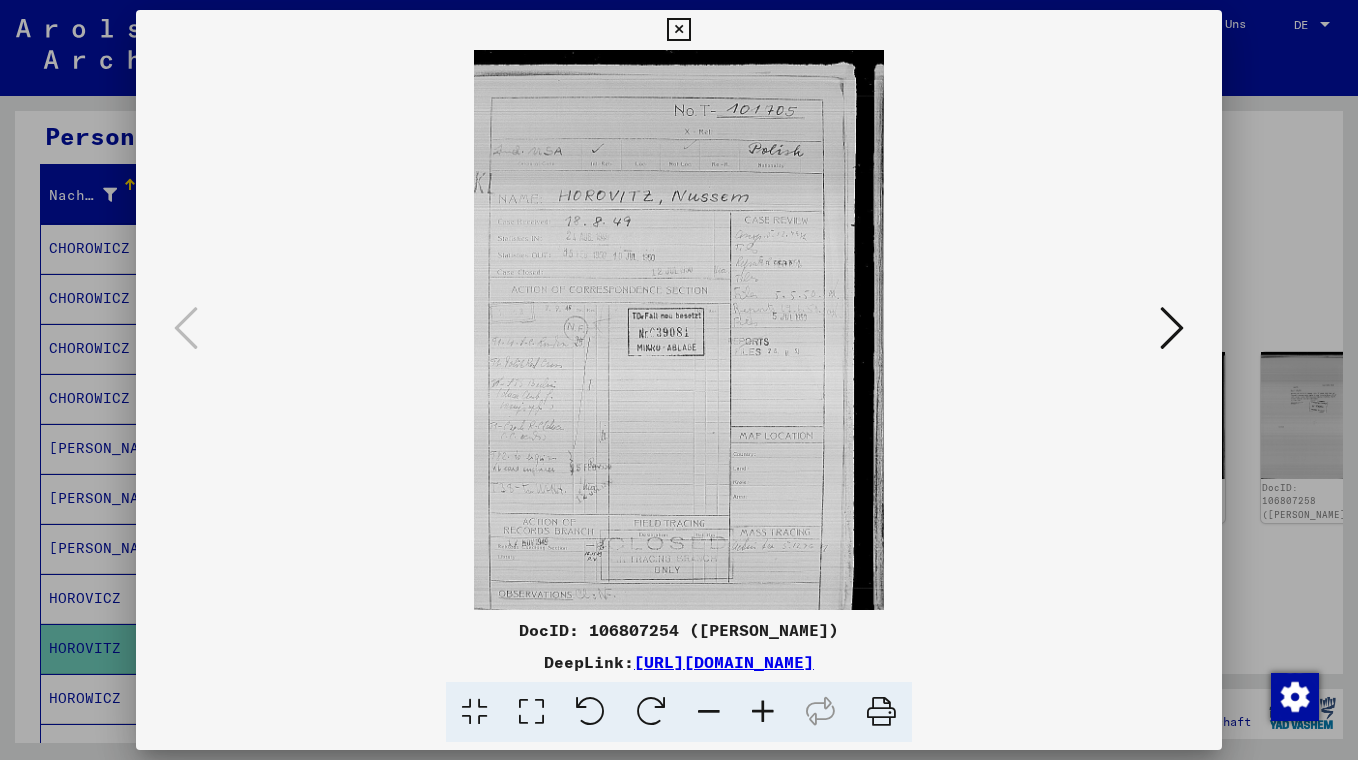 click at bounding box center [763, 712] 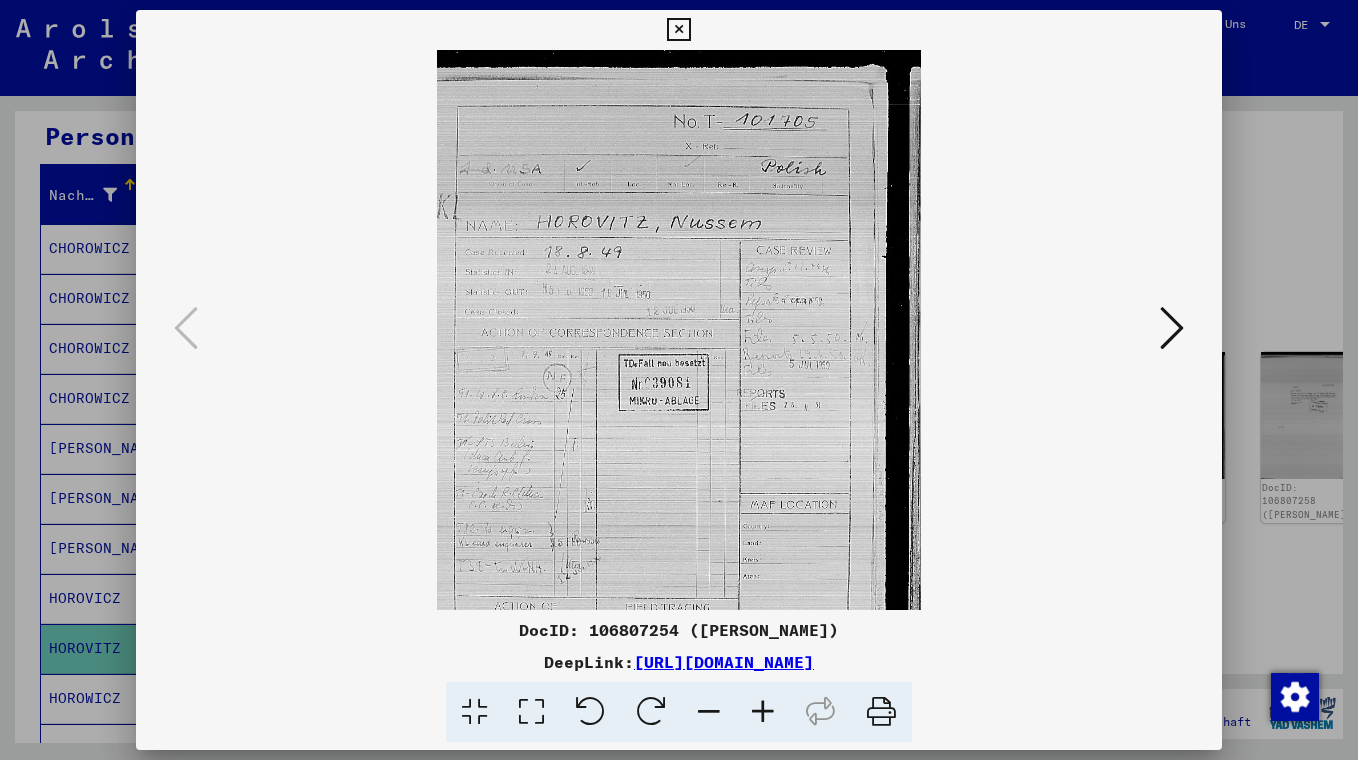 click at bounding box center [763, 712] 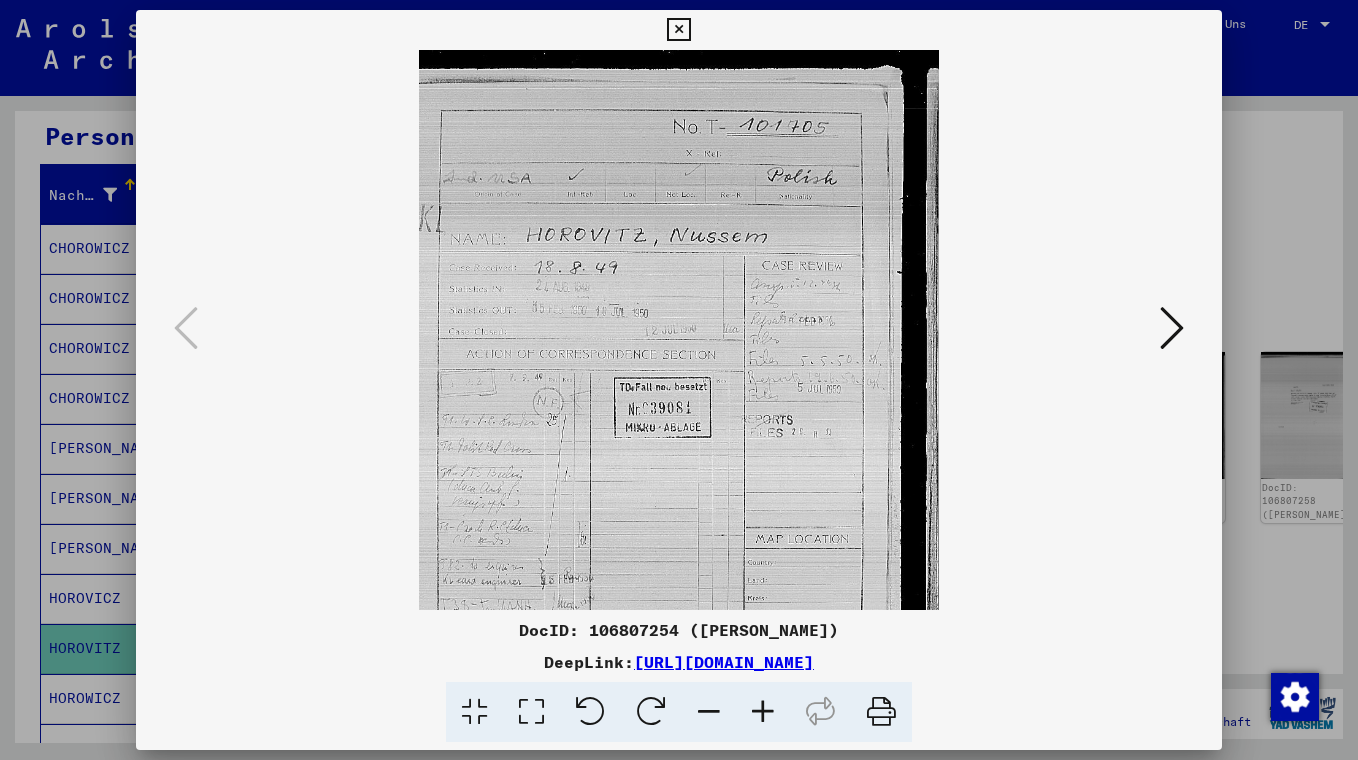 click at bounding box center [763, 712] 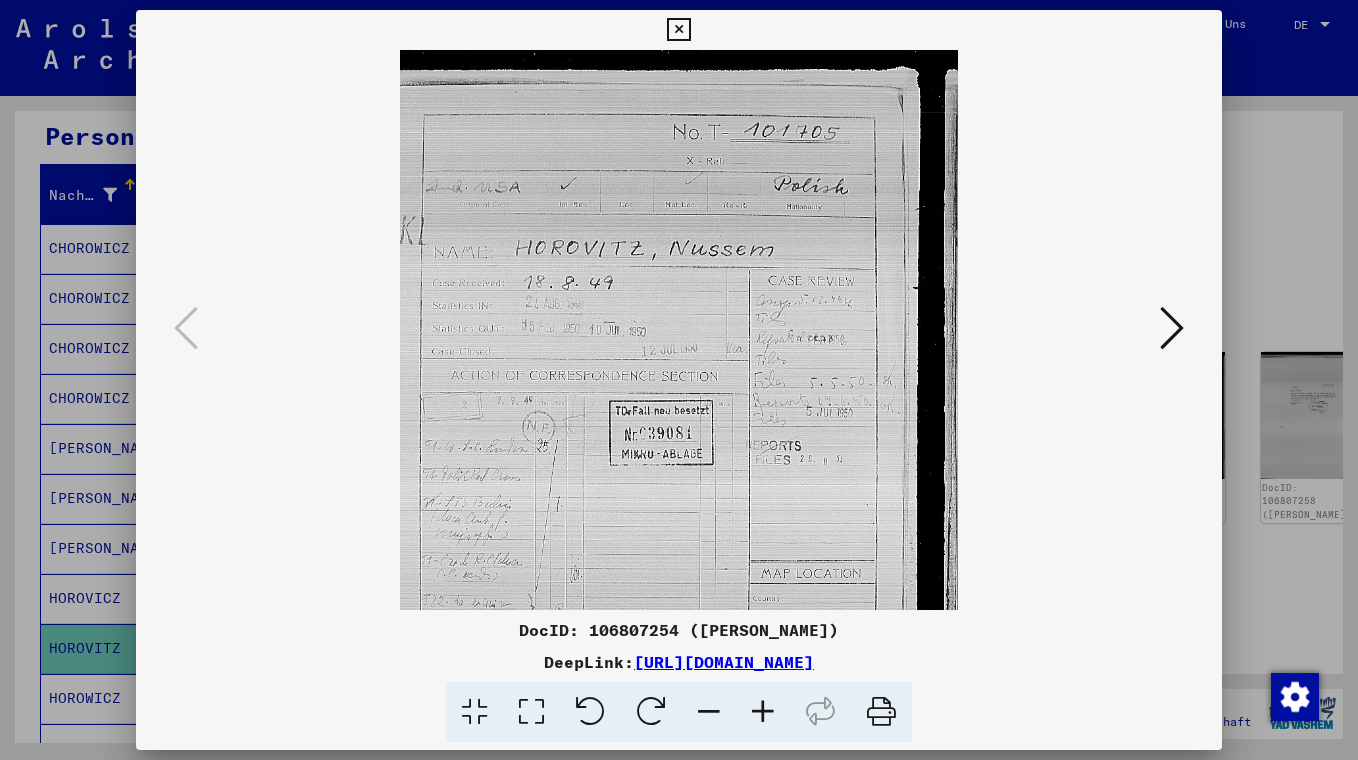 click at bounding box center (763, 712) 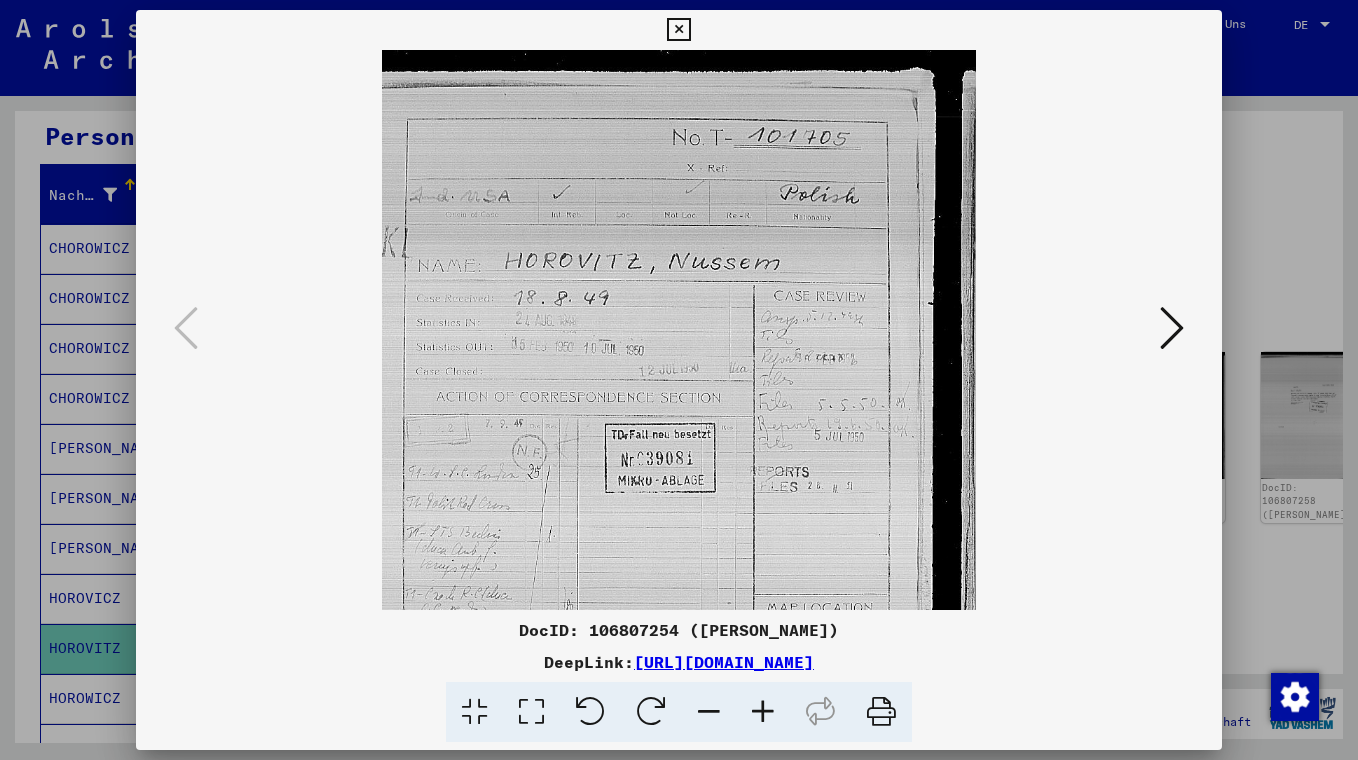 click at bounding box center (1172, 328) 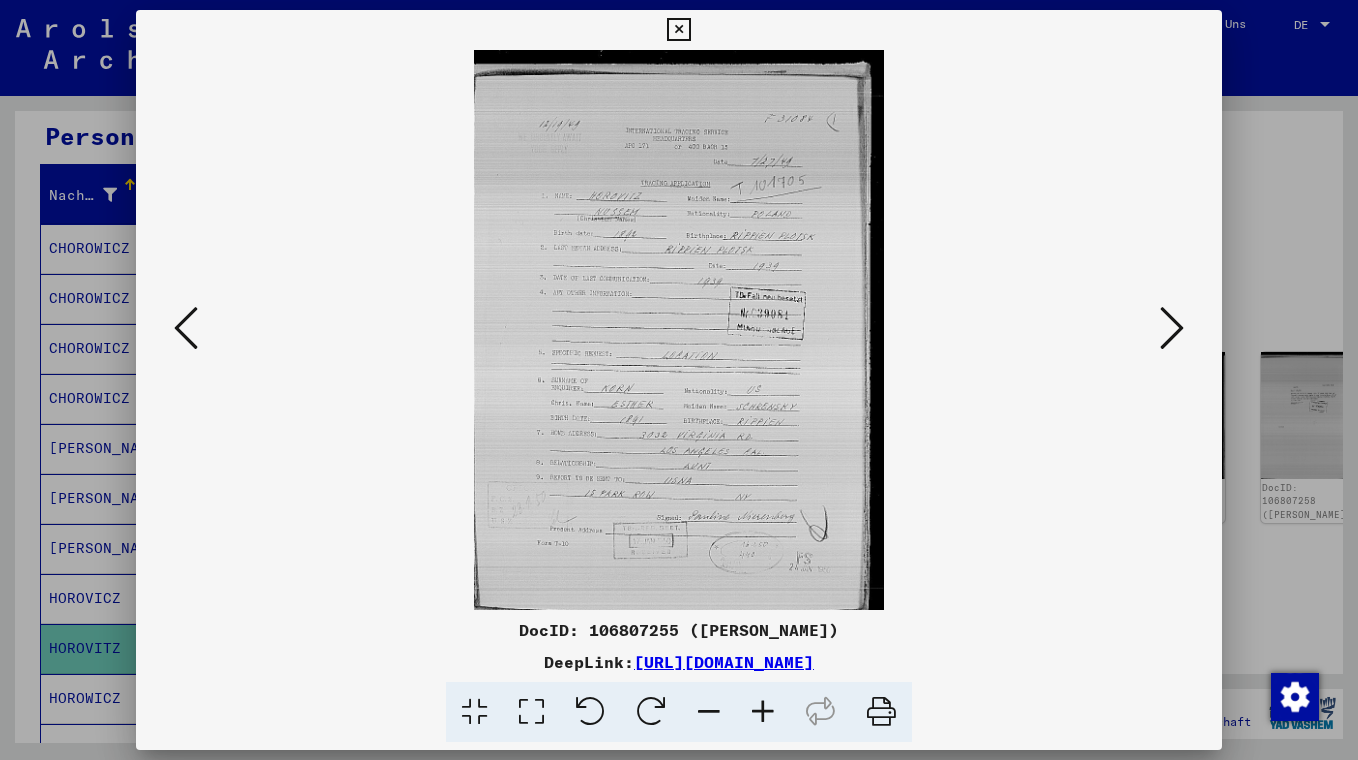 click at bounding box center [679, 380] 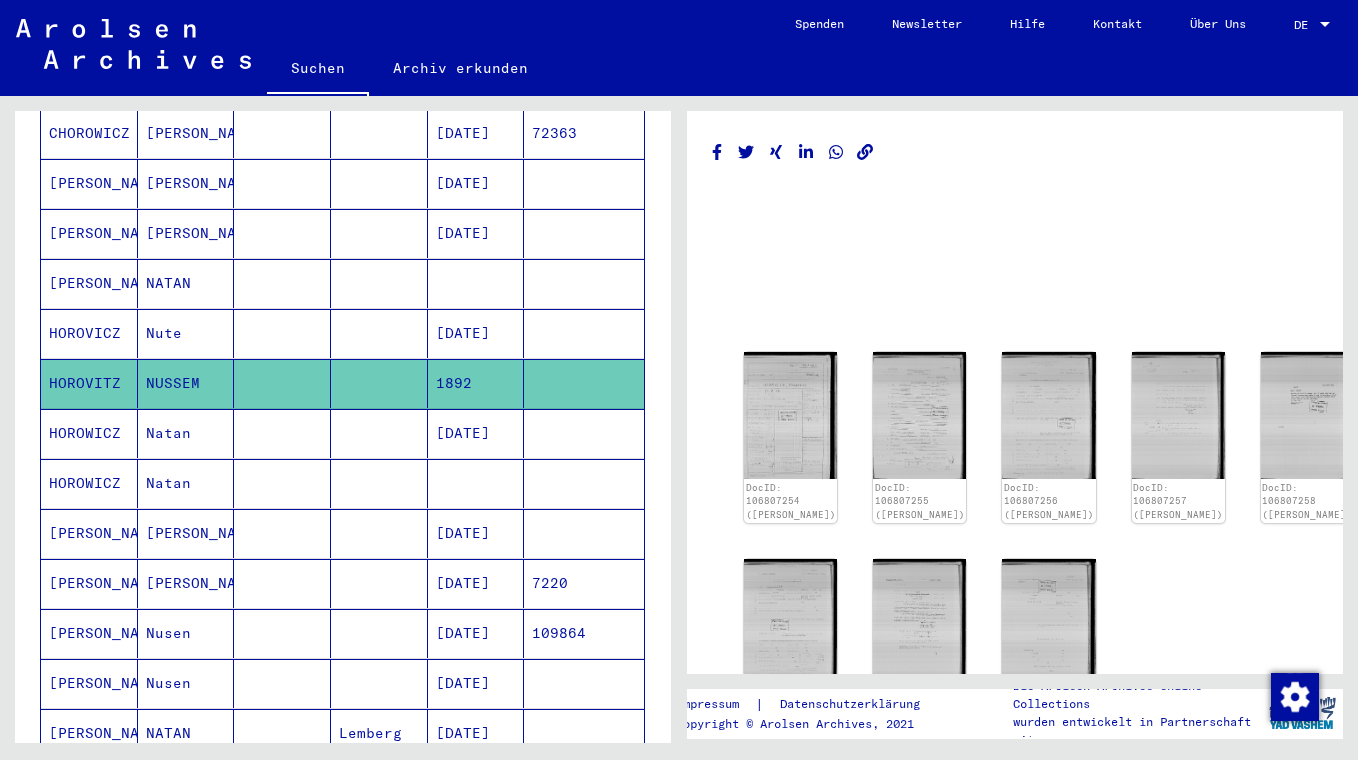 scroll, scrollTop: 472, scrollLeft: 0, axis: vertical 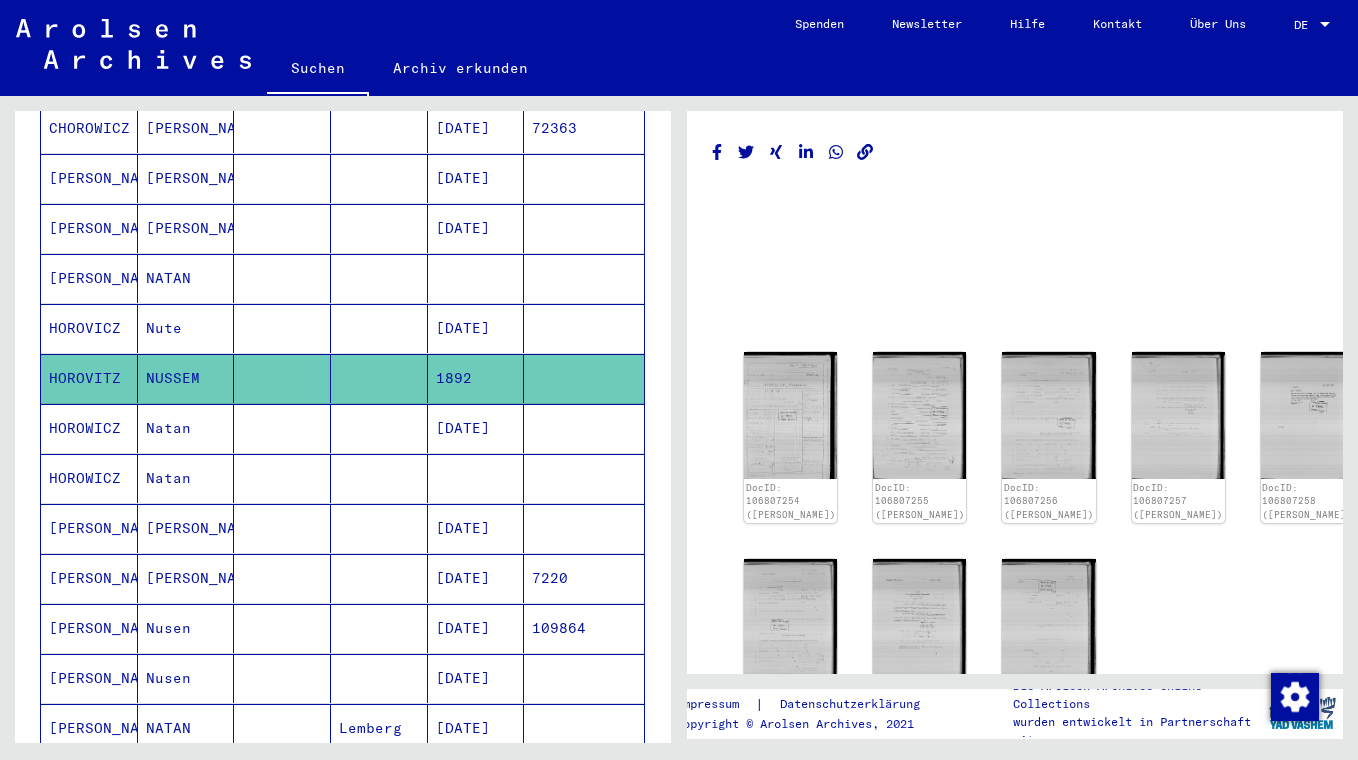 click on "Nusen" at bounding box center (186, 728) 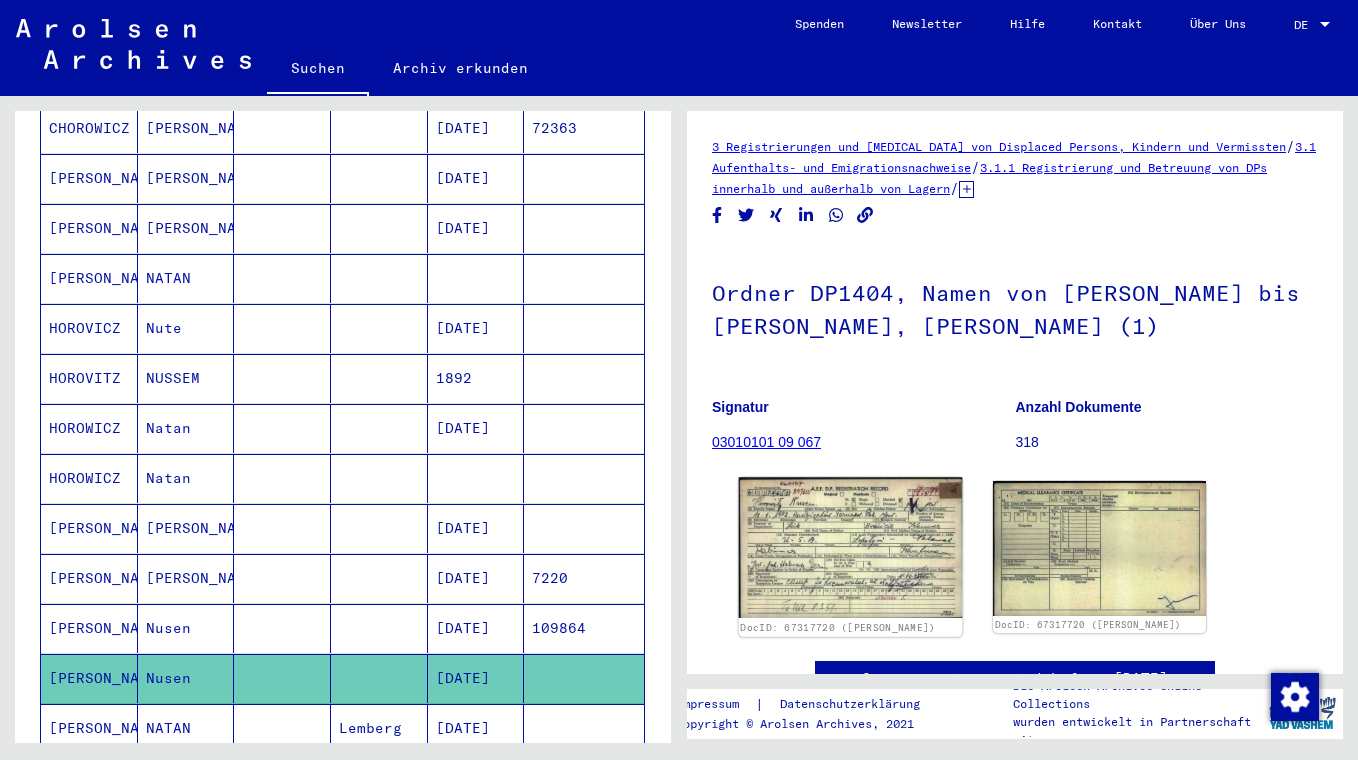 scroll, scrollTop: 0, scrollLeft: 0, axis: both 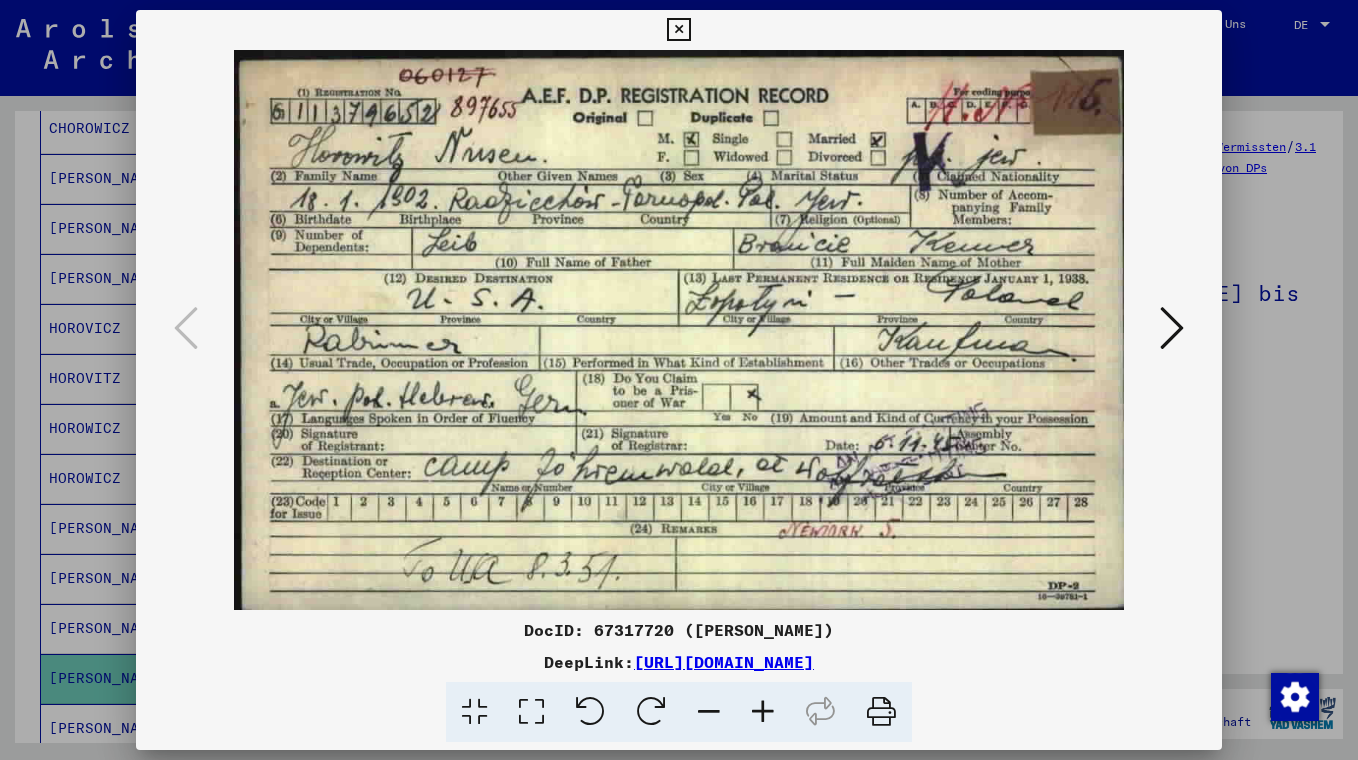 click at bounding box center [679, 380] 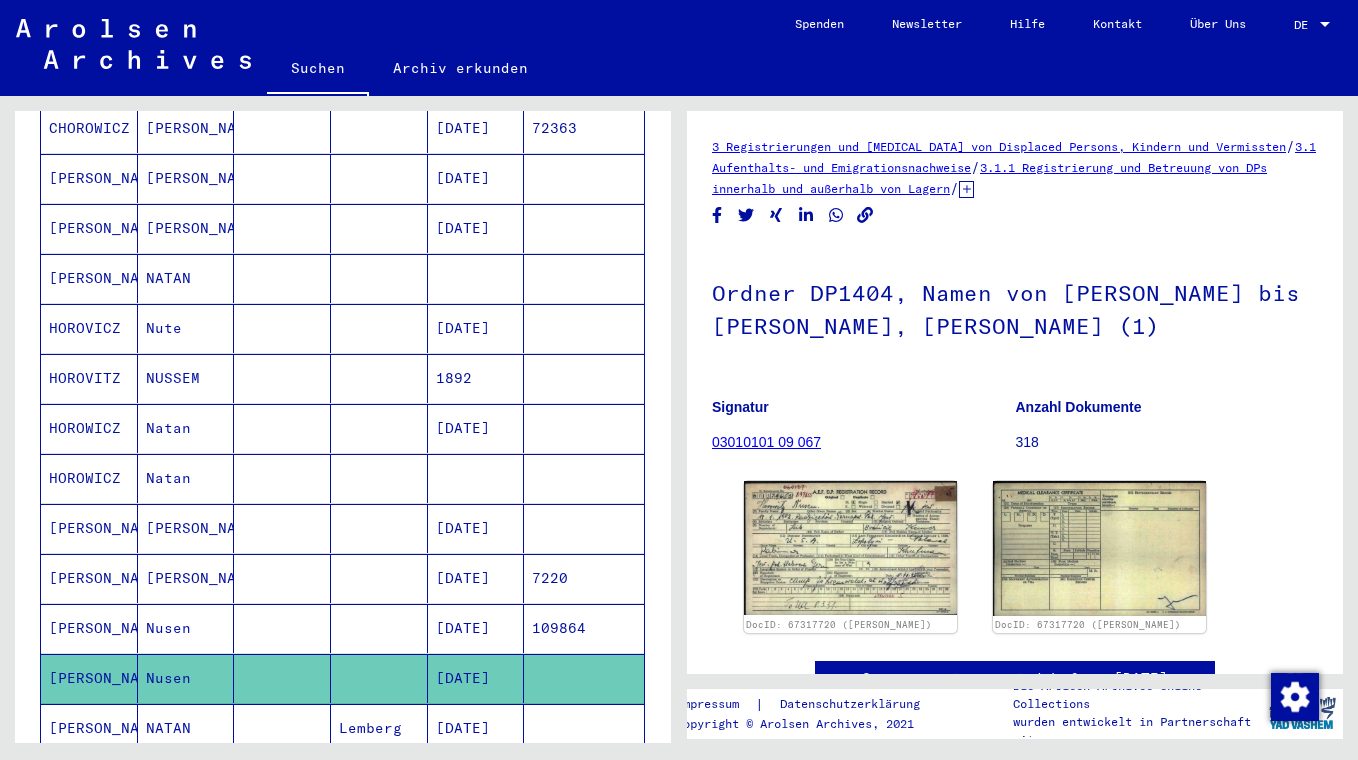 click 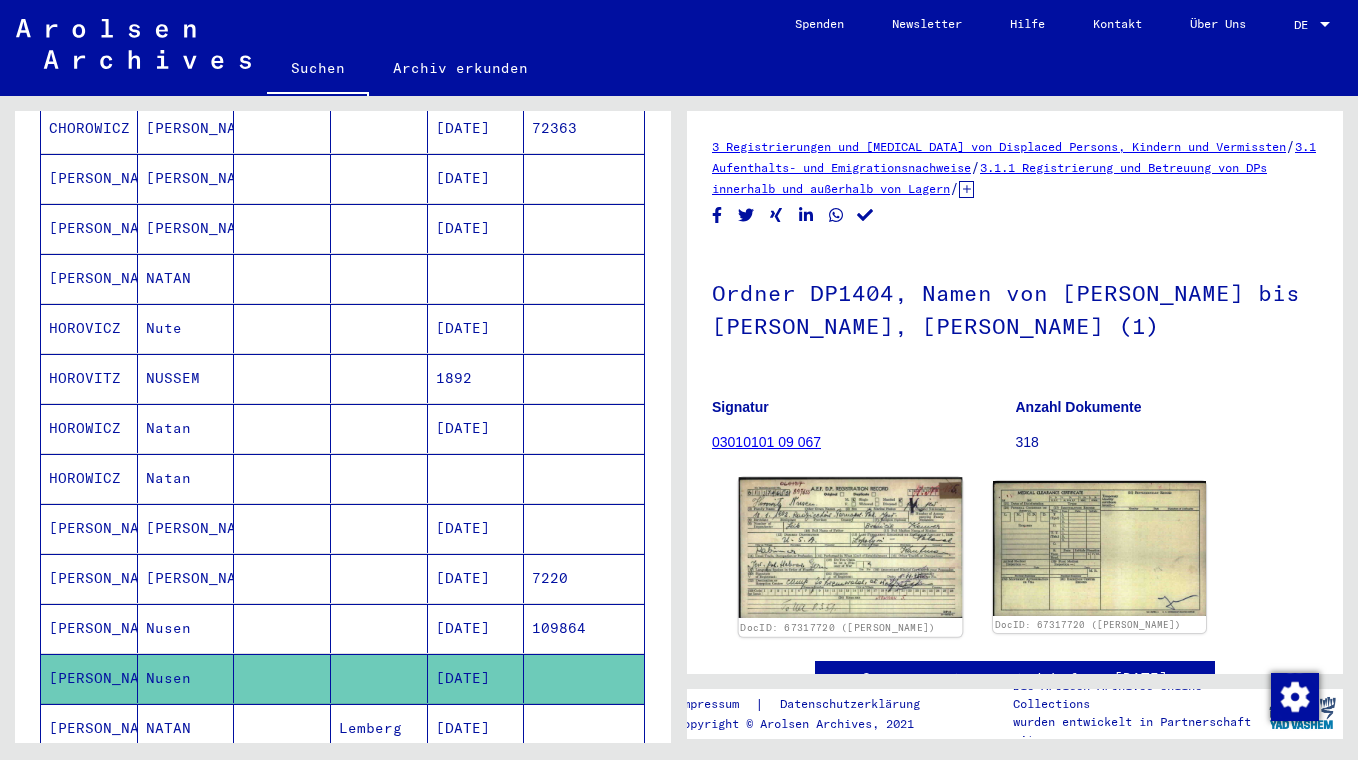 click 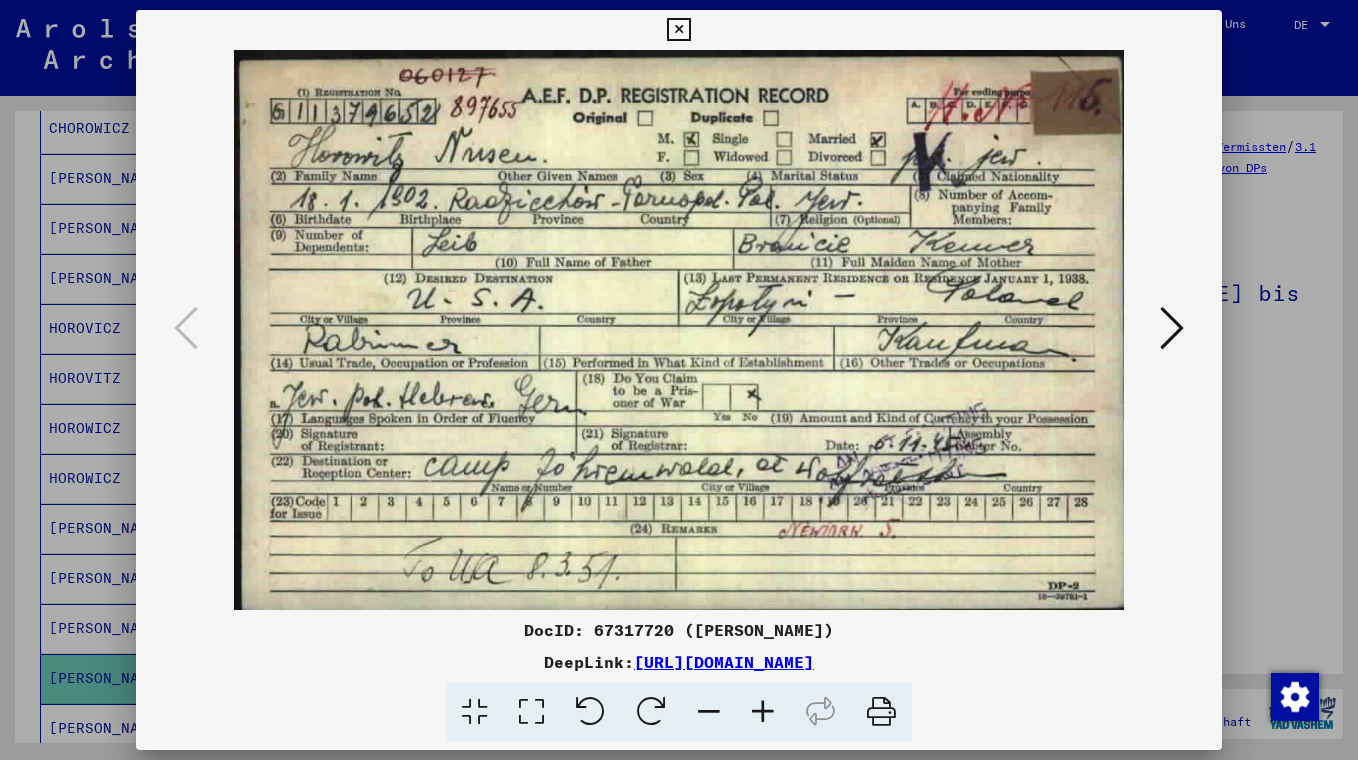 click at bounding box center (679, 380) 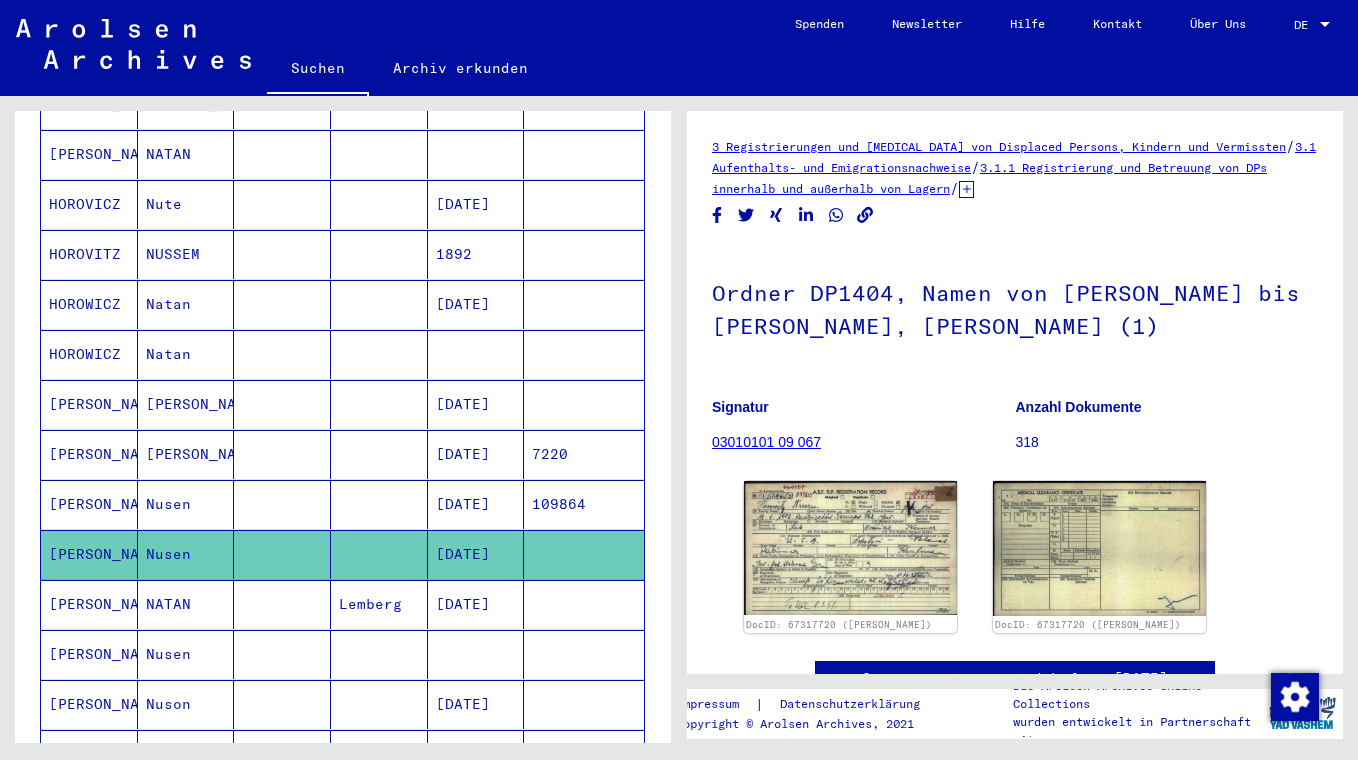 scroll, scrollTop: 598, scrollLeft: 0, axis: vertical 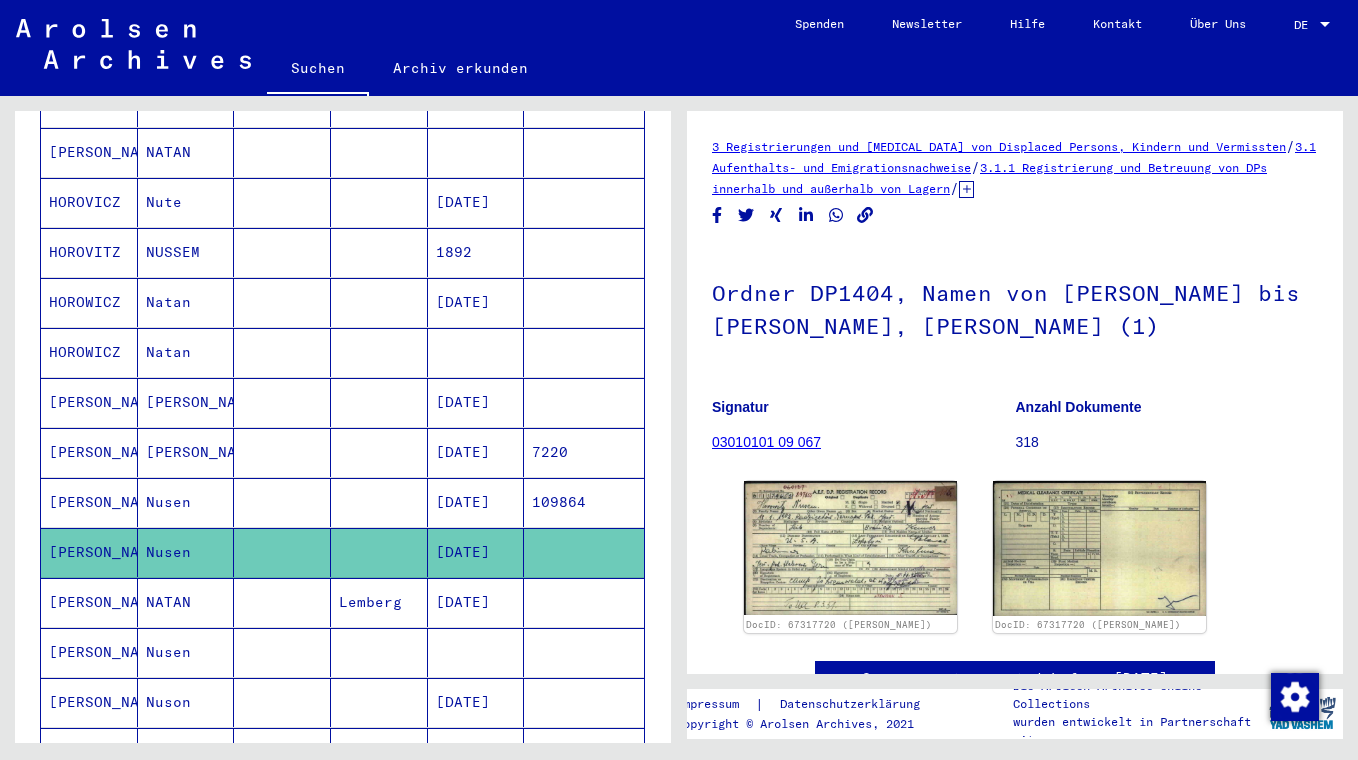 click at bounding box center (282, 752) 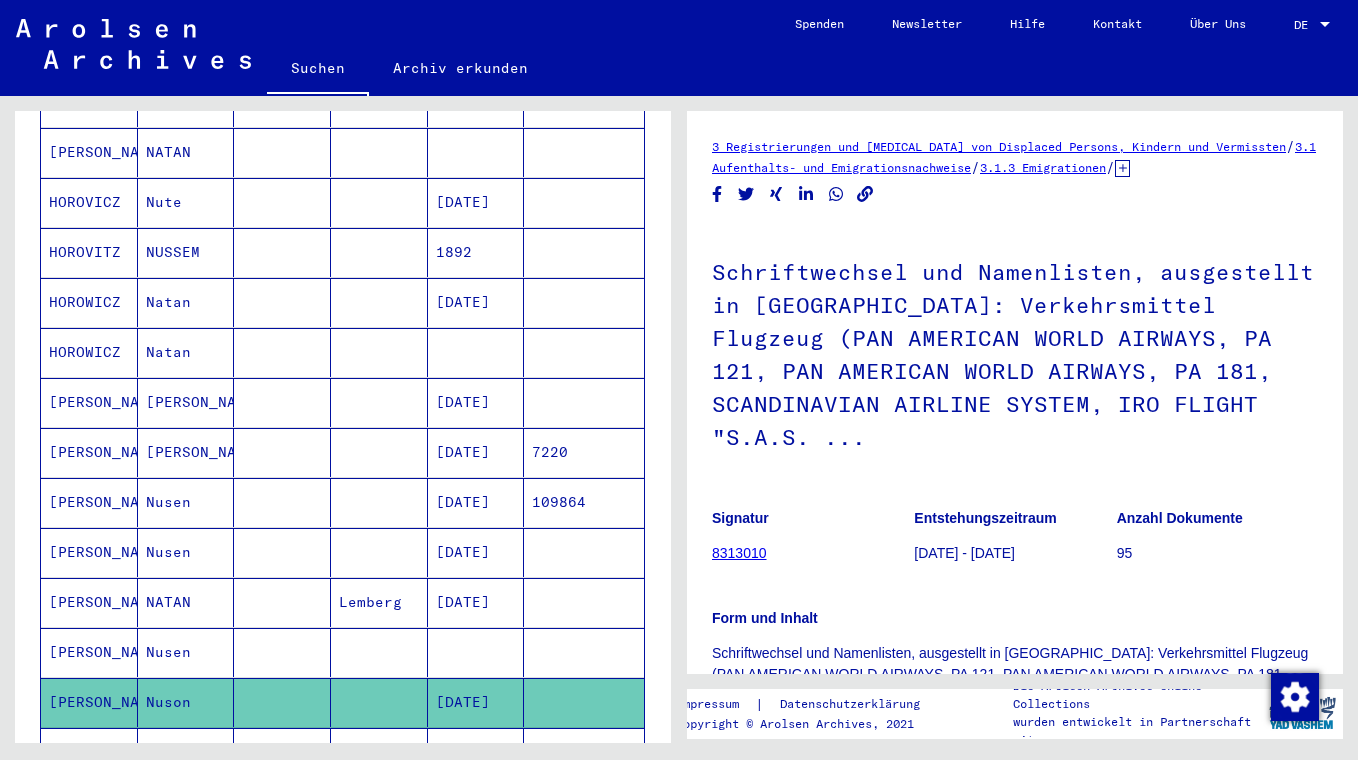 scroll, scrollTop: 0, scrollLeft: 0, axis: both 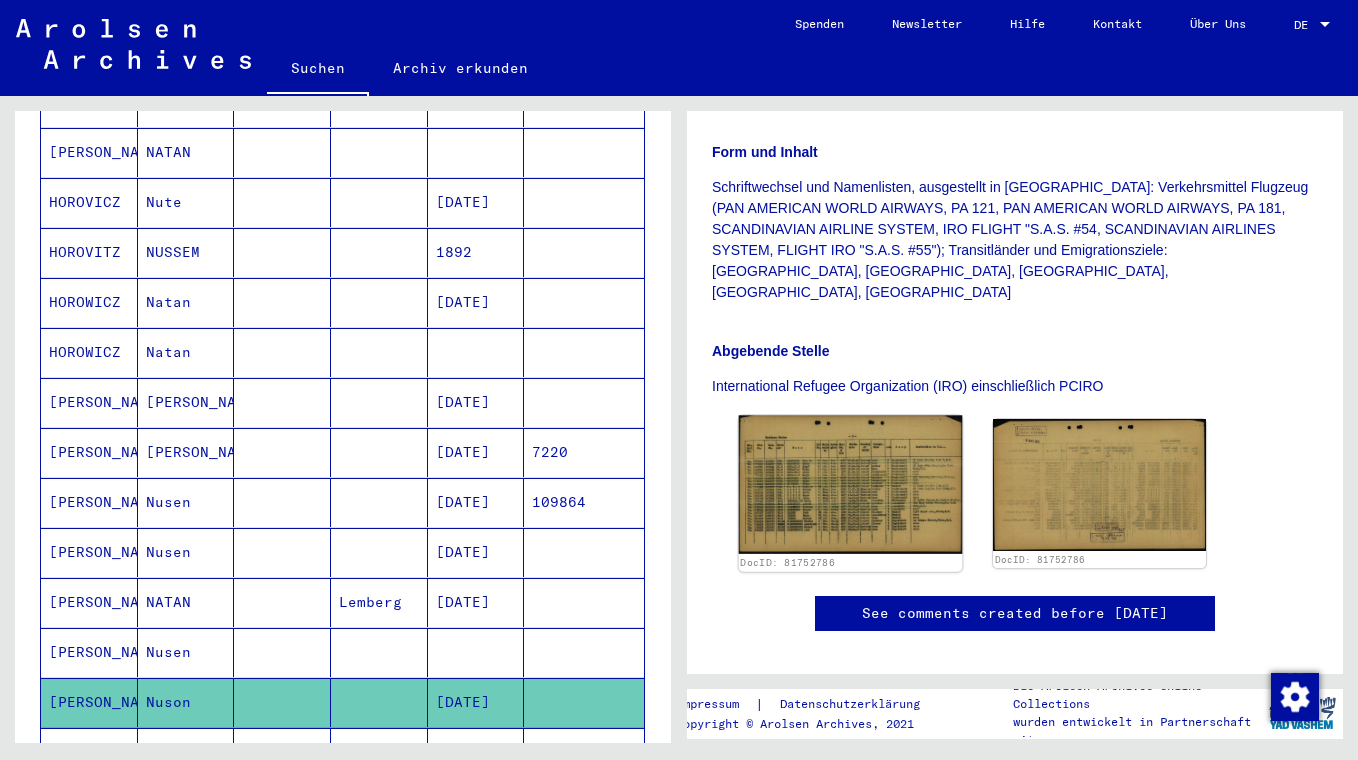 click 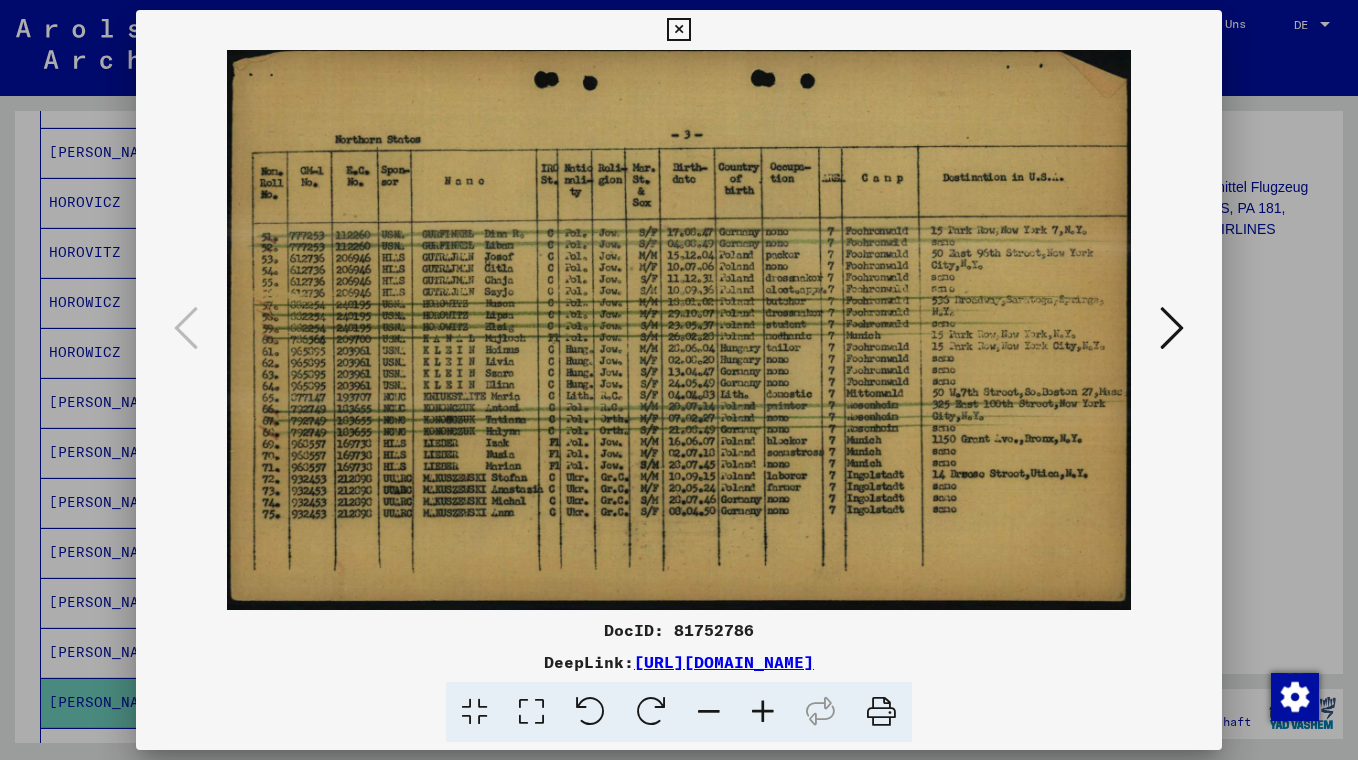 click at bounding box center [763, 712] 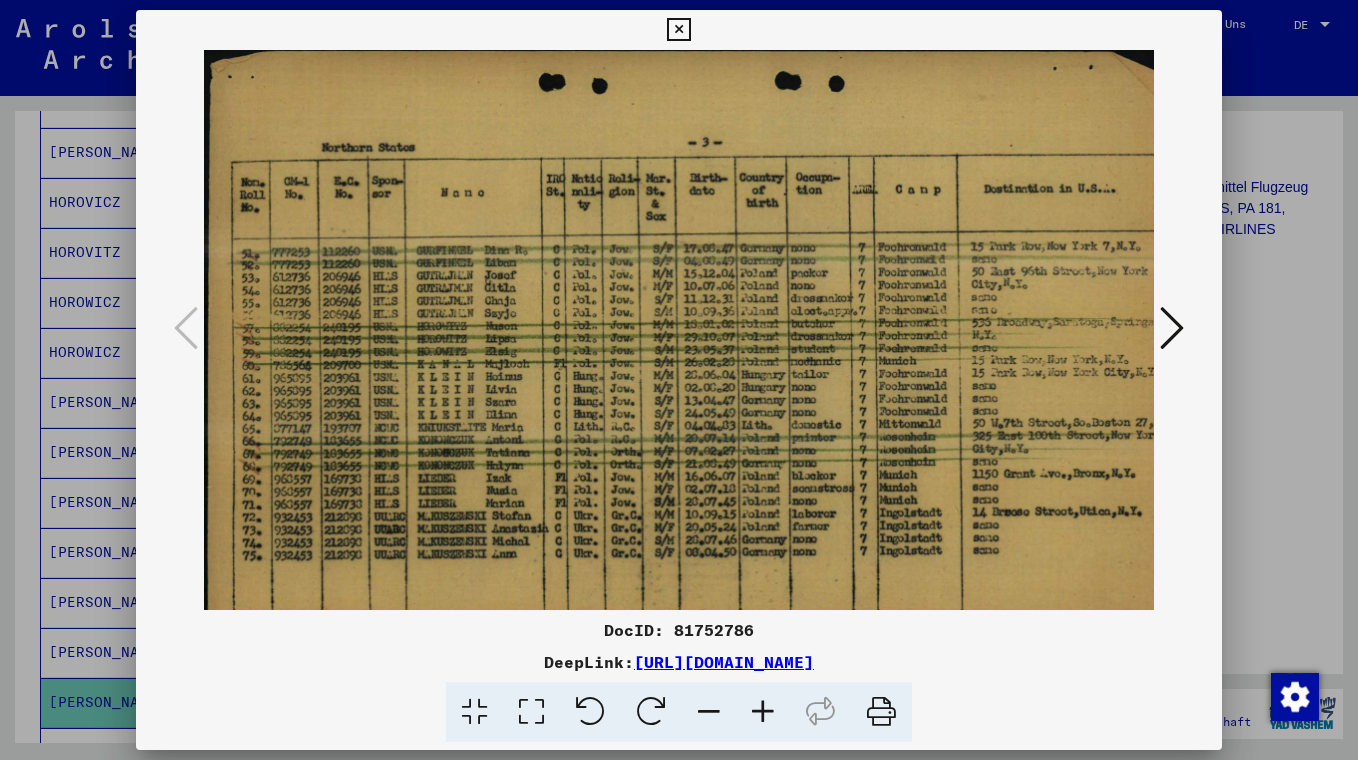 click at bounding box center [763, 712] 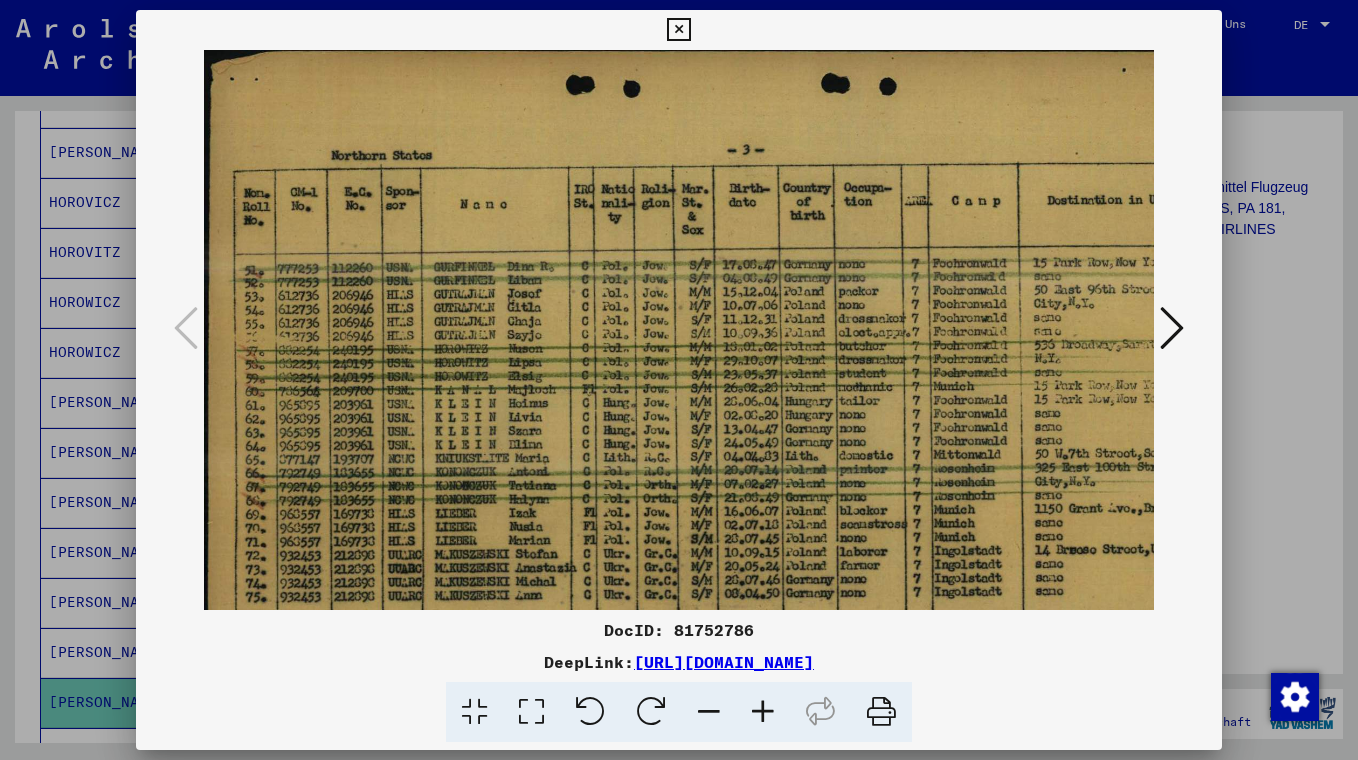 click at bounding box center (763, 712) 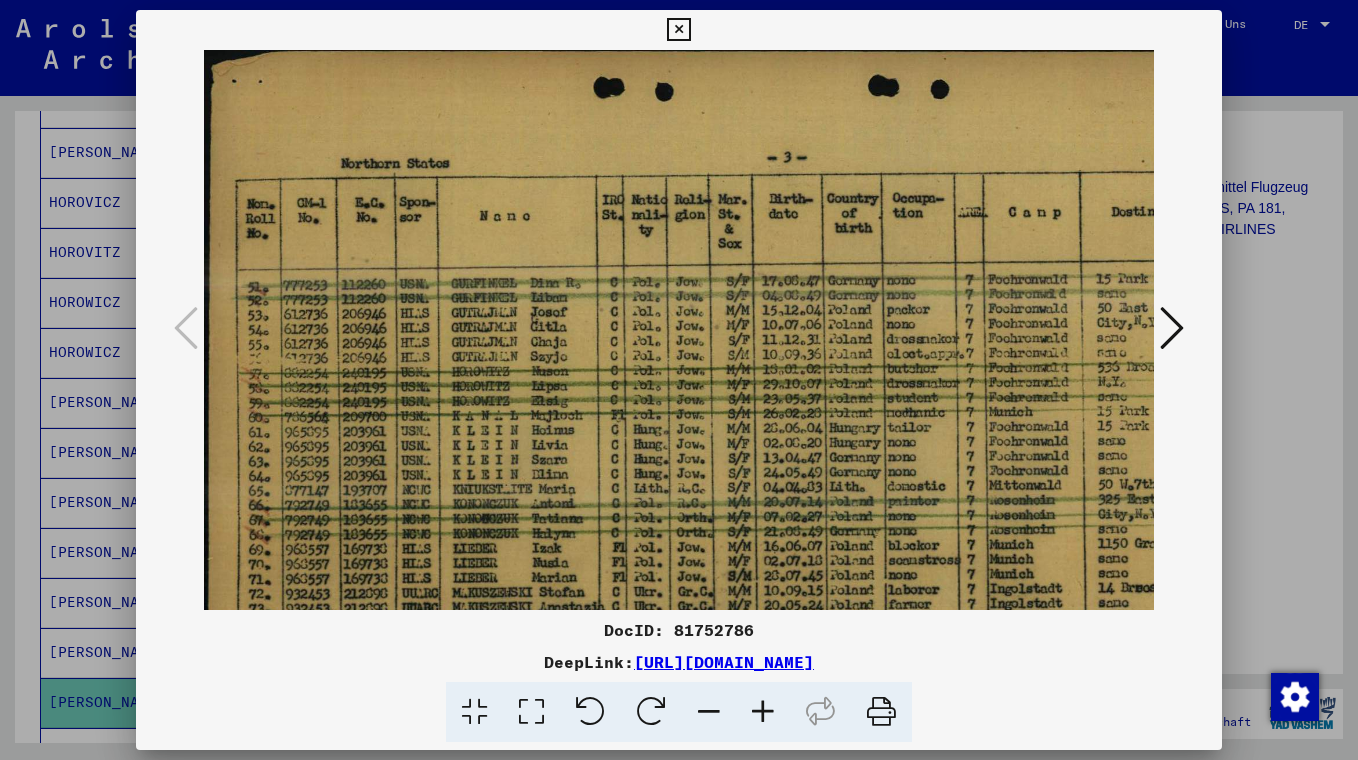 click at bounding box center [763, 712] 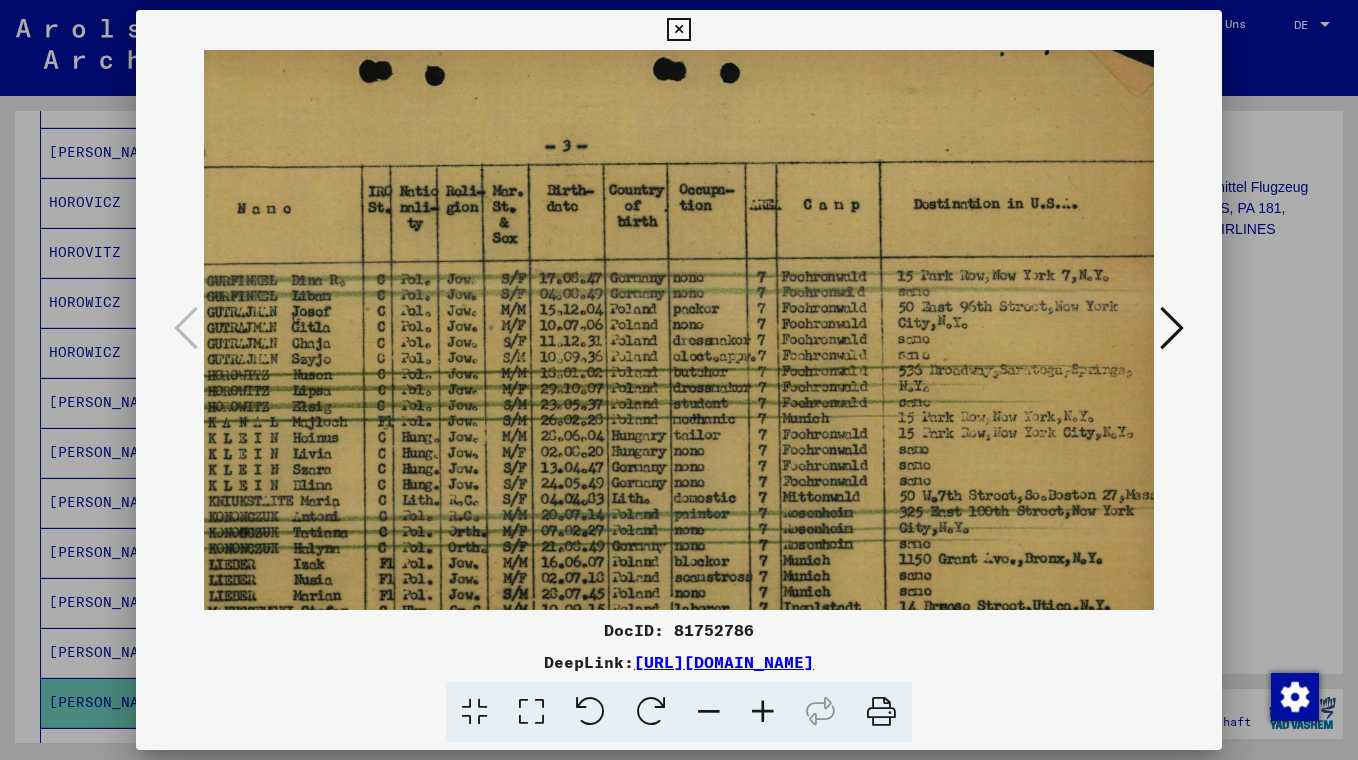 scroll, scrollTop: 23, scrollLeft: 268, axis: both 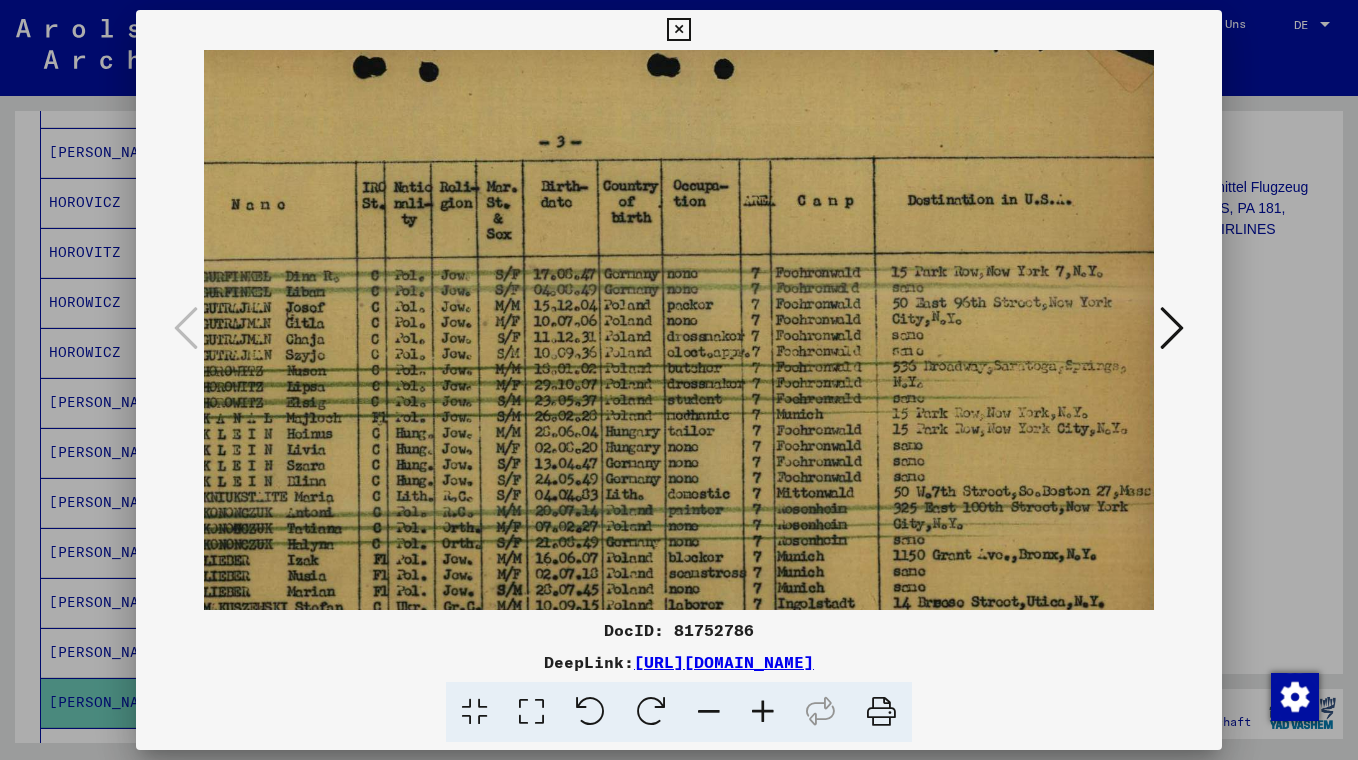 drag, startPoint x: 1059, startPoint y: 421, endPoint x: 791, endPoint y: 398, distance: 268.98514 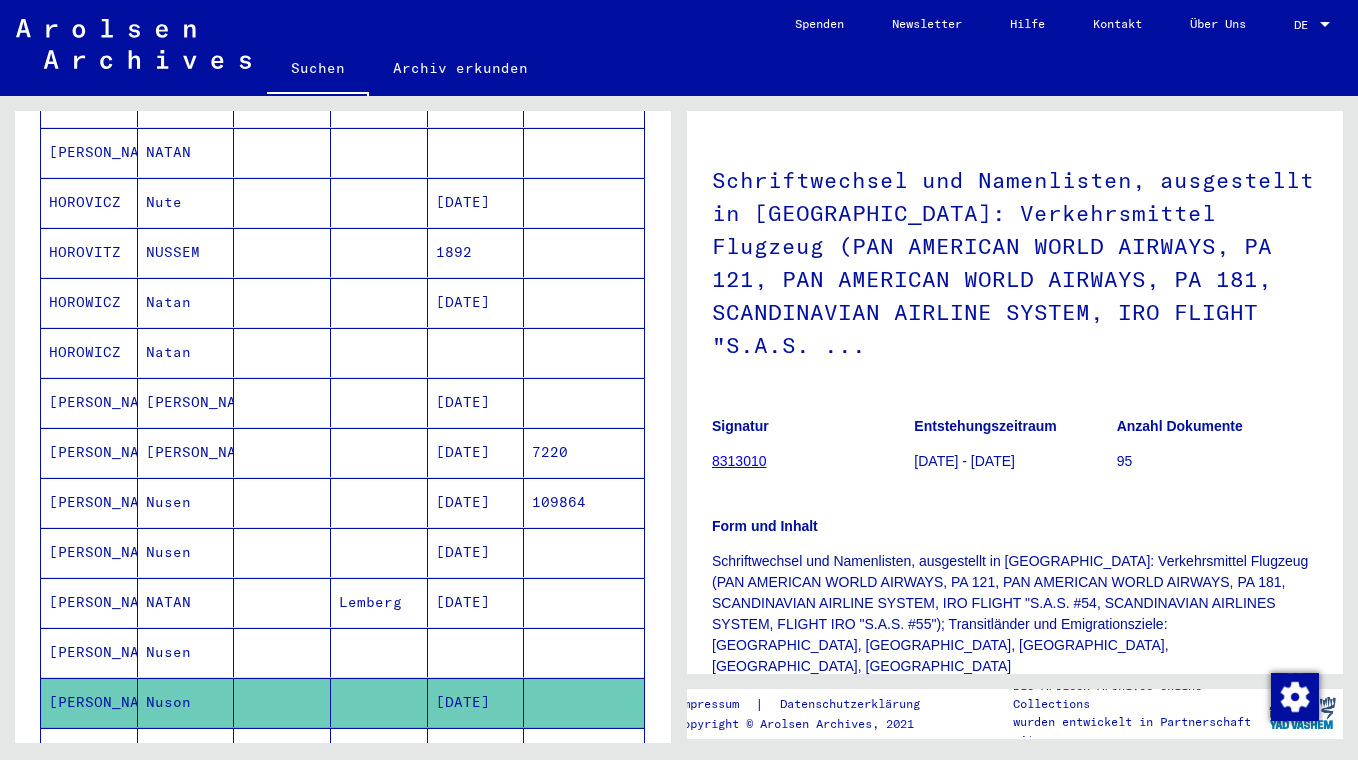 scroll, scrollTop: 63, scrollLeft: 0, axis: vertical 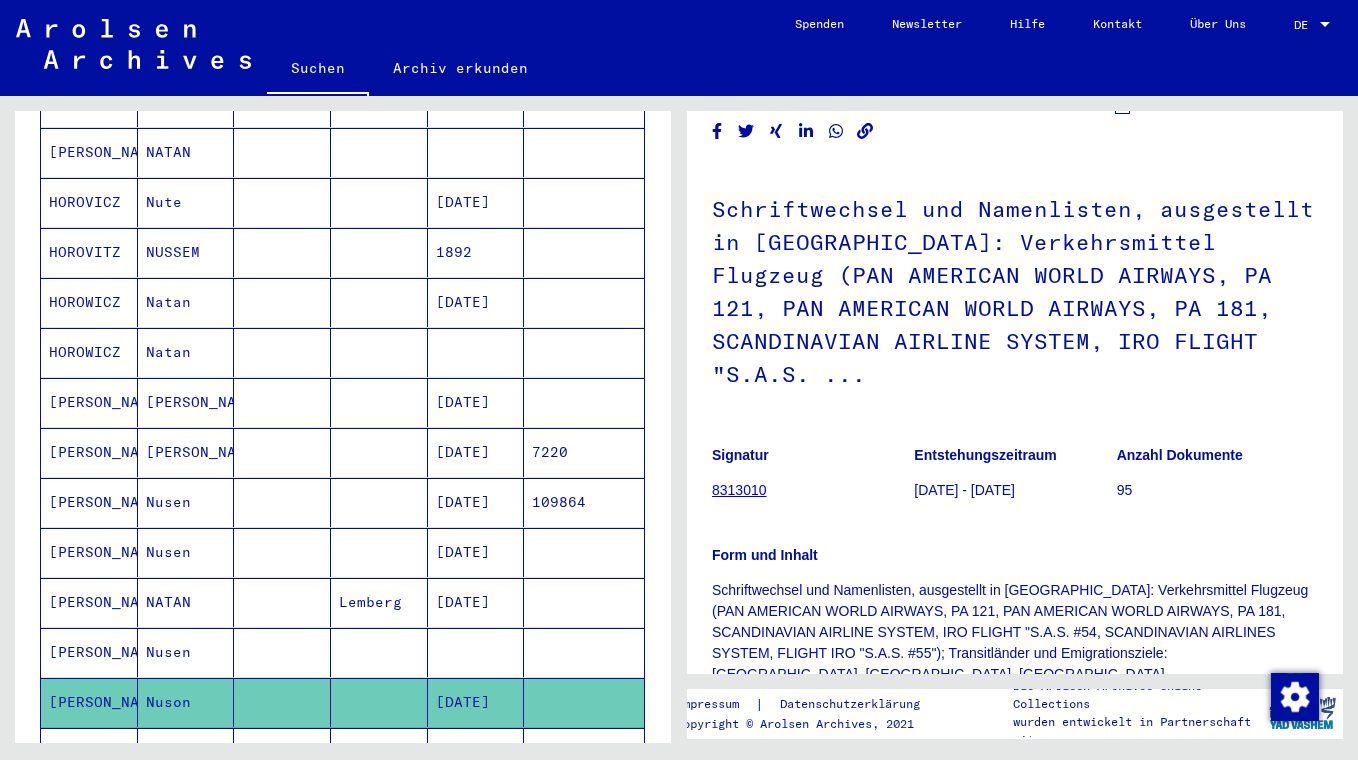 click 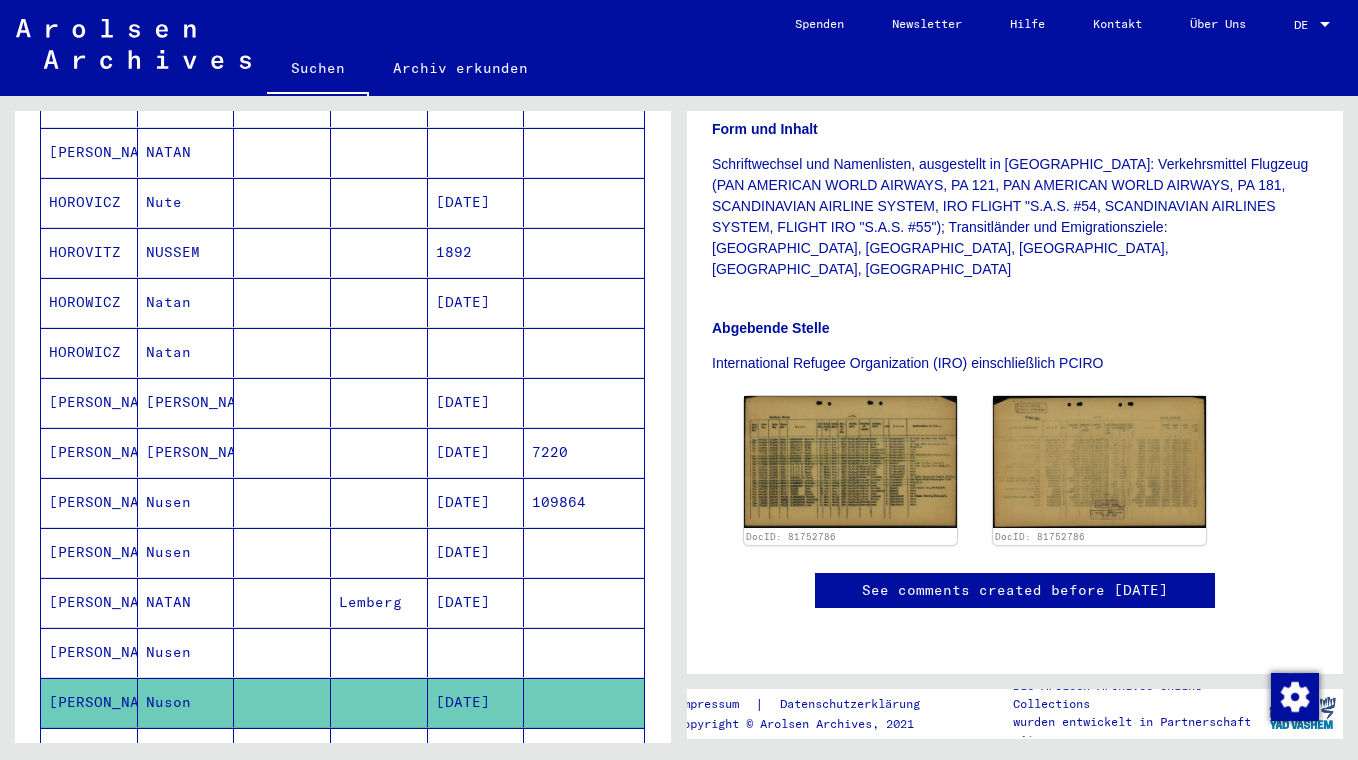 scroll, scrollTop: 650, scrollLeft: 0, axis: vertical 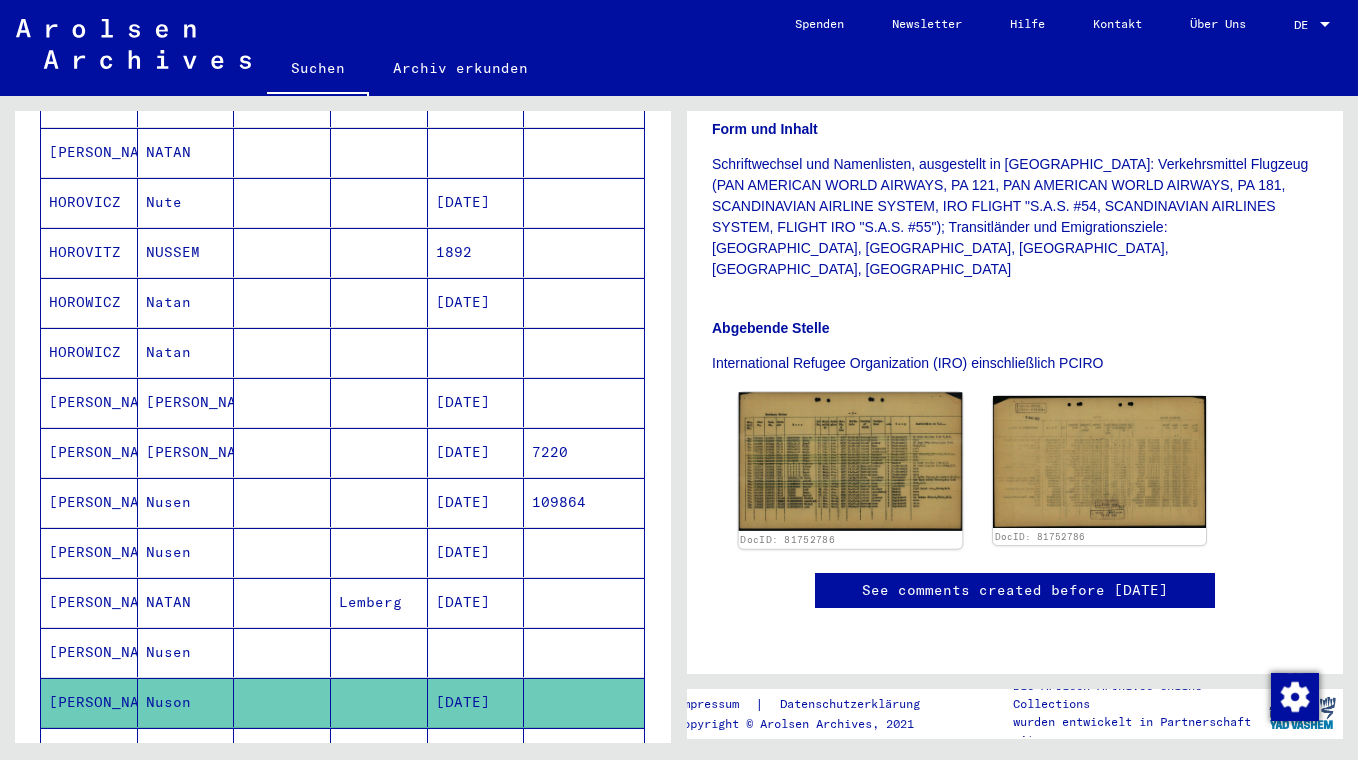 click 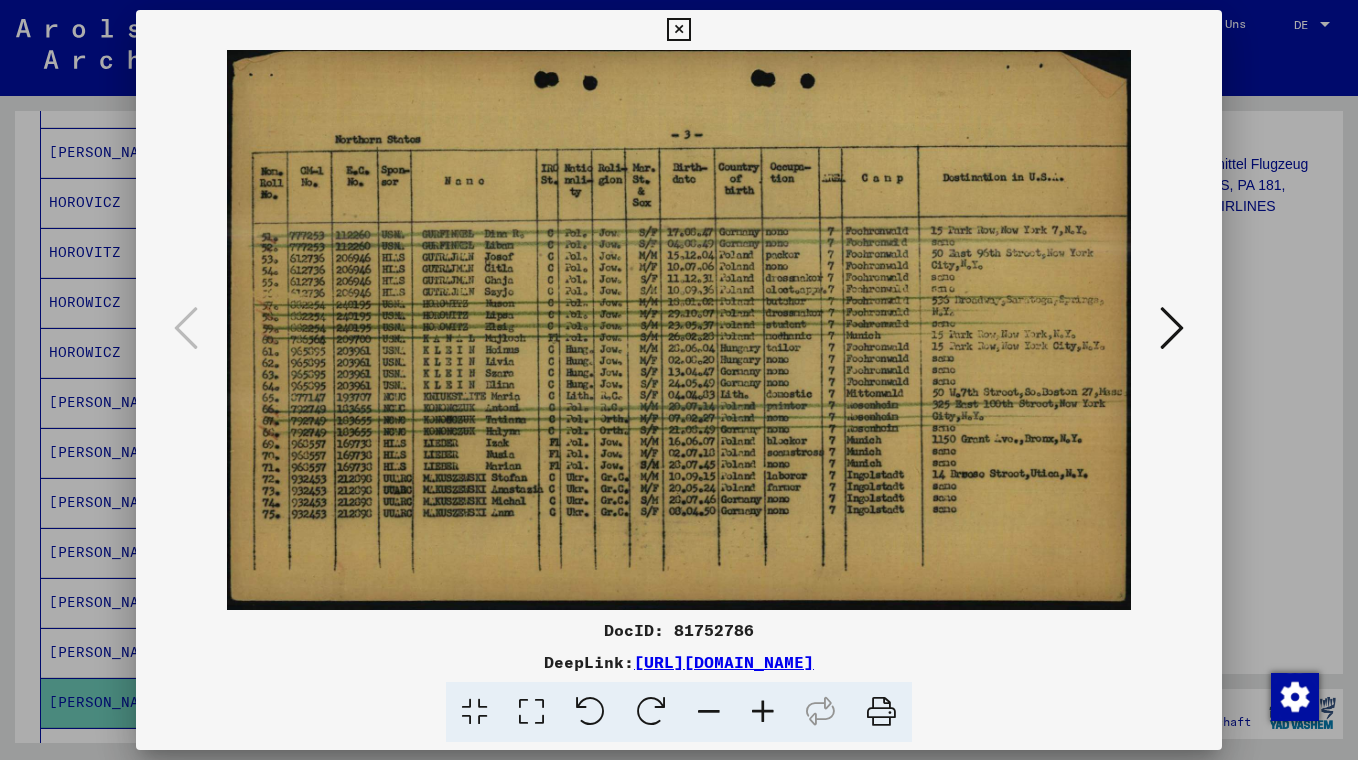 click at bounding box center (763, 712) 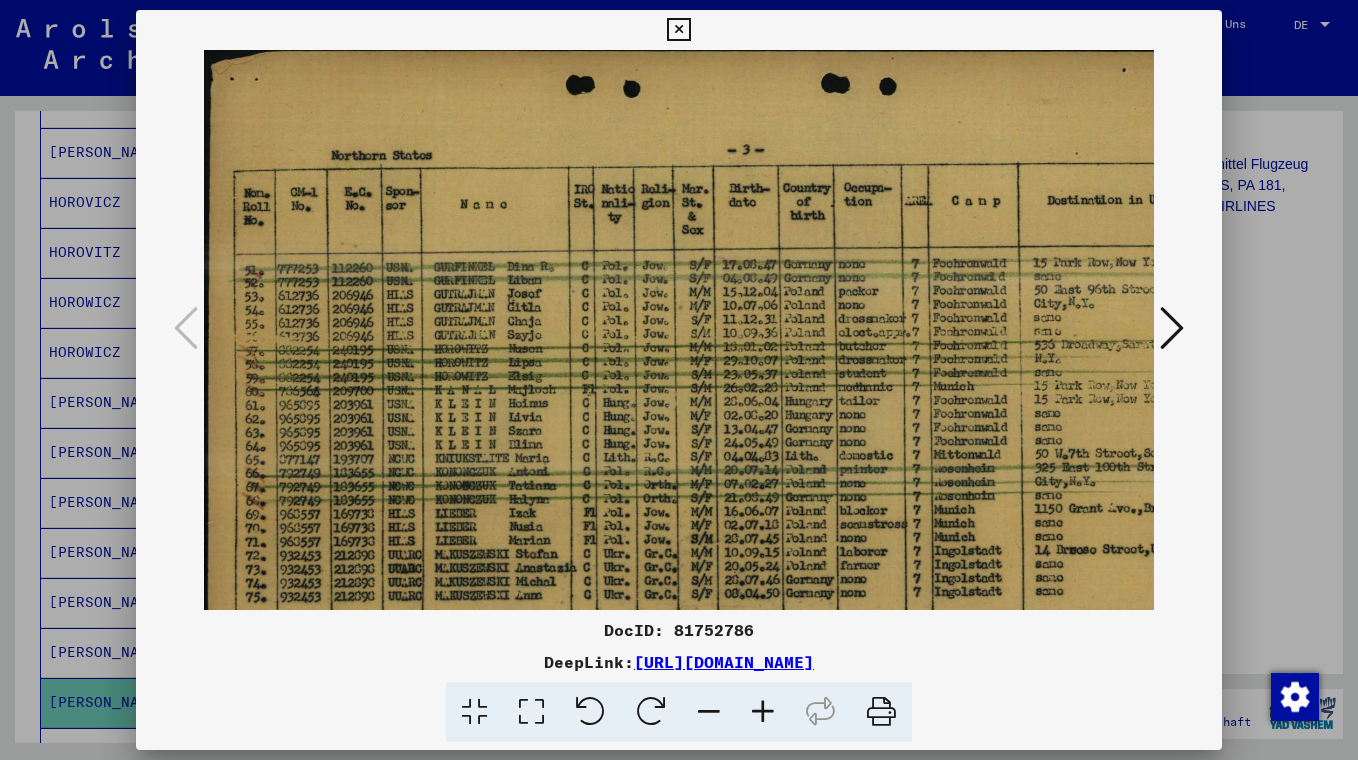 click at bounding box center (763, 712) 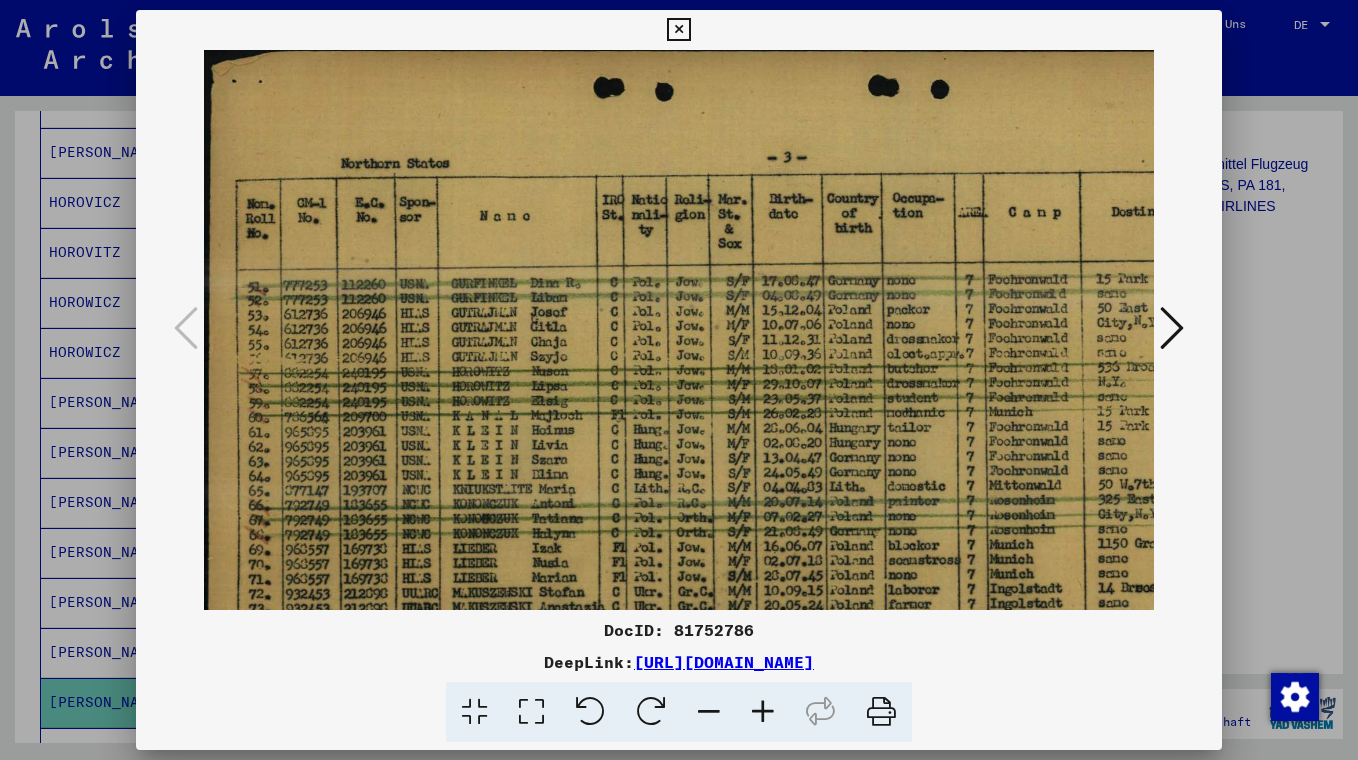 click at bounding box center [763, 712] 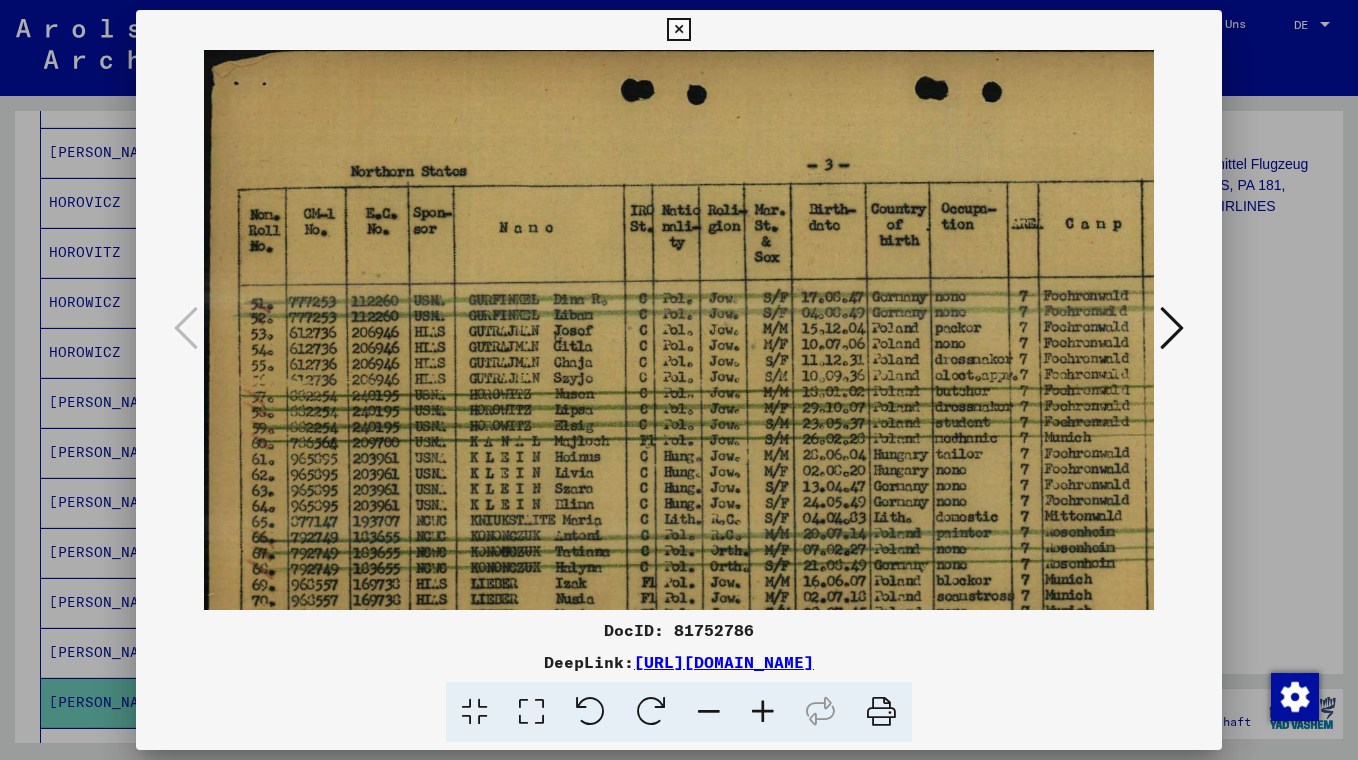 click at bounding box center (763, 712) 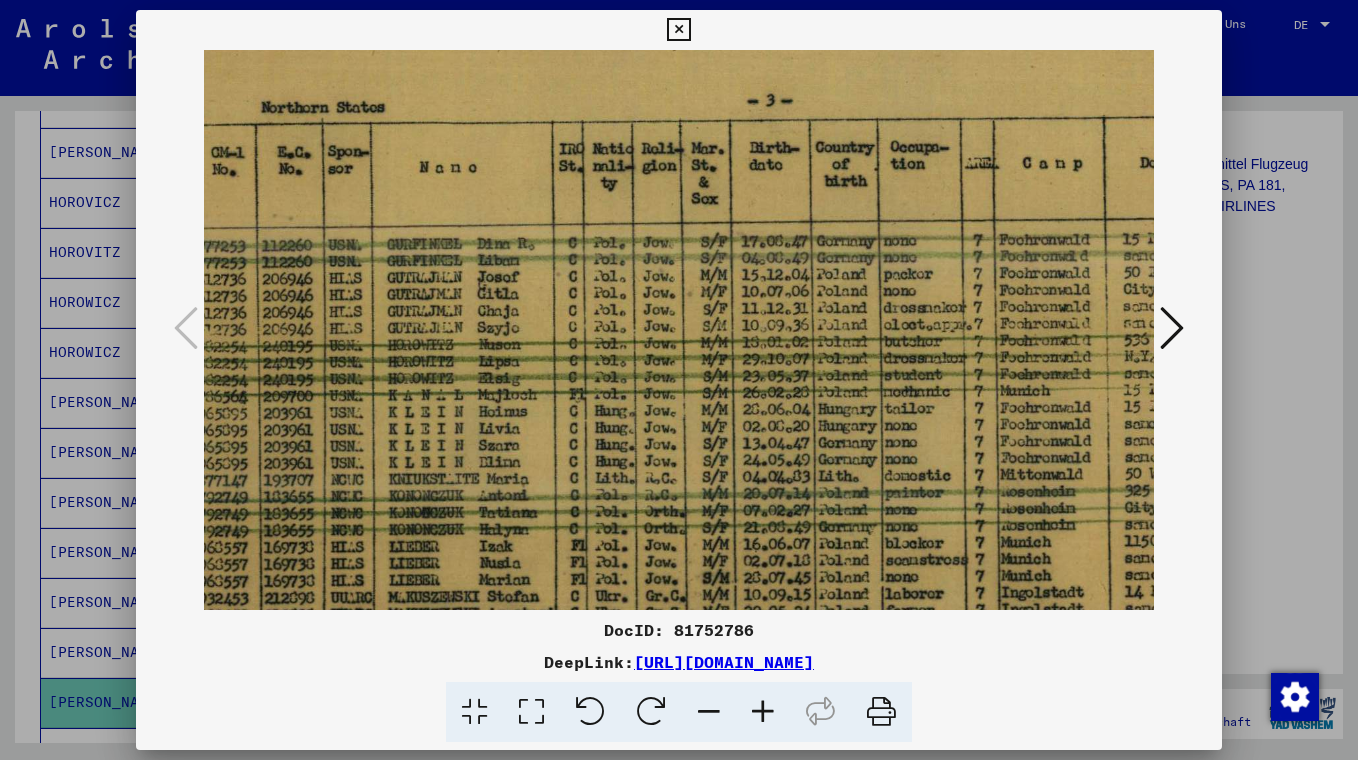 scroll, scrollTop: 73, scrollLeft: 99, axis: both 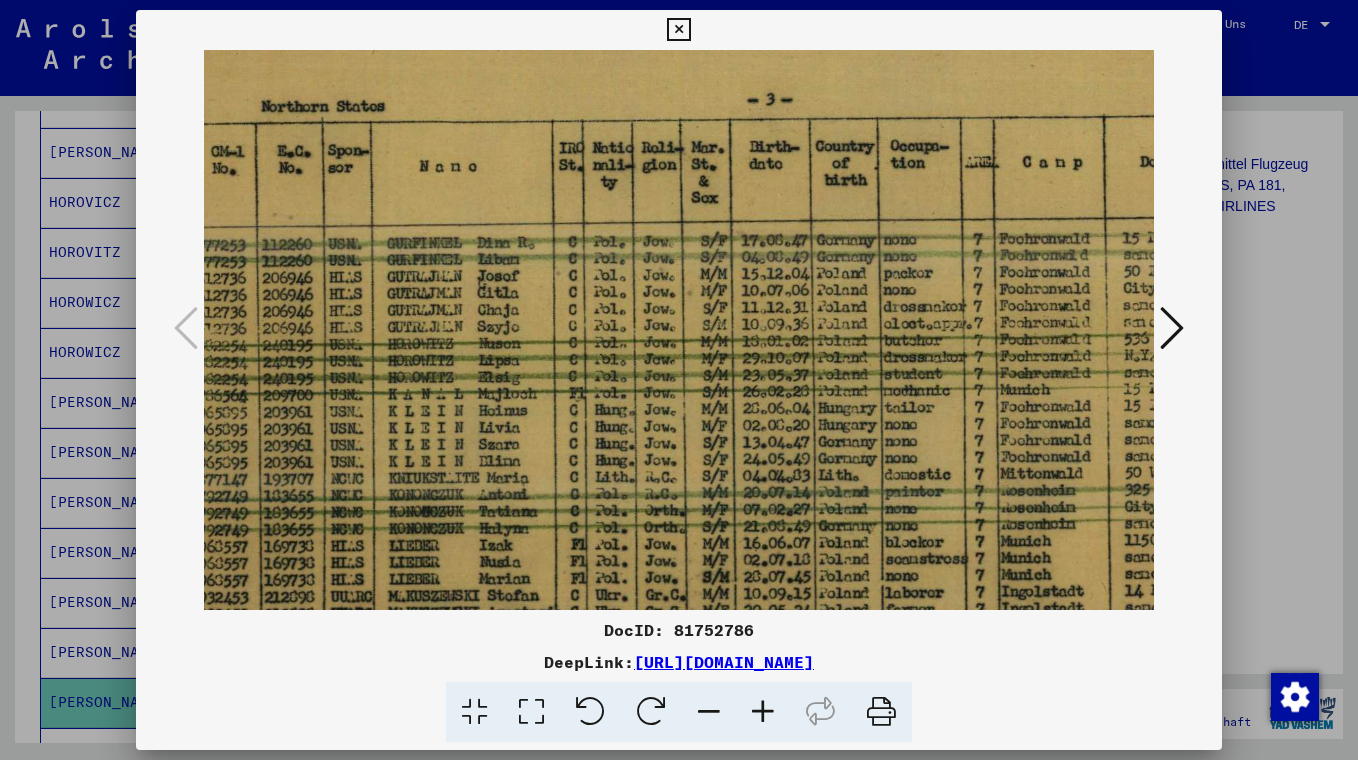 drag, startPoint x: 869, startPoint y: 494, endPoint x: 770, endPoint y: 421, distance: 123.00407 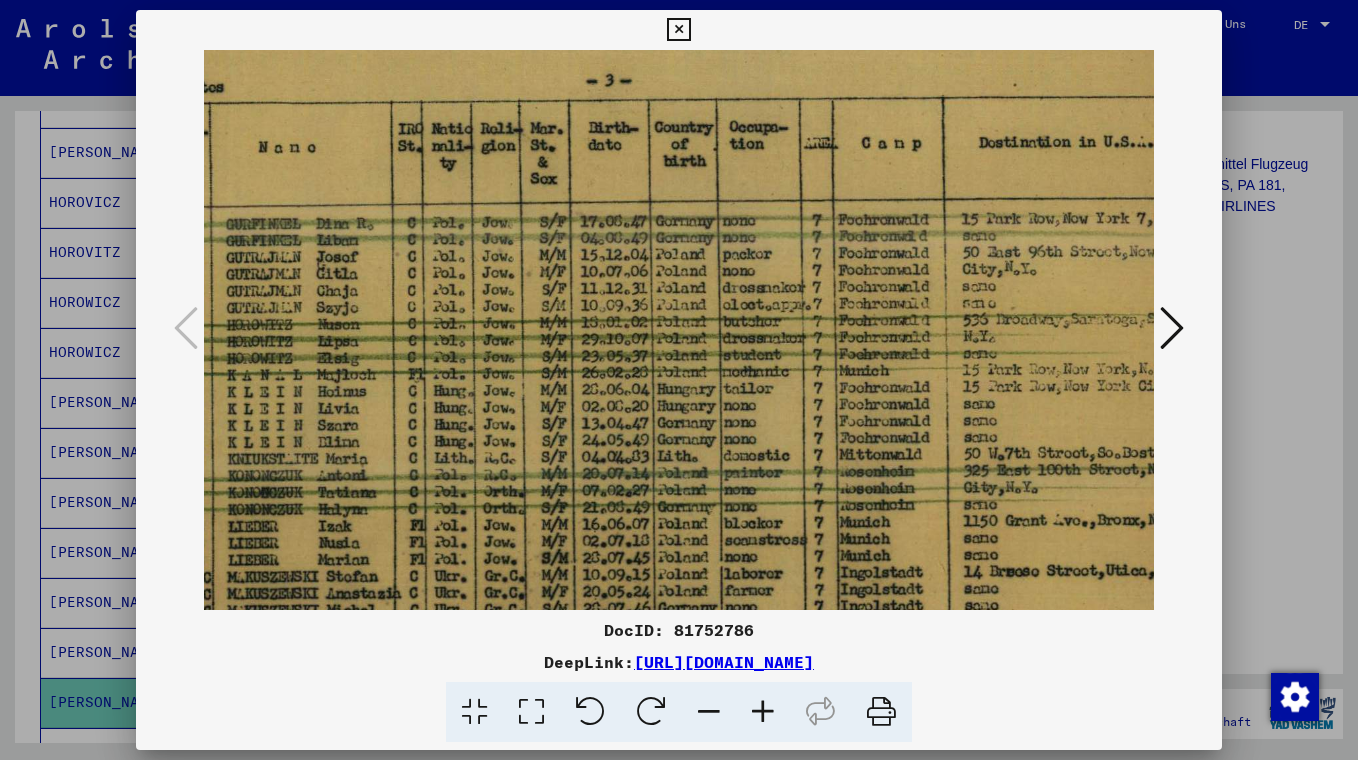scroll, scrollTop: 92, scrollLeft: 254, axis: both 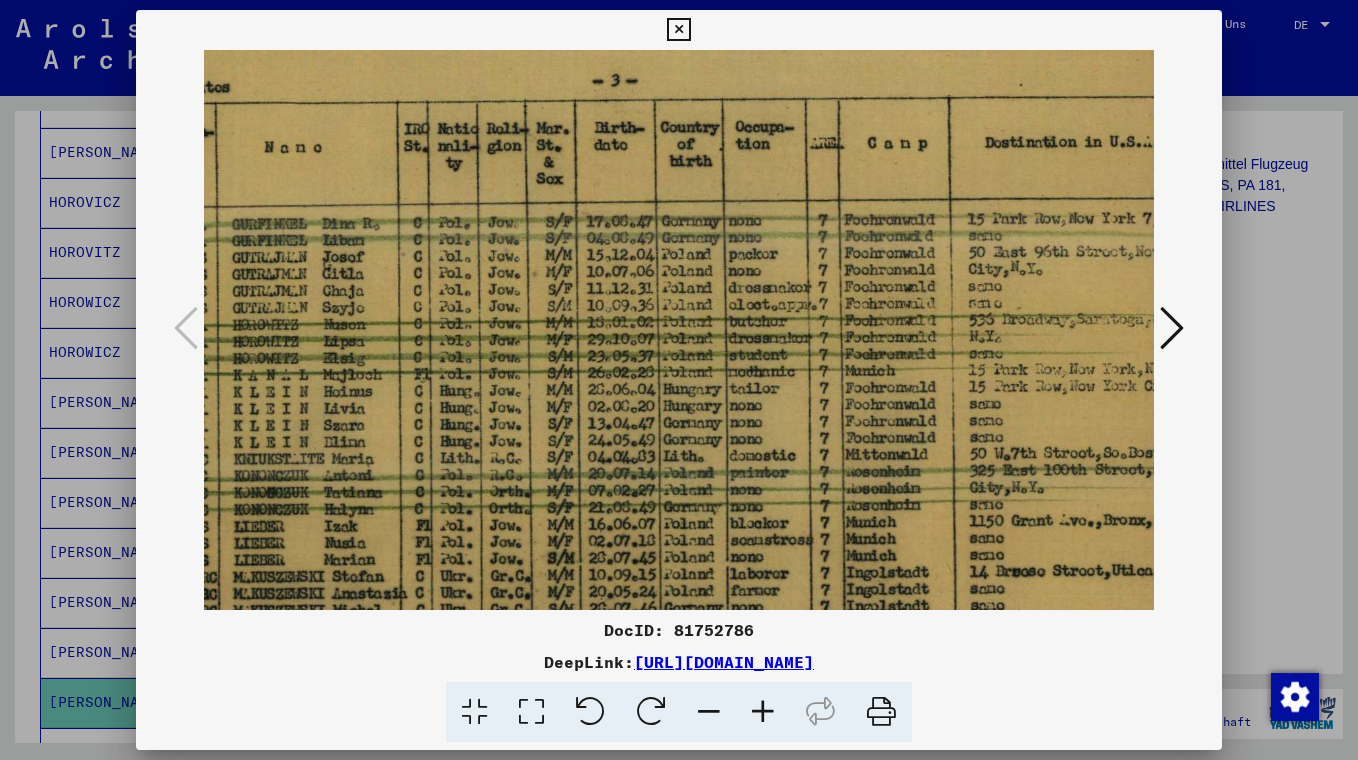 drag, startPoint x: 770, startPoint y: 421, endPoint x: 615, endPoint y: 402, distance: 156.16017 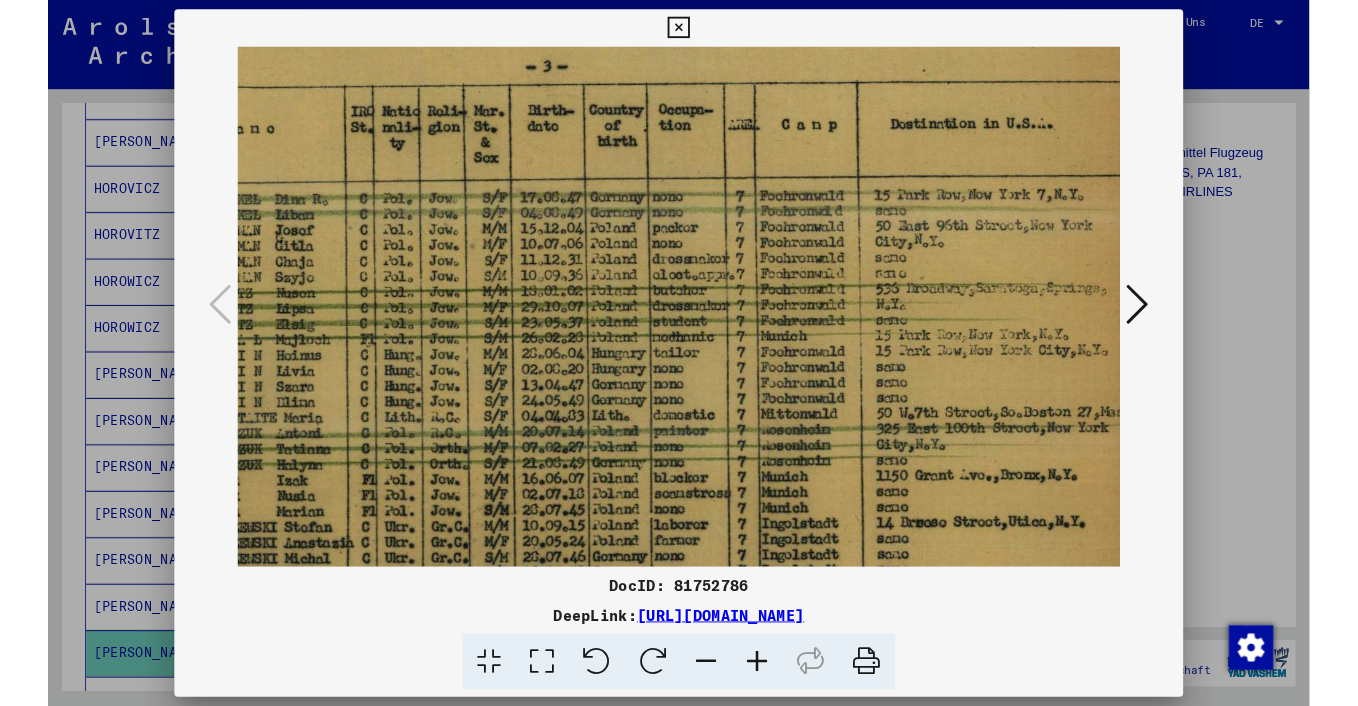 scroll, scrollTop: 93, scrollLeft: 357, axis: both 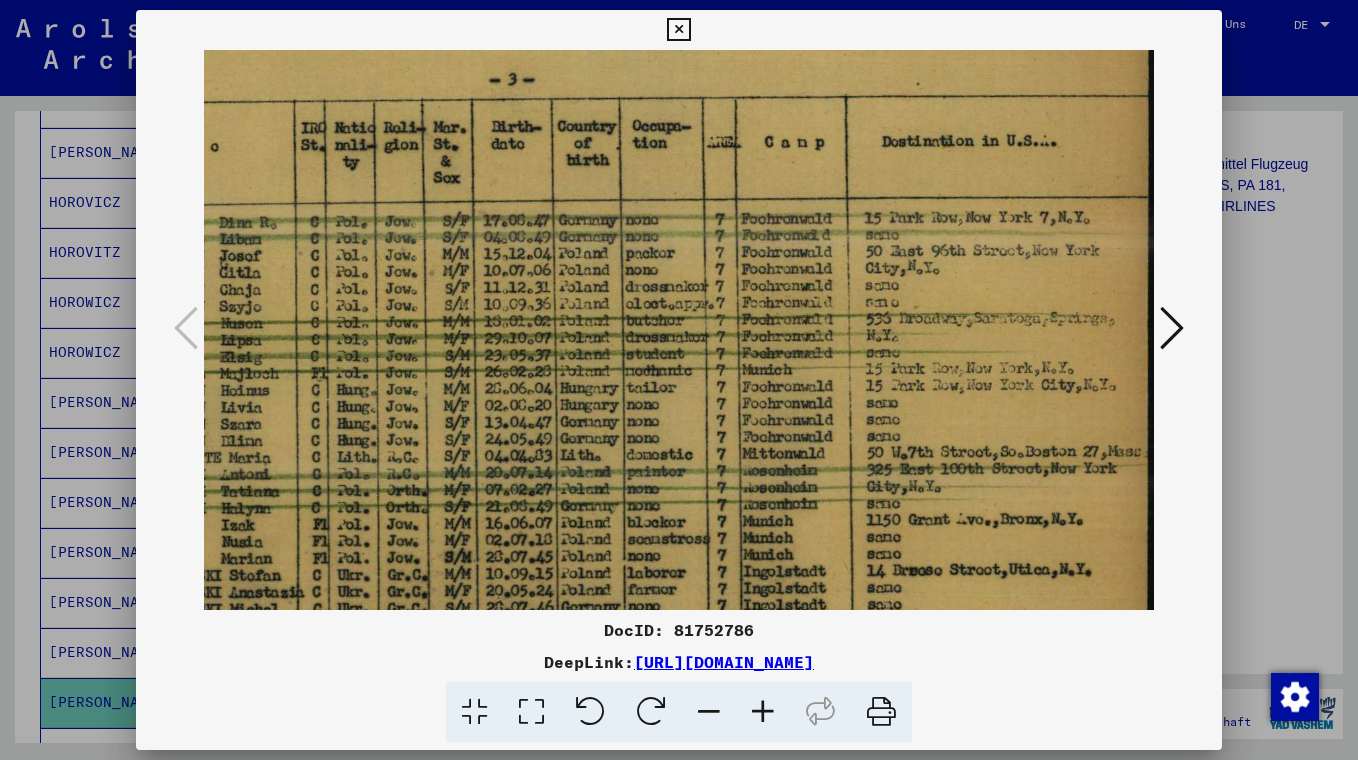 drag, startPoint x: 872, startPoint y: 323, endPoint x: 763, endPoint y: 322, distance: 109.004585 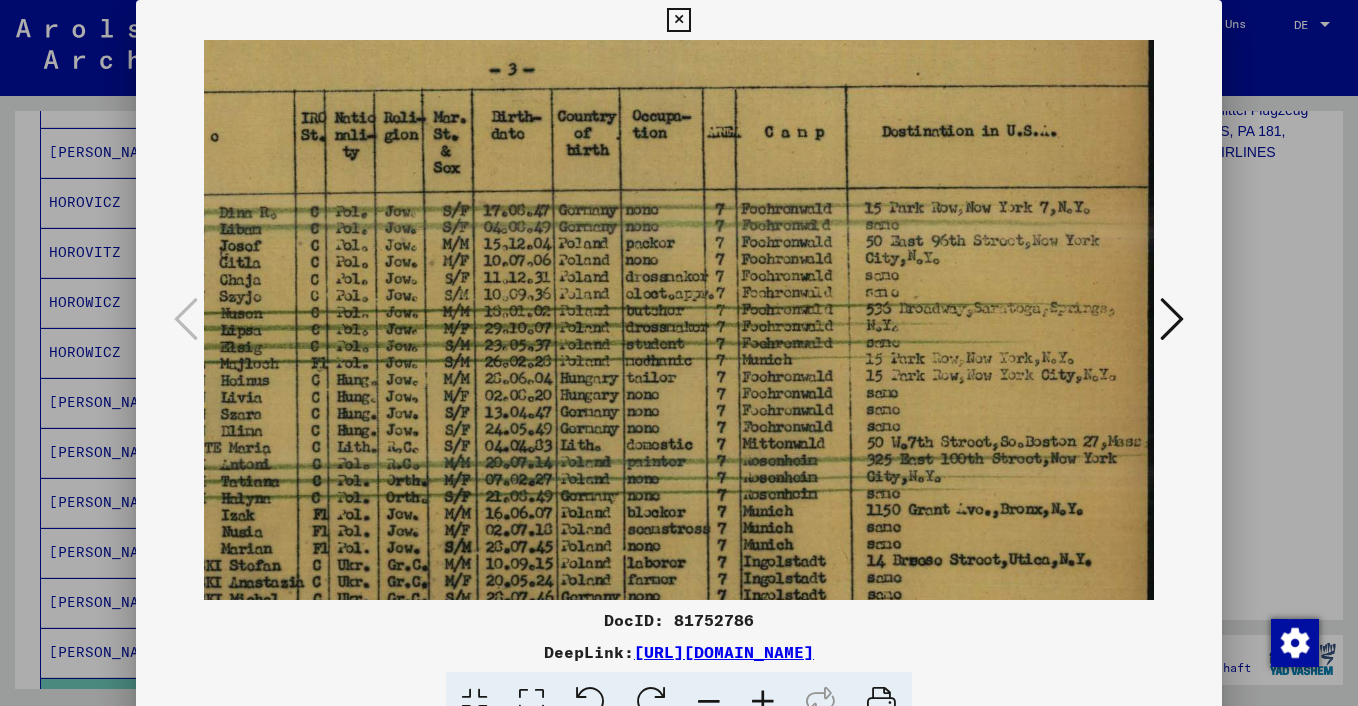 click at bounding box center (678, 20) 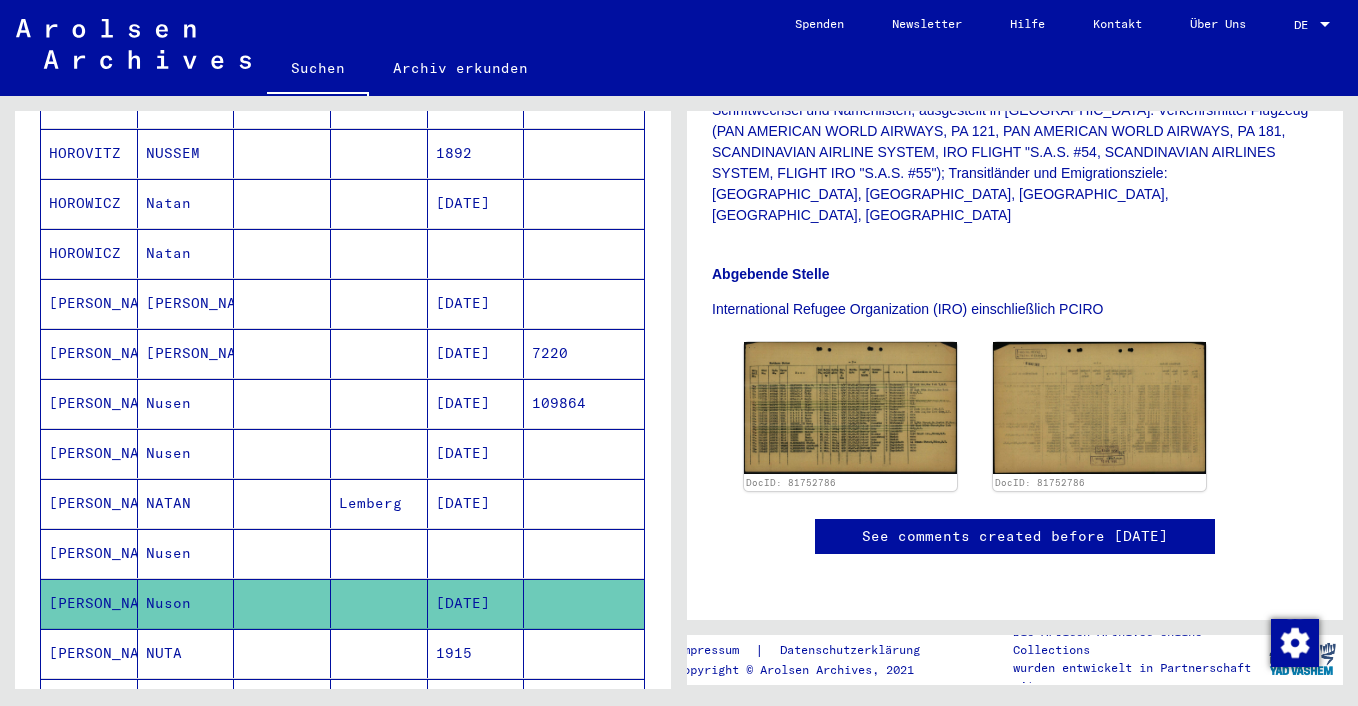scroll, scrollTop: 701, scrollLeft: 0, axis: vertical 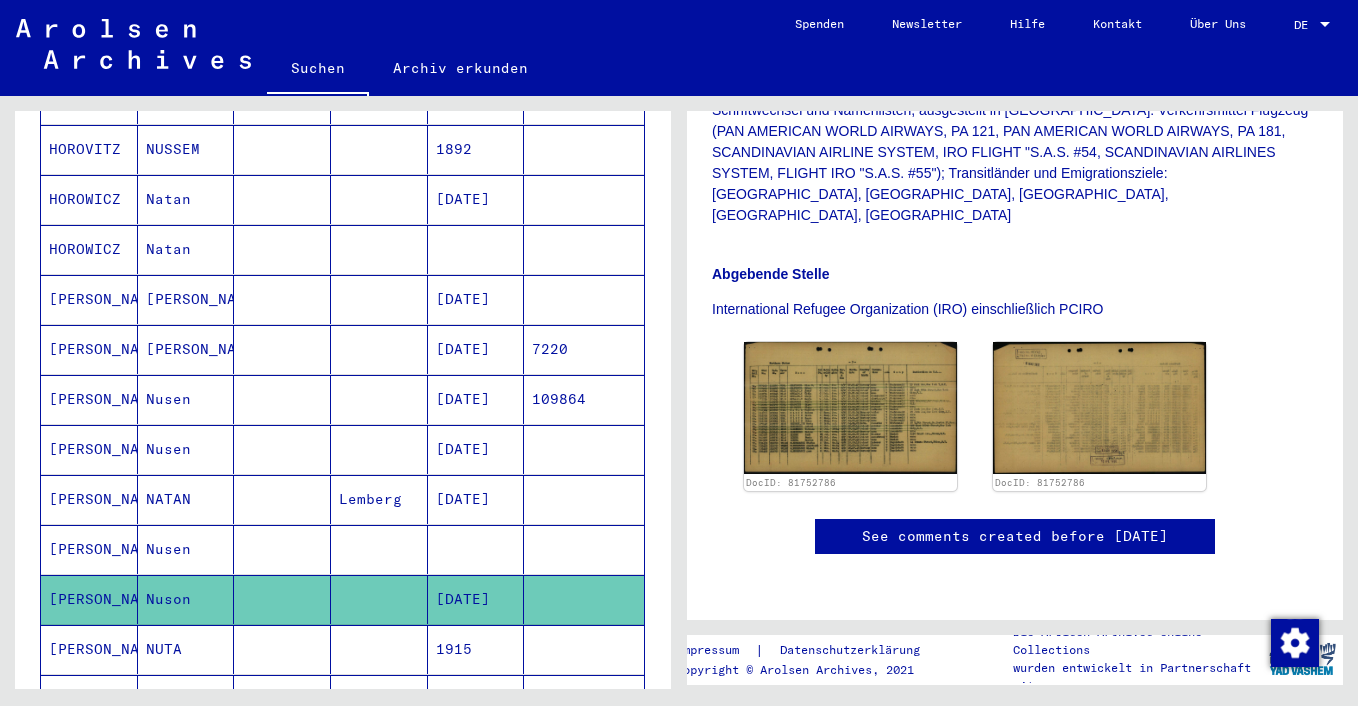 click on "Nusen" at bounding box center [186, 599] 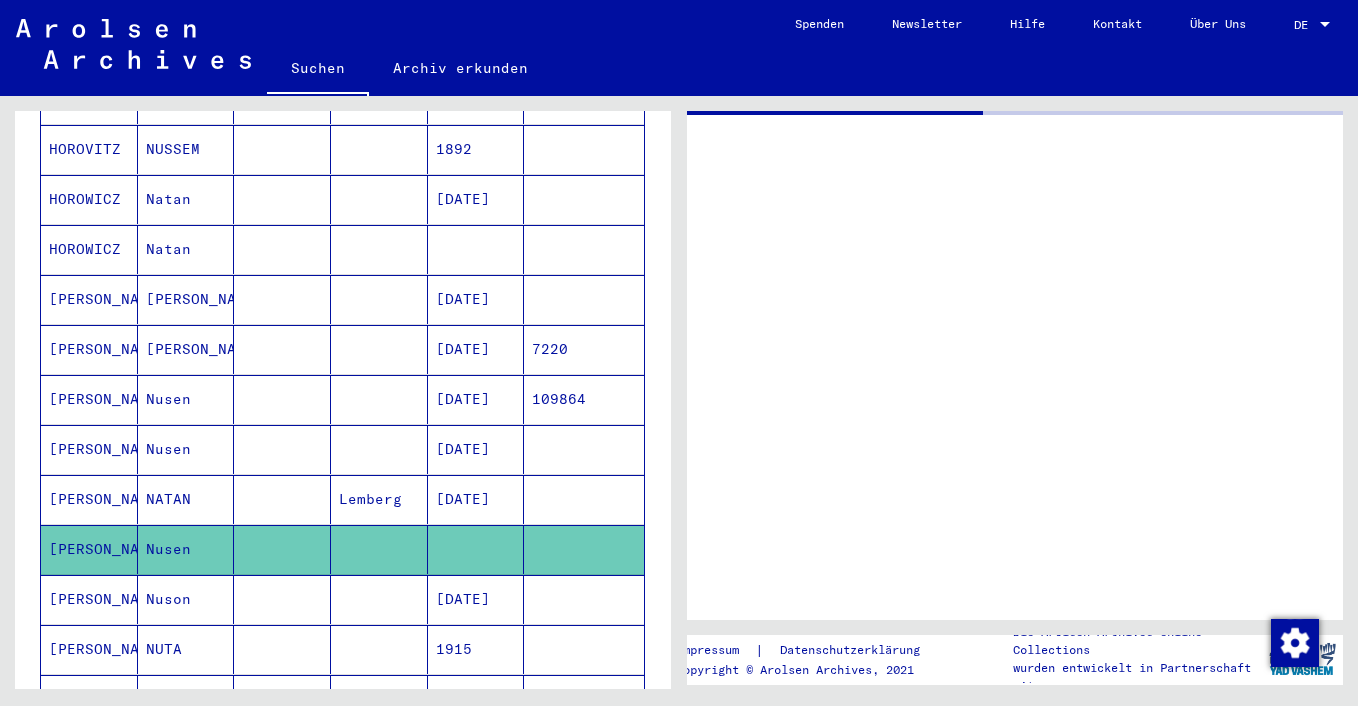 scroll, scrollTop: 0, scrollLeft: 0, axis: both 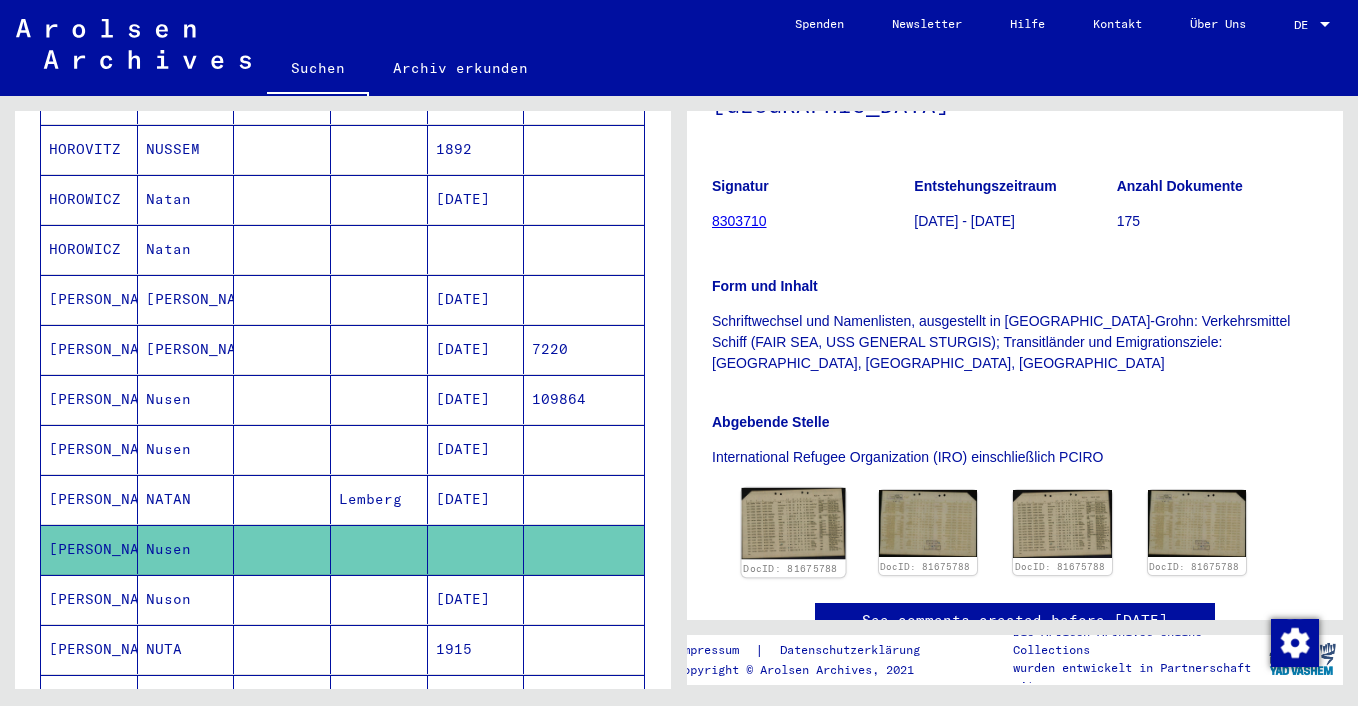 click 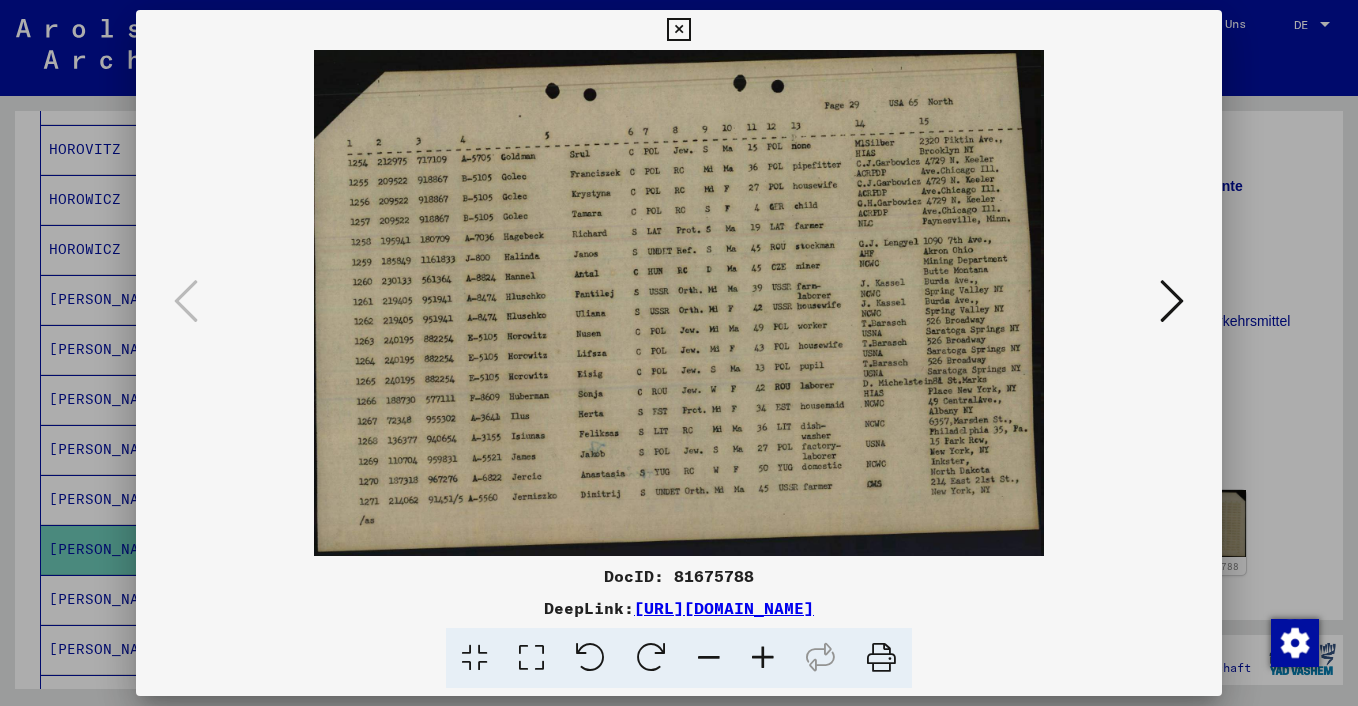 click at bounding box center (678, 30) 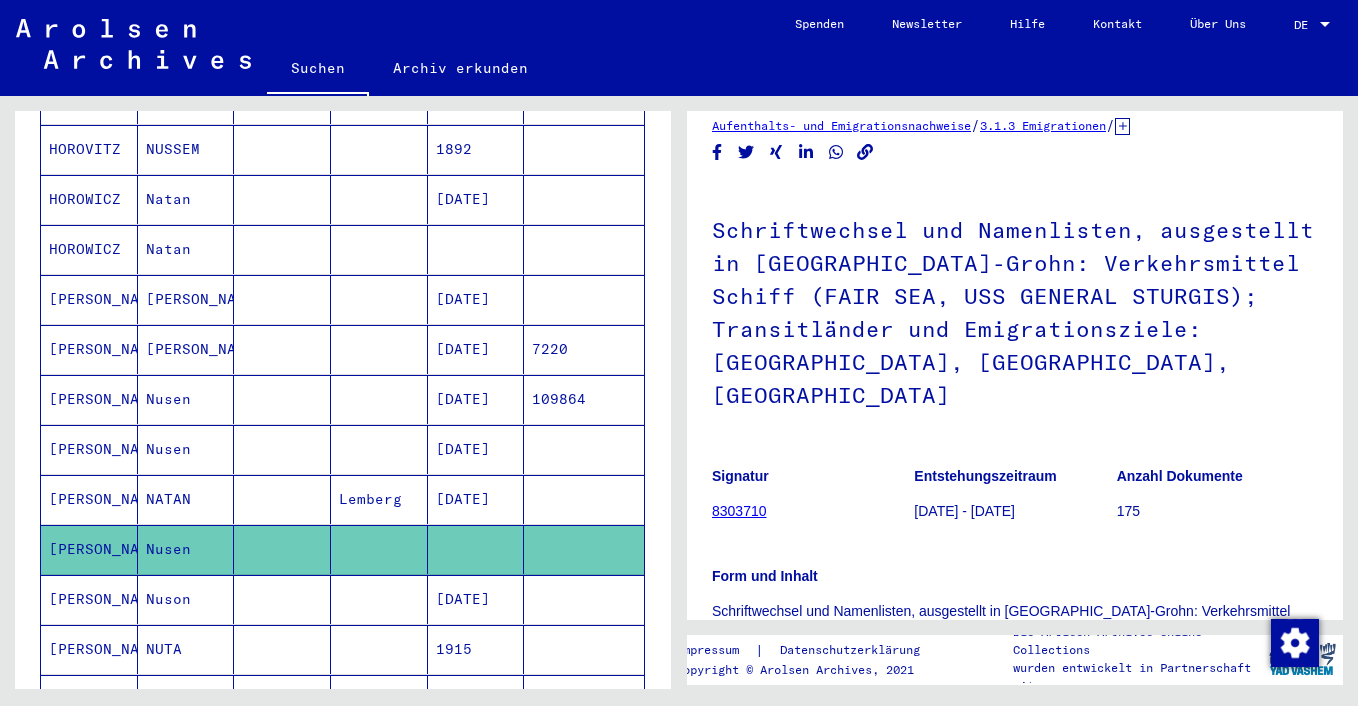 scroll, scrollTop: 0, scrollLeft: 0, axis: both 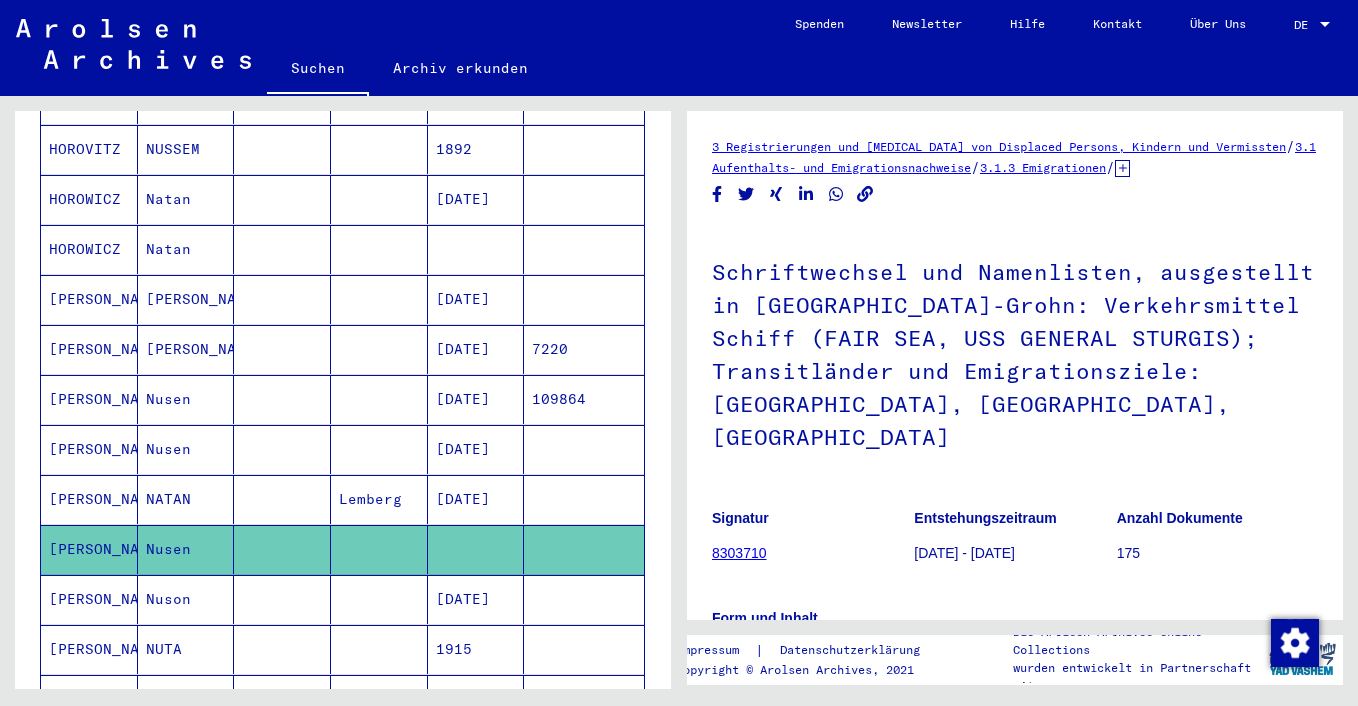 click 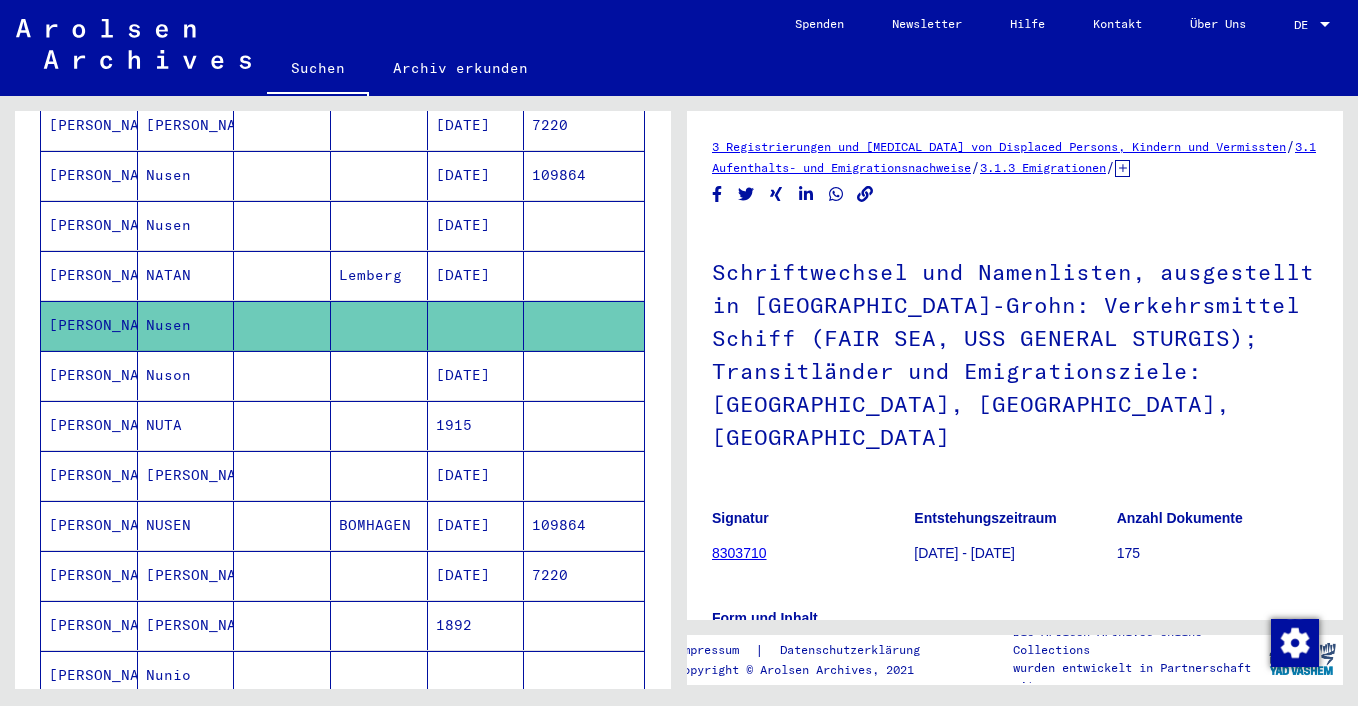 scroll, scrollTop: 927, scrollLeft: 0, axis: vertical 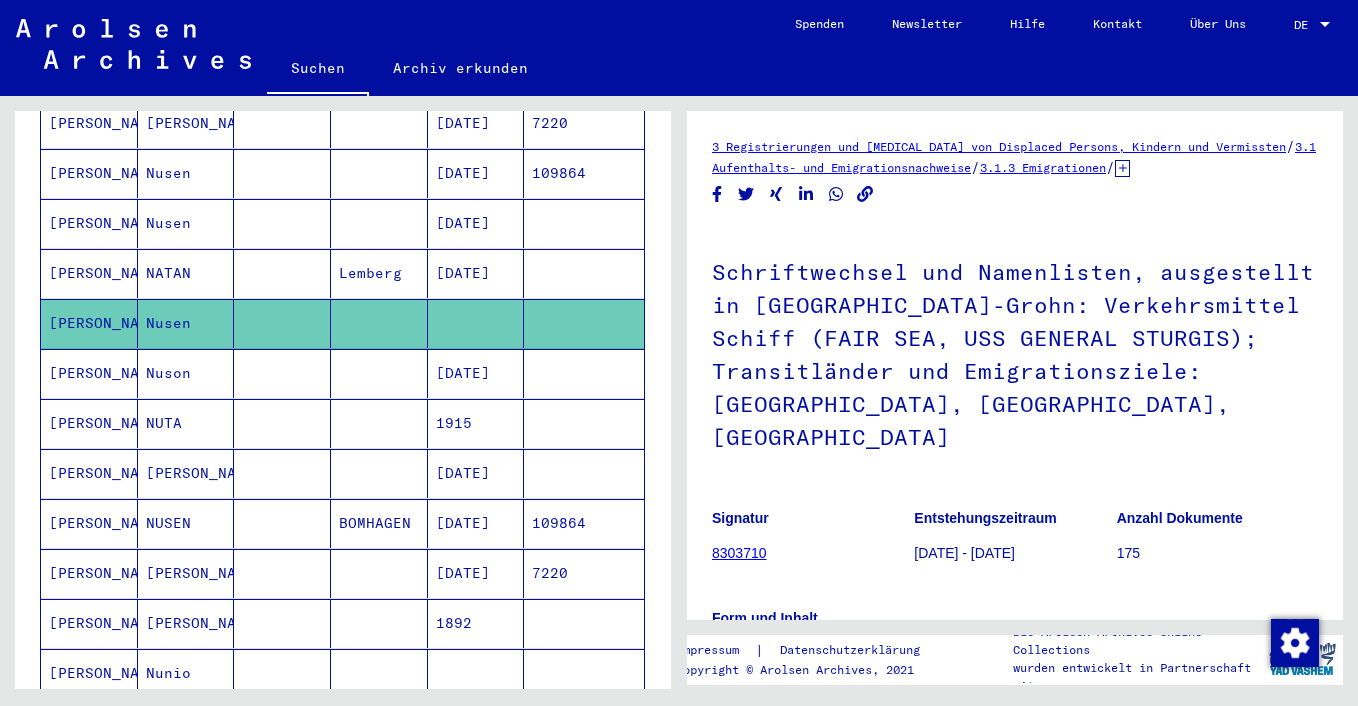 click at bounding box center [282, 673] 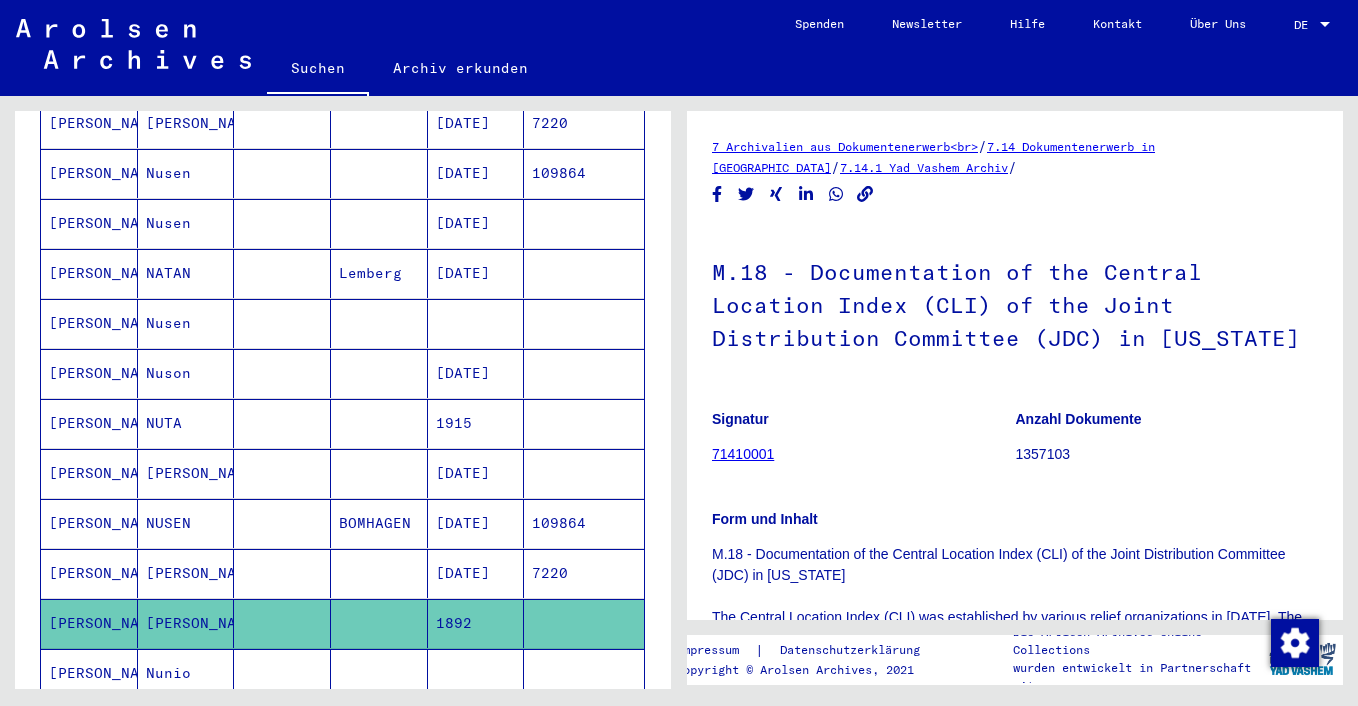 scroll, scrollTop: 0, scrollLeft: 0, axis: both 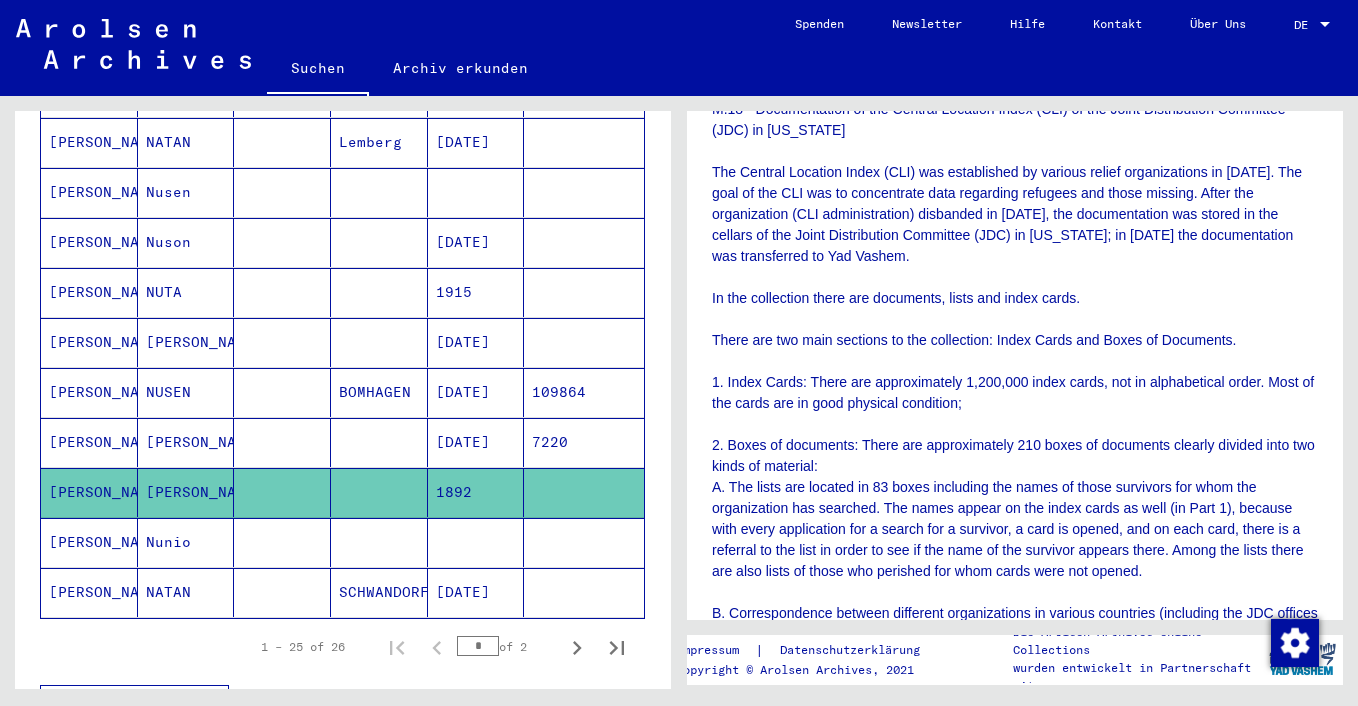 click at bounding box center (476, 592) 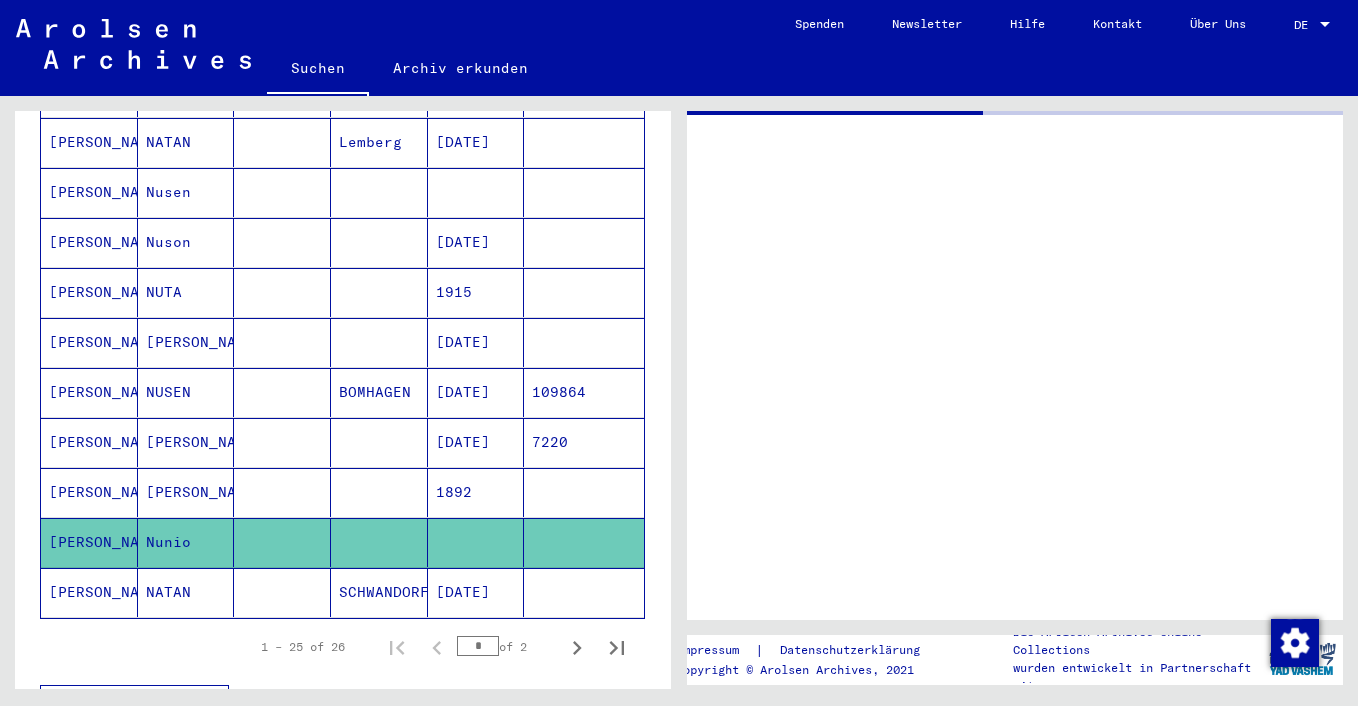 scroll, scrollTop: 0, scrollLeft: 0, axis: both 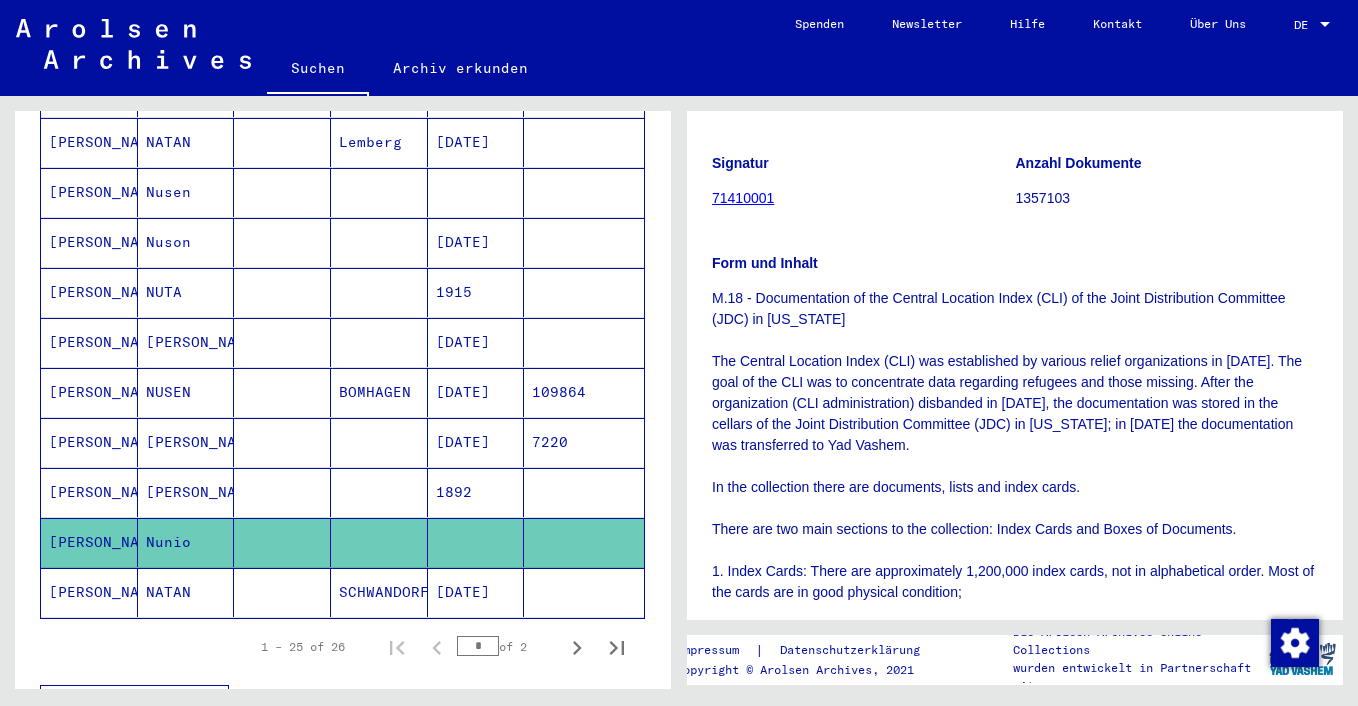 click on "Lemberg" at bounding box center (379, 192) 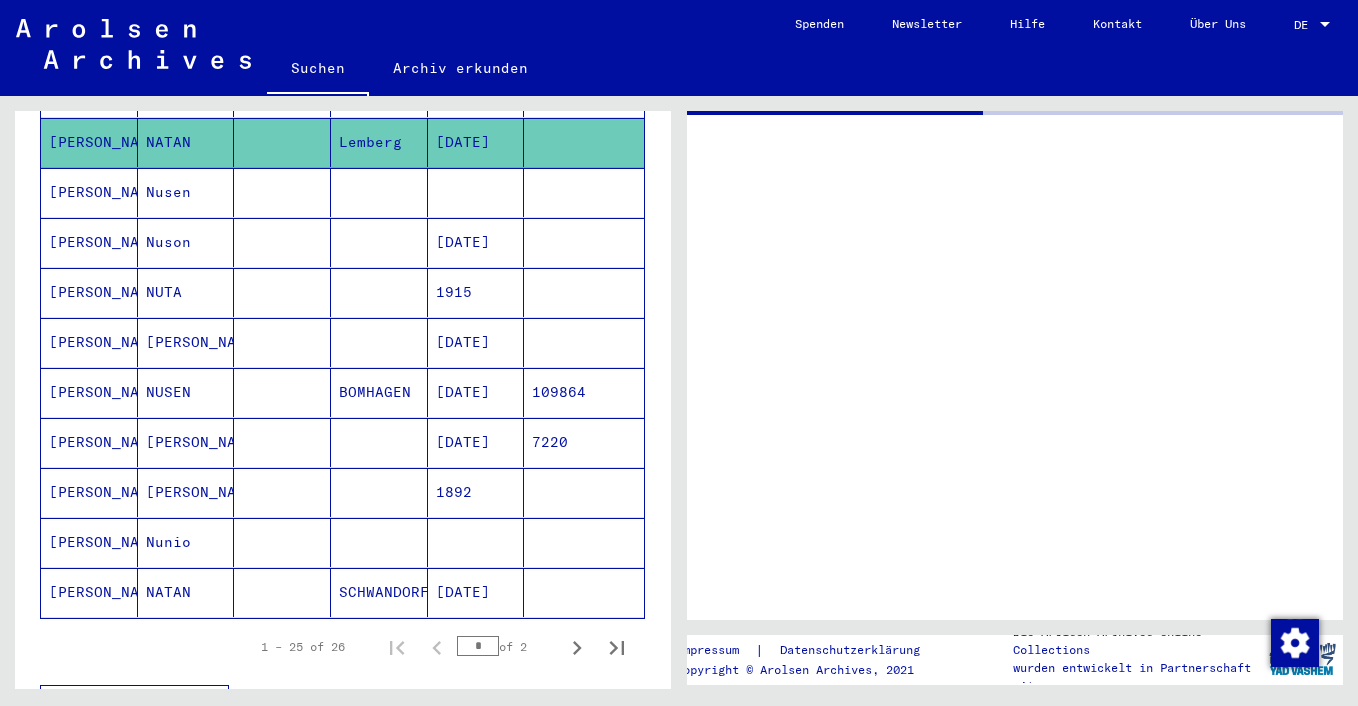 scroll, scrollTop: 0, scrollLeft: 0, axis: both 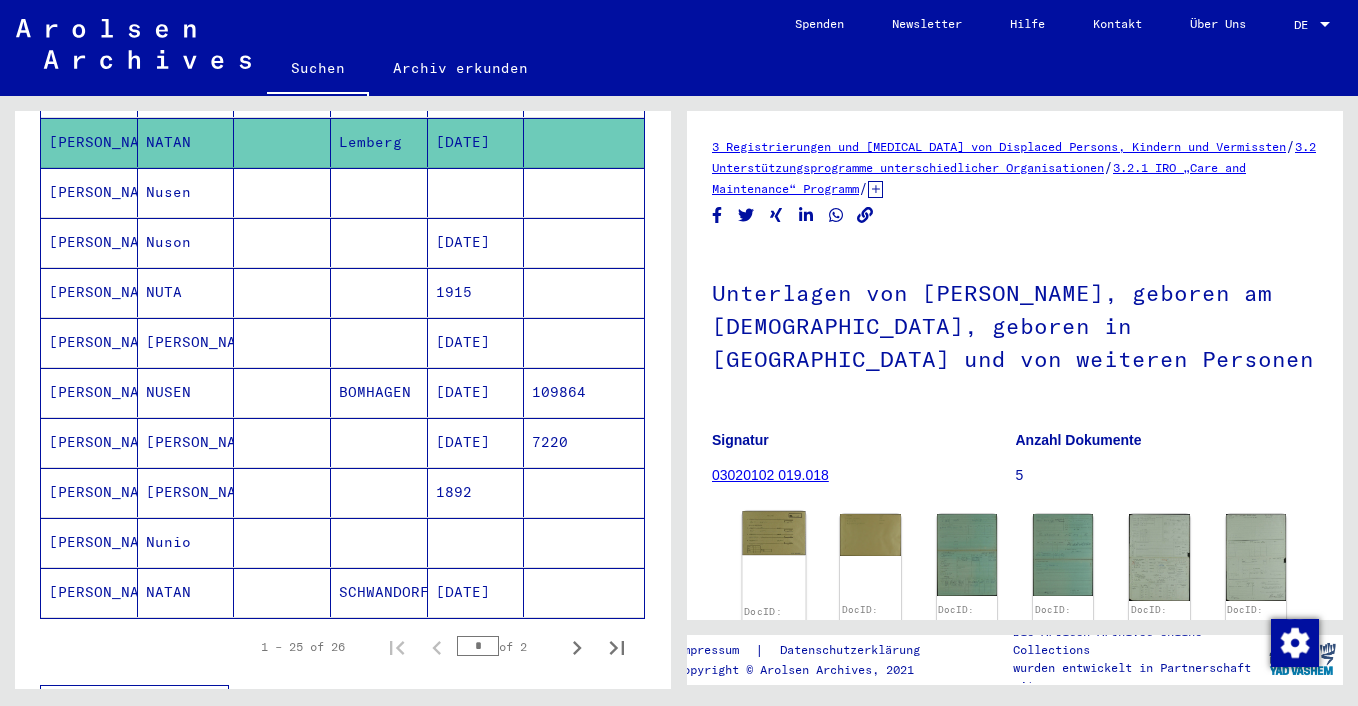 click 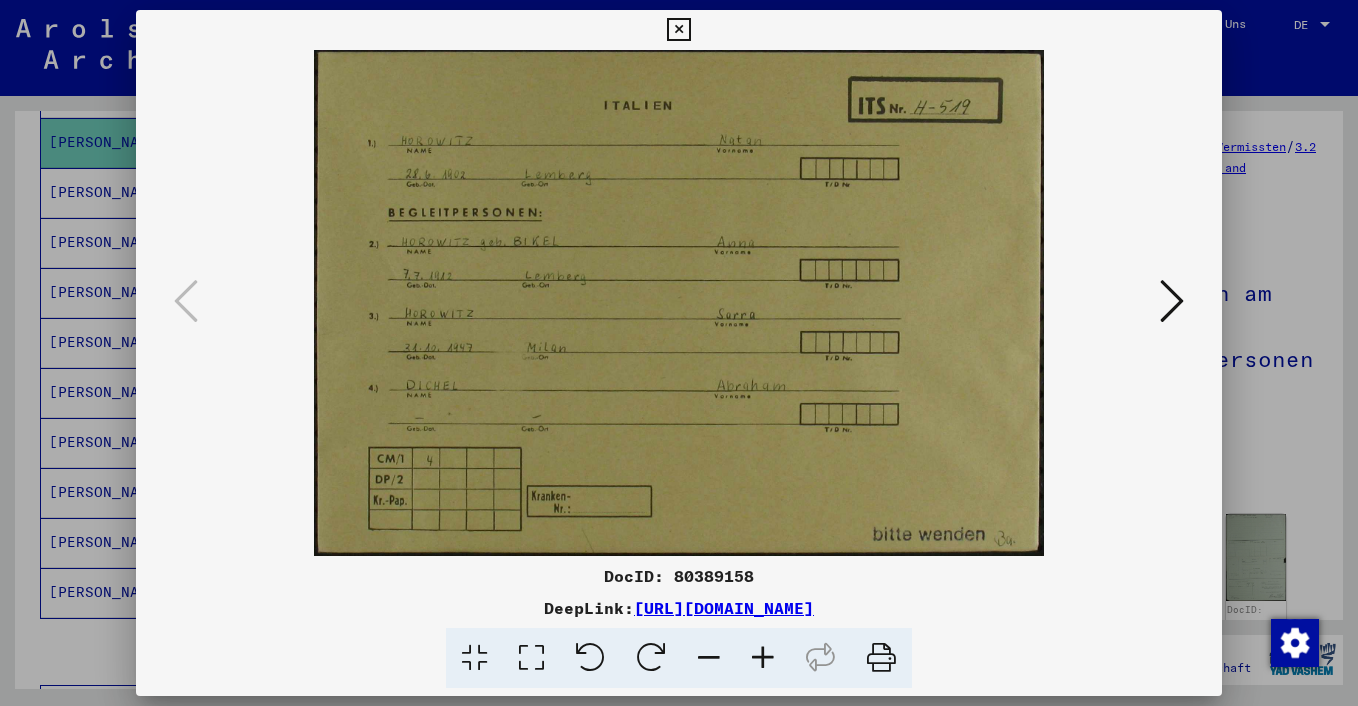 click at bounding box center (679, 353) 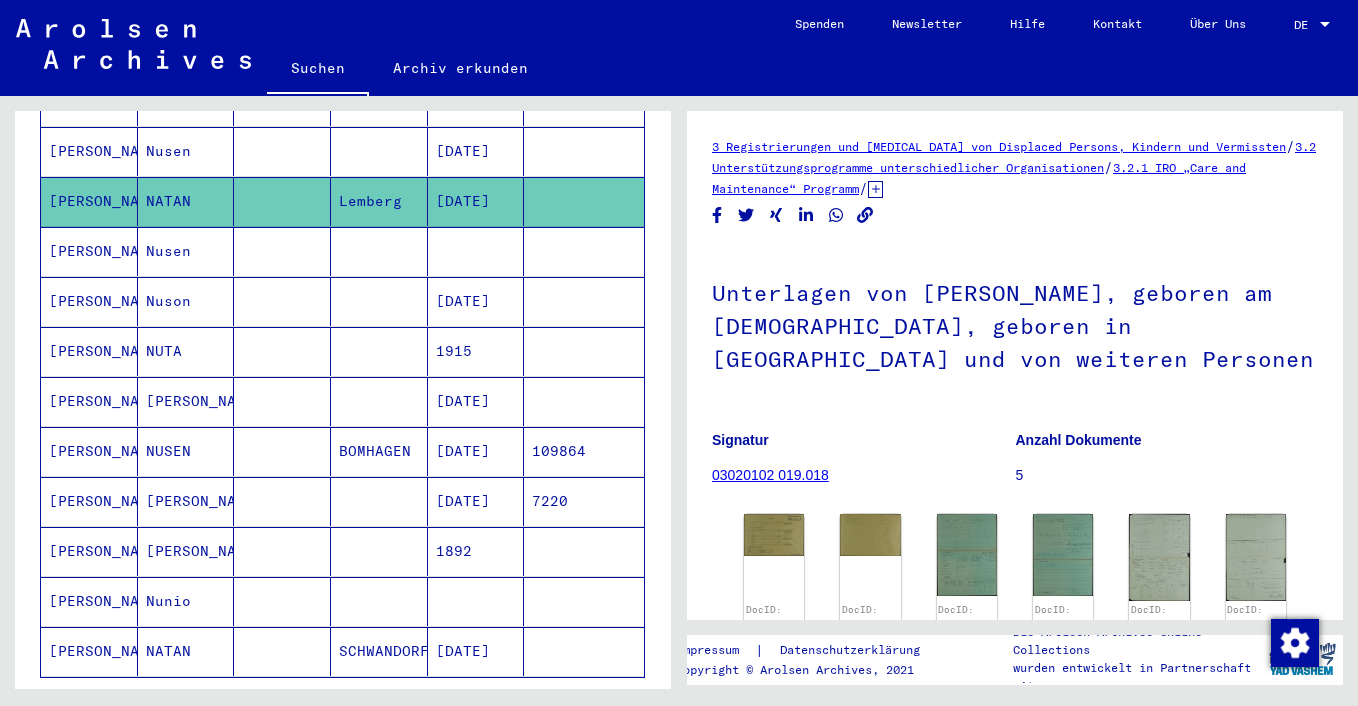 scroll, scrollTop: 997, scrollLeft: 0, axis: vertical 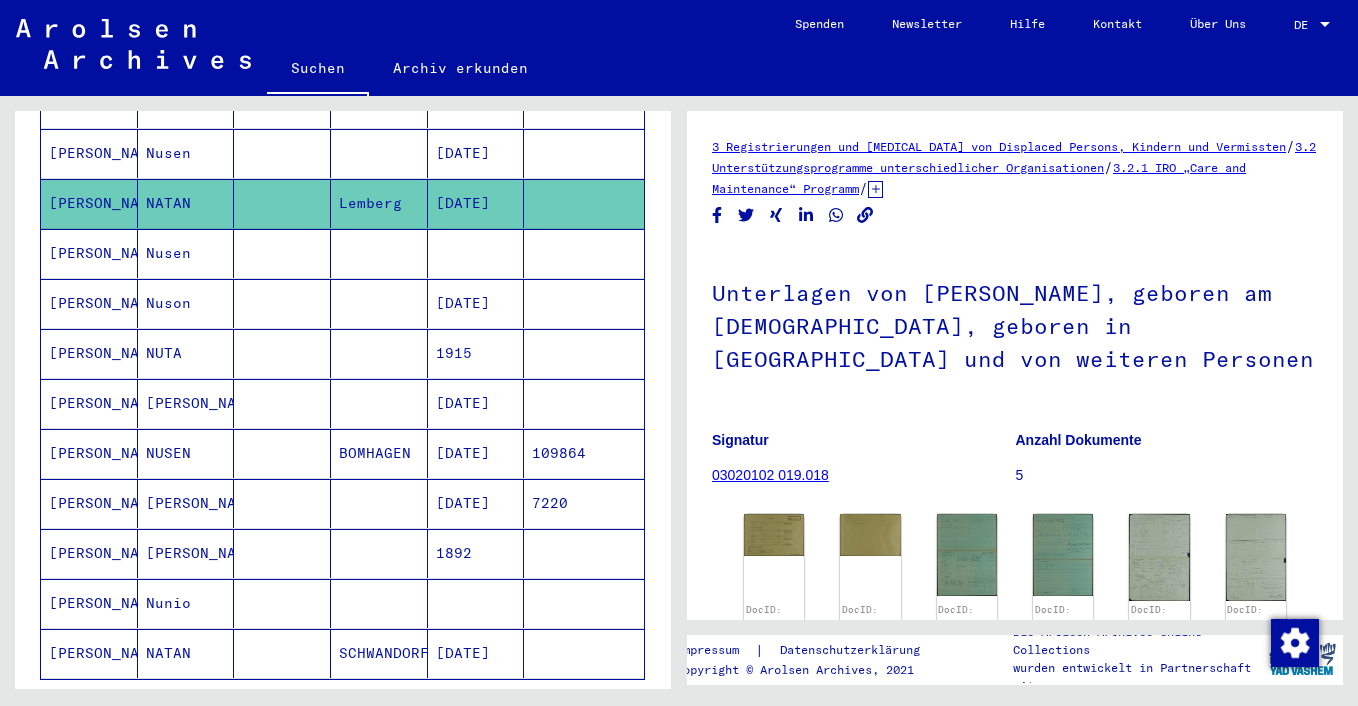 click on "Nusen" at bounding box center (186, 303) 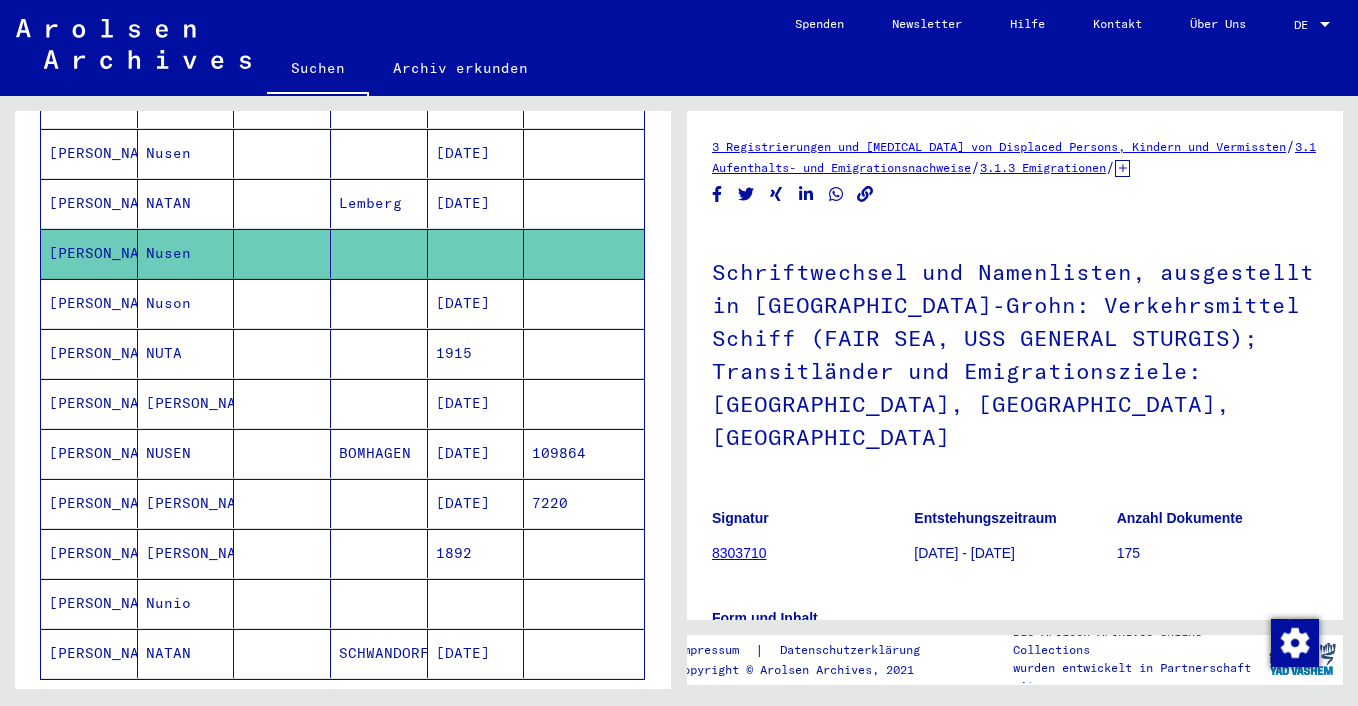 scroll, scrollTop: 0, scrollLeft: 0, axis: both 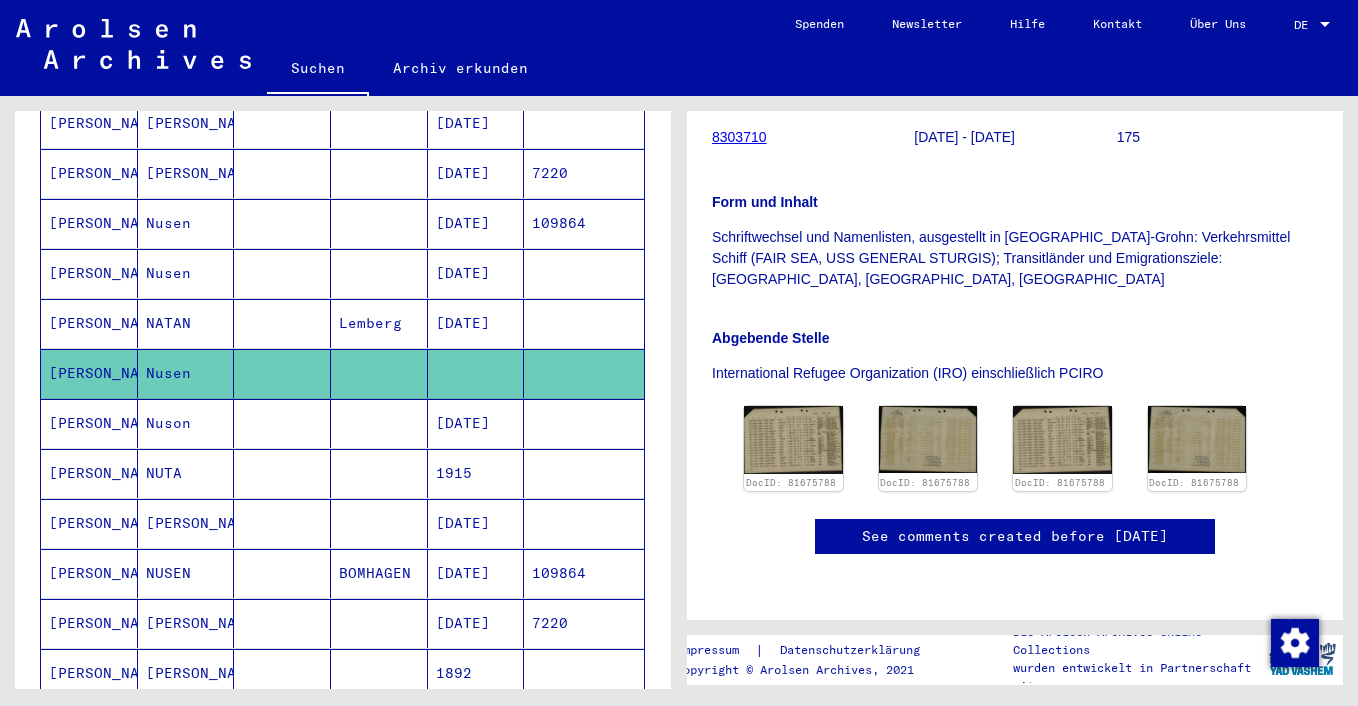 click at bounding box center (282, 323) 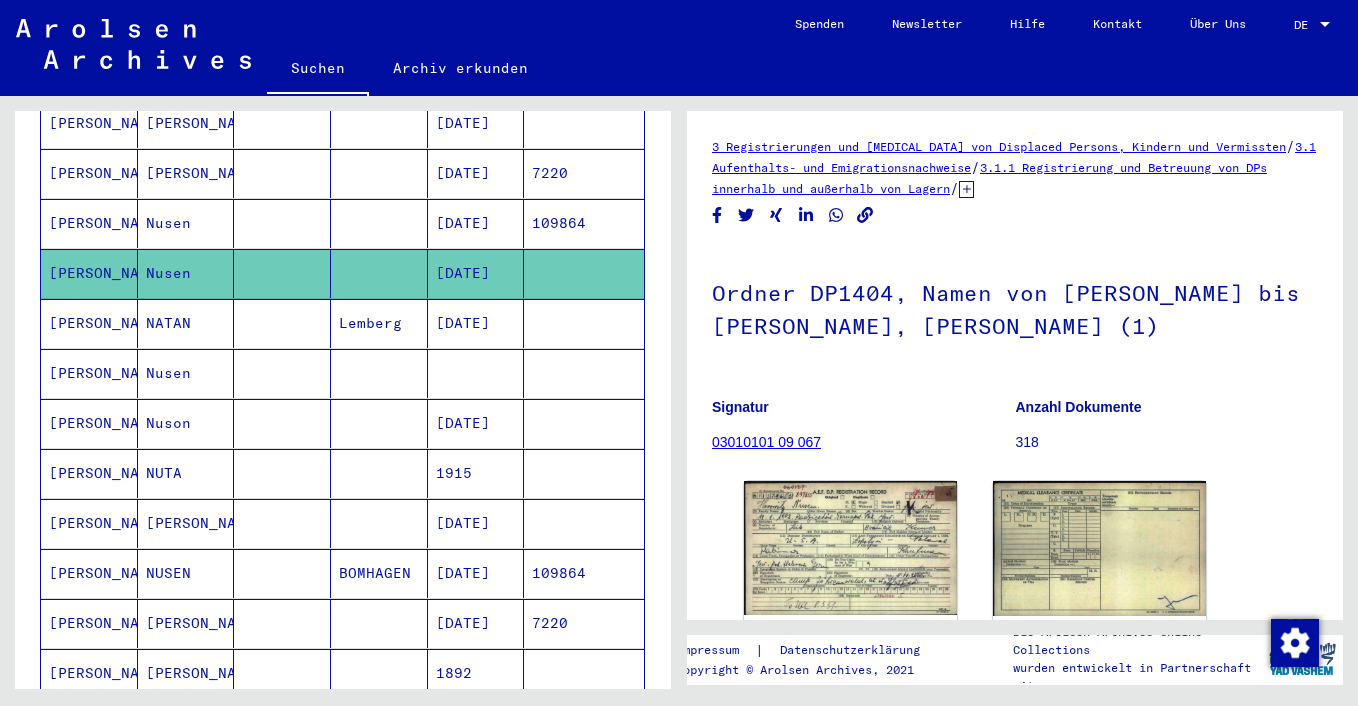 scroll, scrollTop: 0, scrollLeft: 0, axis: both 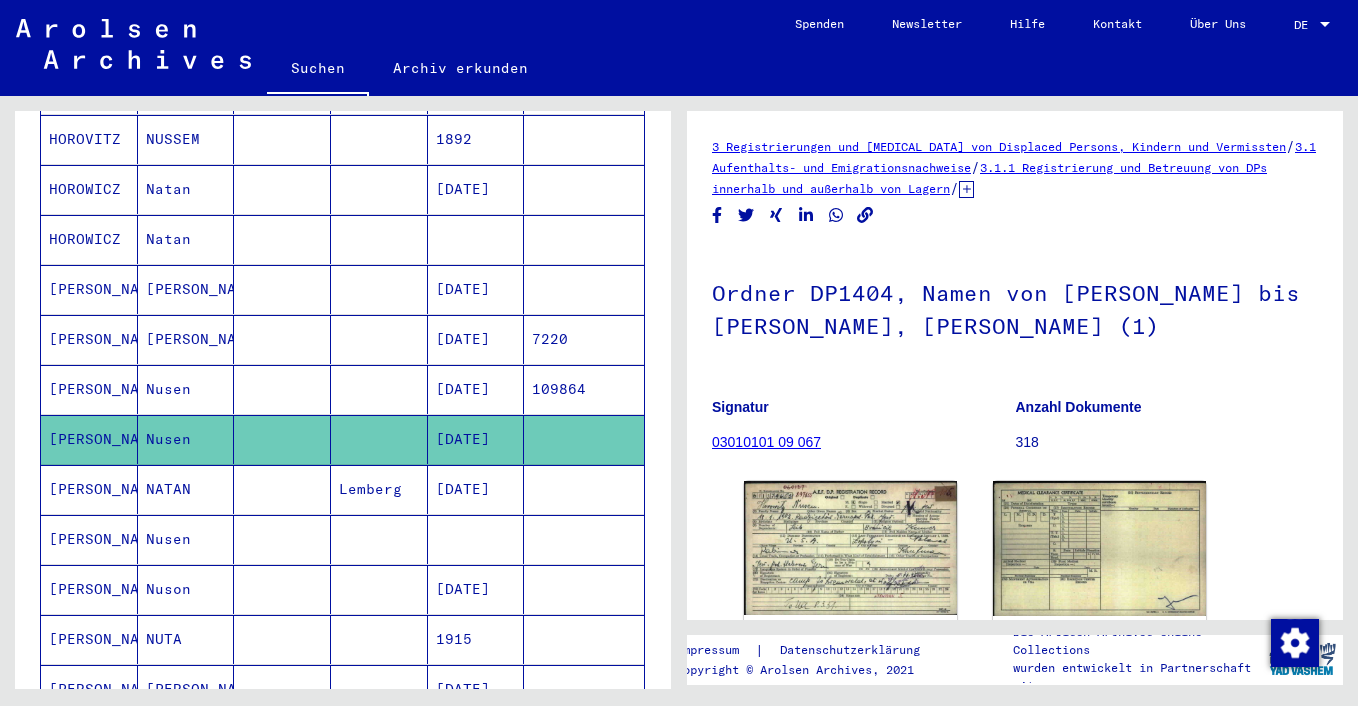 click at bounding box center [476, 289] 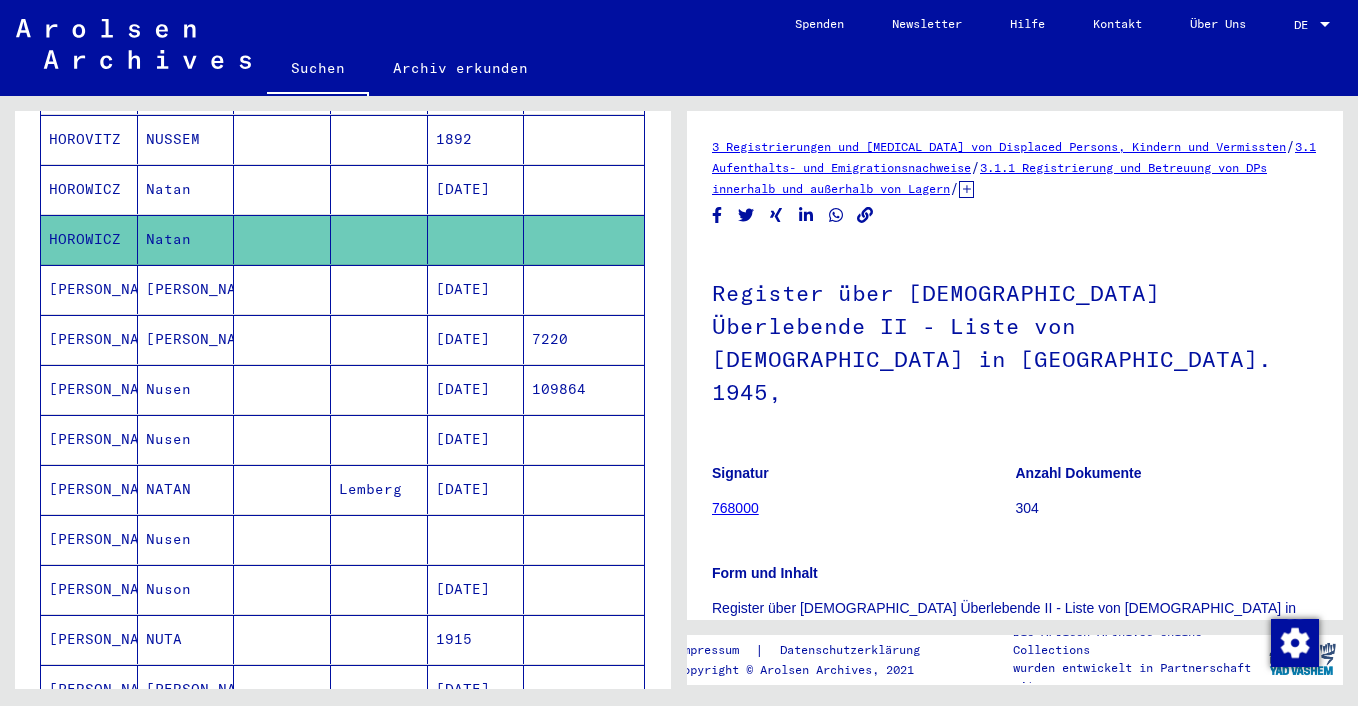 scroll, scrollTop: 0, scrollLeft: 0, axis: both 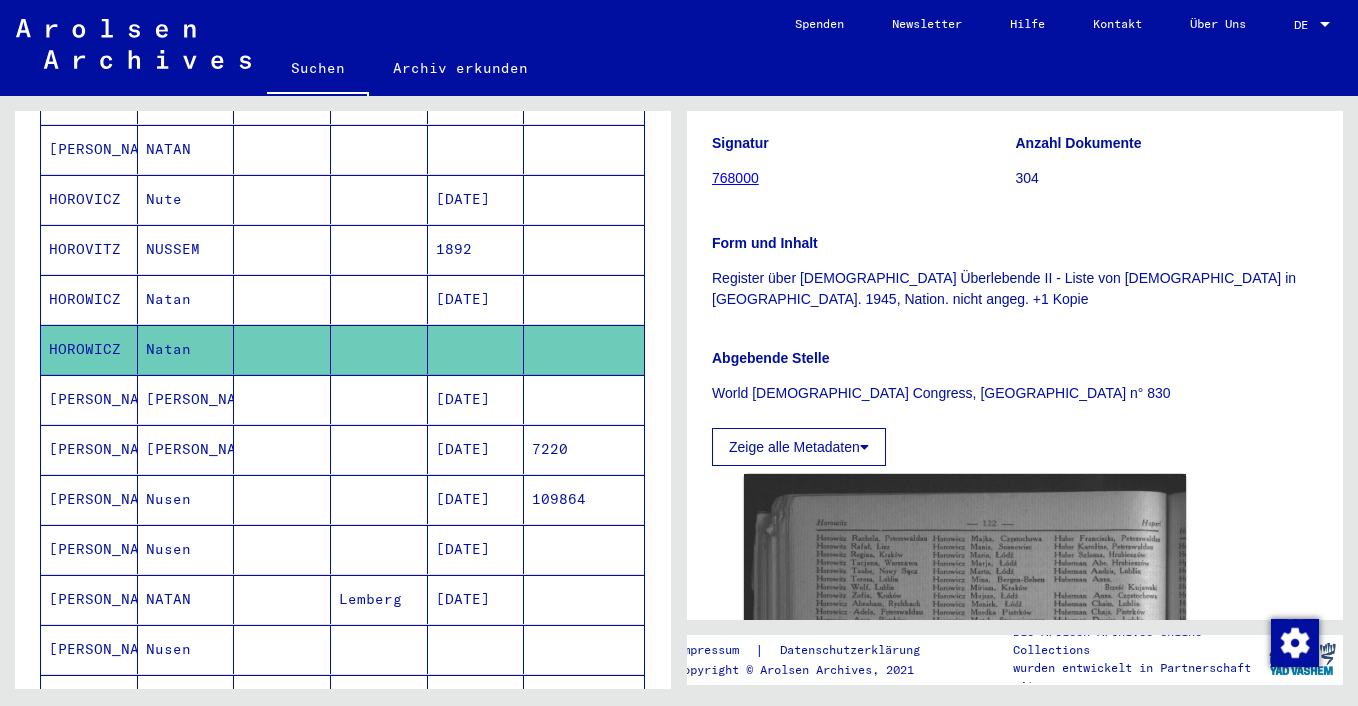 click at bounding box center [379, 299] 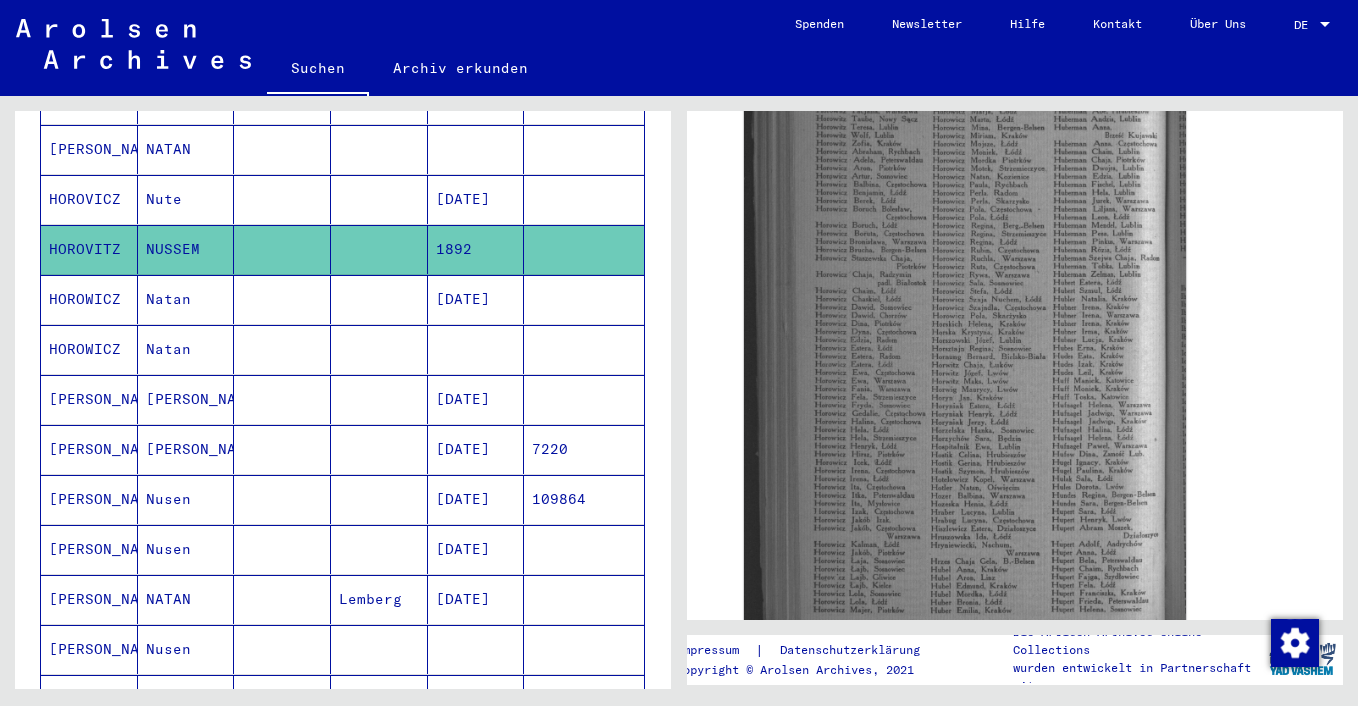 scroll, scrollTop: 201, scrollLeft: 0, axis: vertical 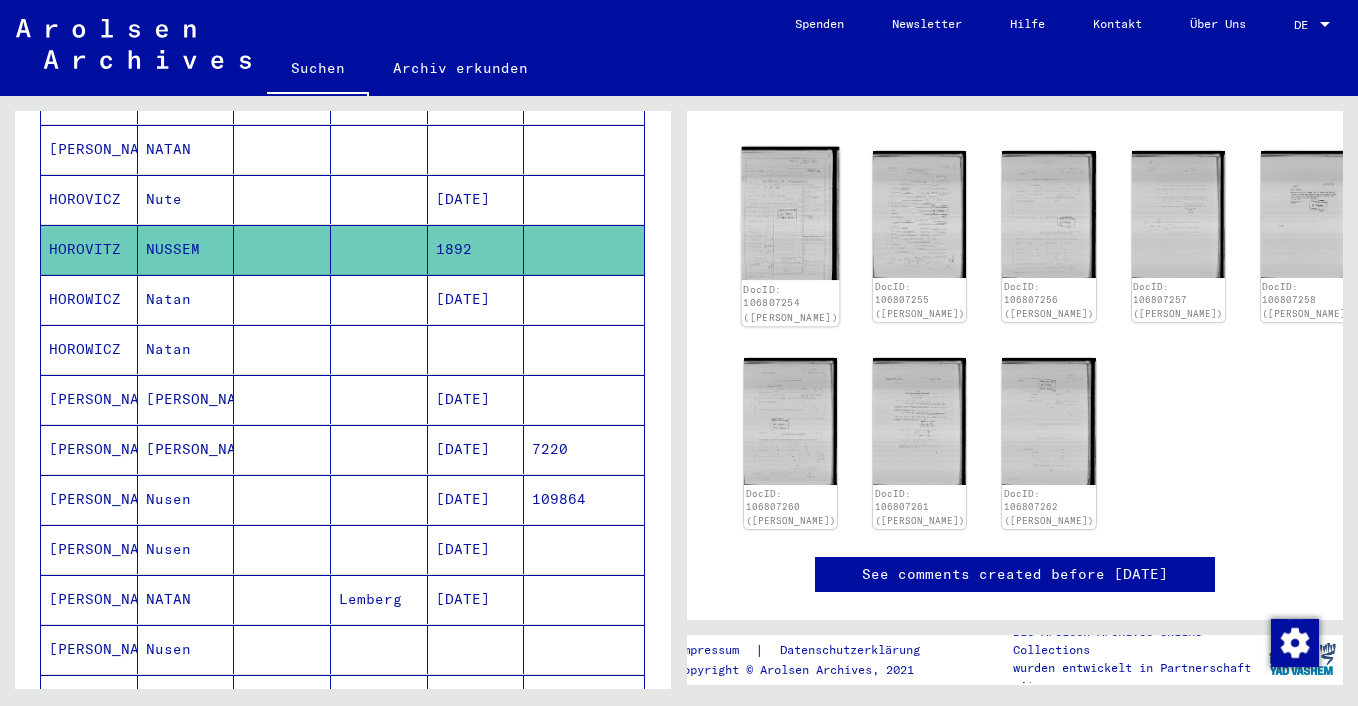 click 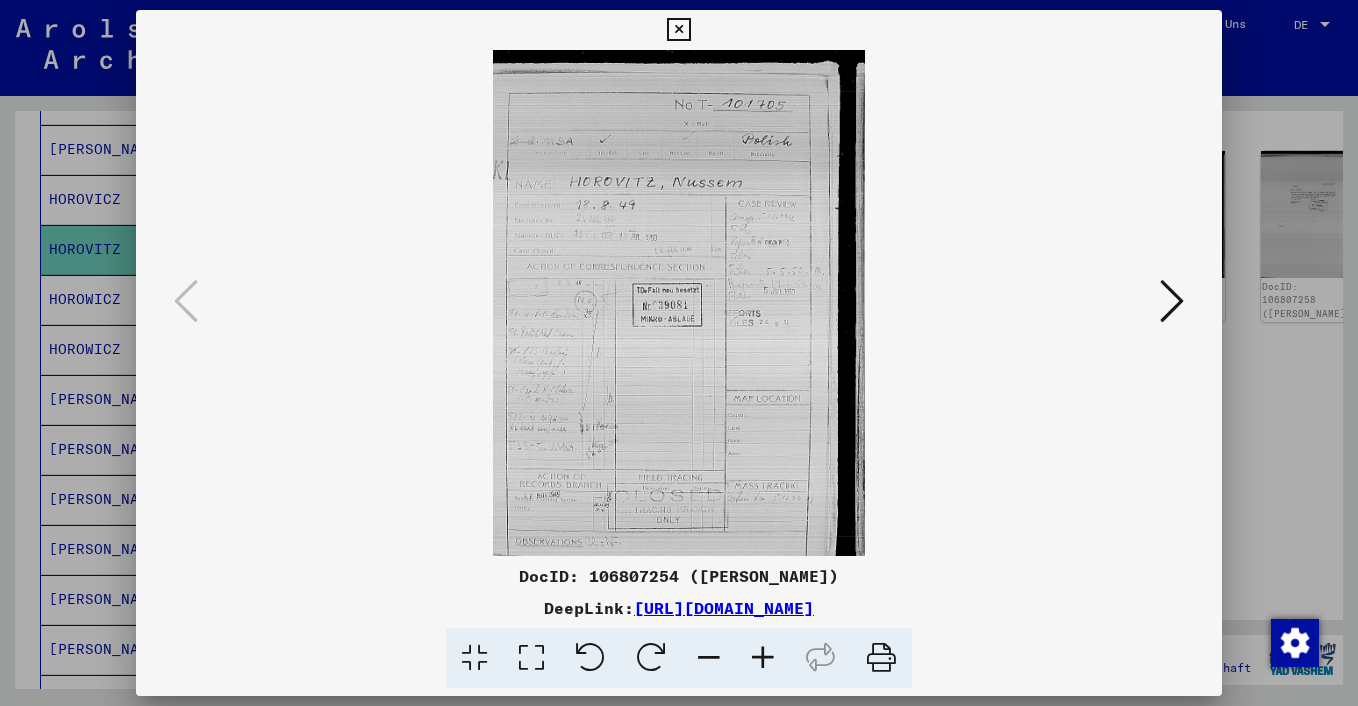 click at bounding box center [679, 353] 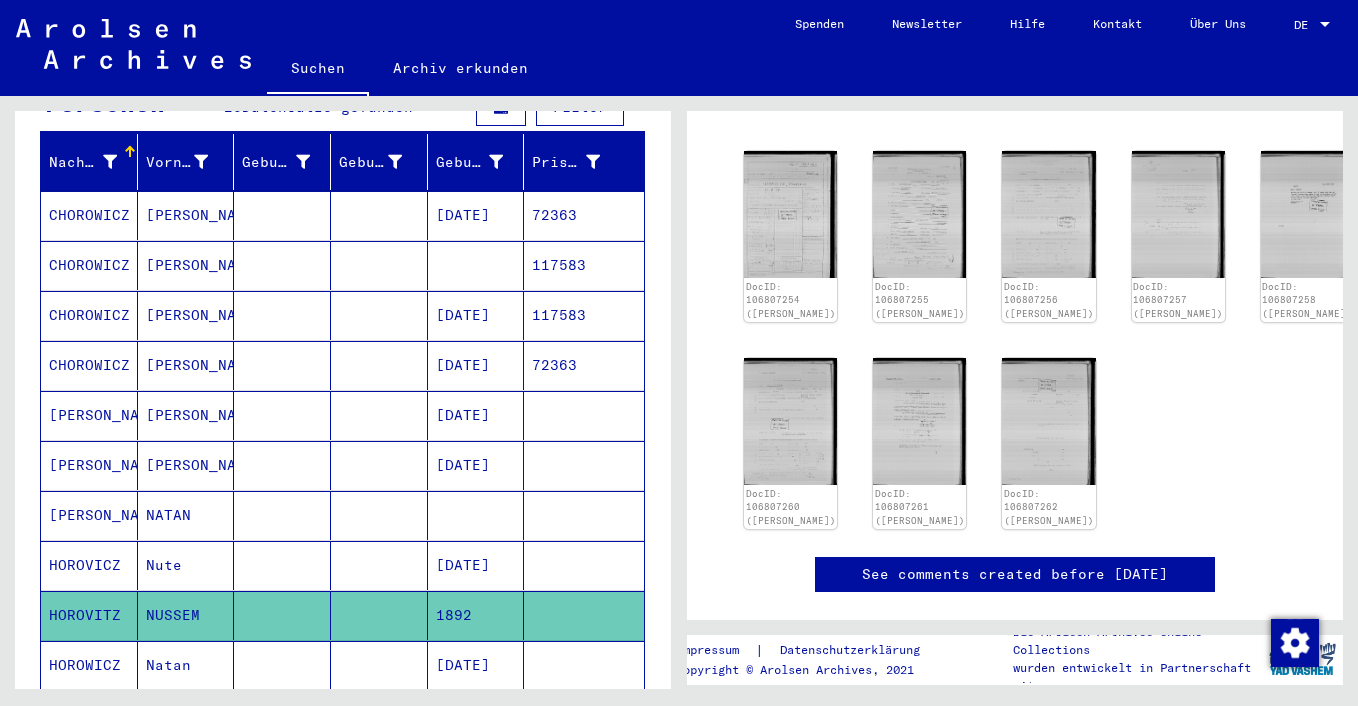 scroll, scrollTop: 232, scrollLeft: 0, axis: vertical 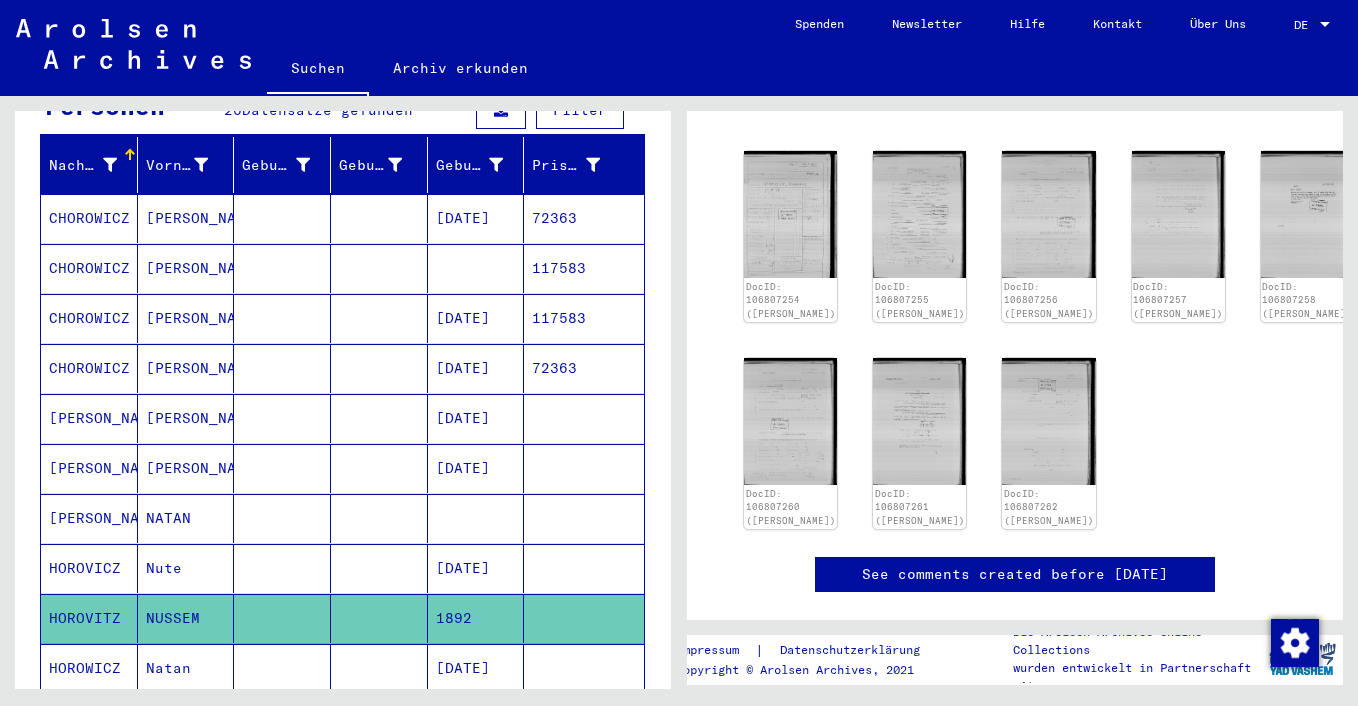click on "CHOROWICZ" at bounding box center (89, 318) 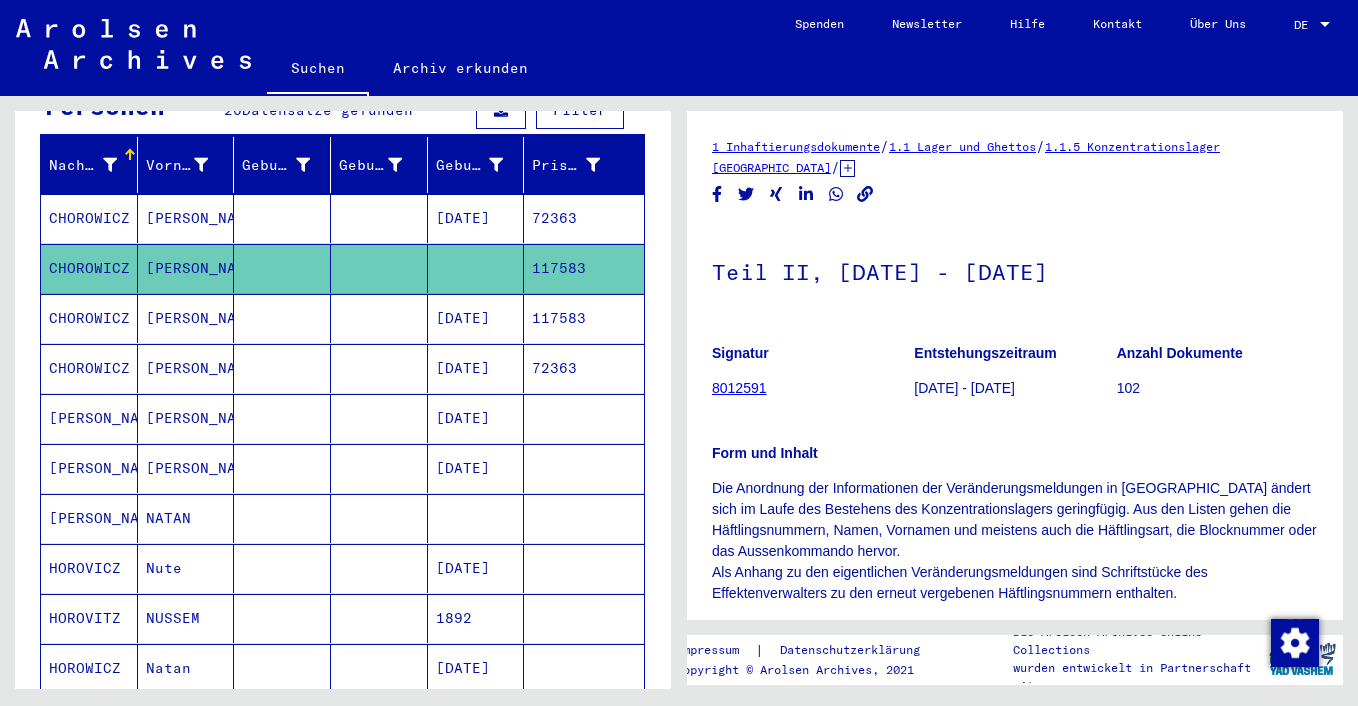 scroll, scrollTop: 0, scrollLeft: 0, axis: both 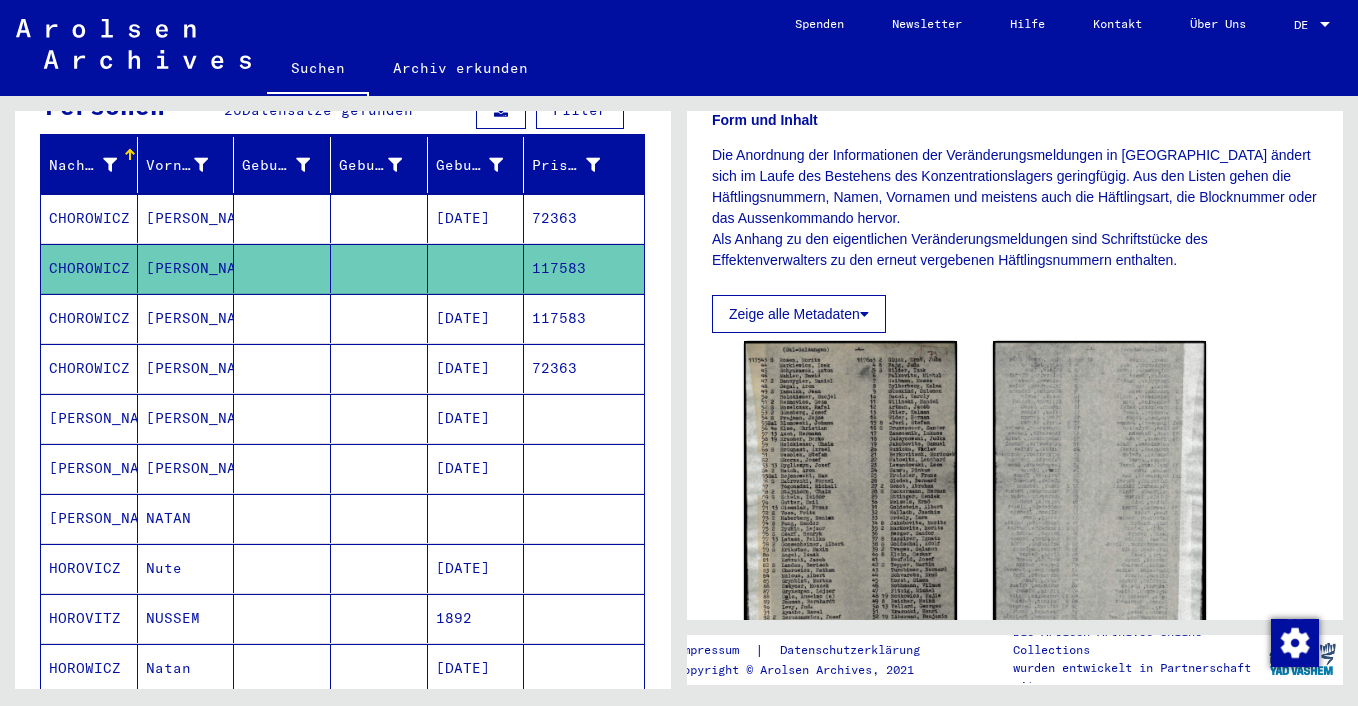 click 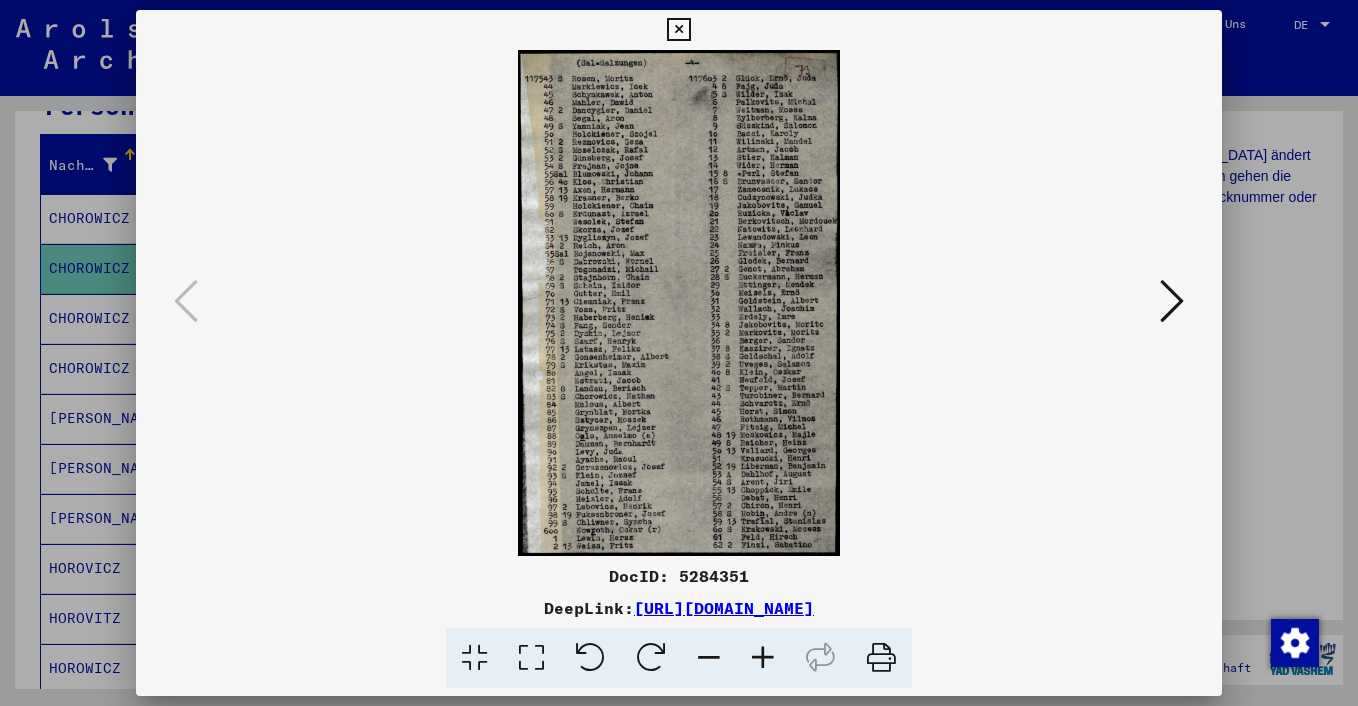 click at bounding box center (678, 30) 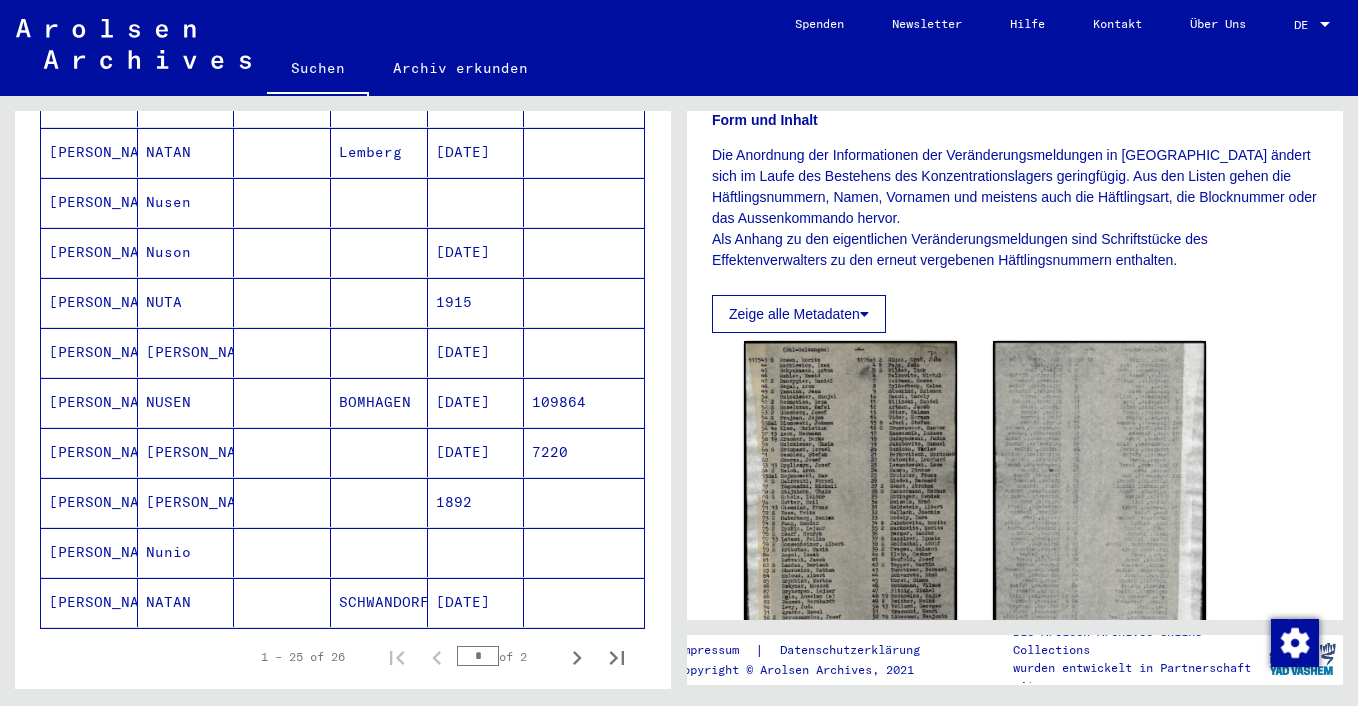 scroll, scrollTop: 1052, scrollLeft: 0, axis: vertical 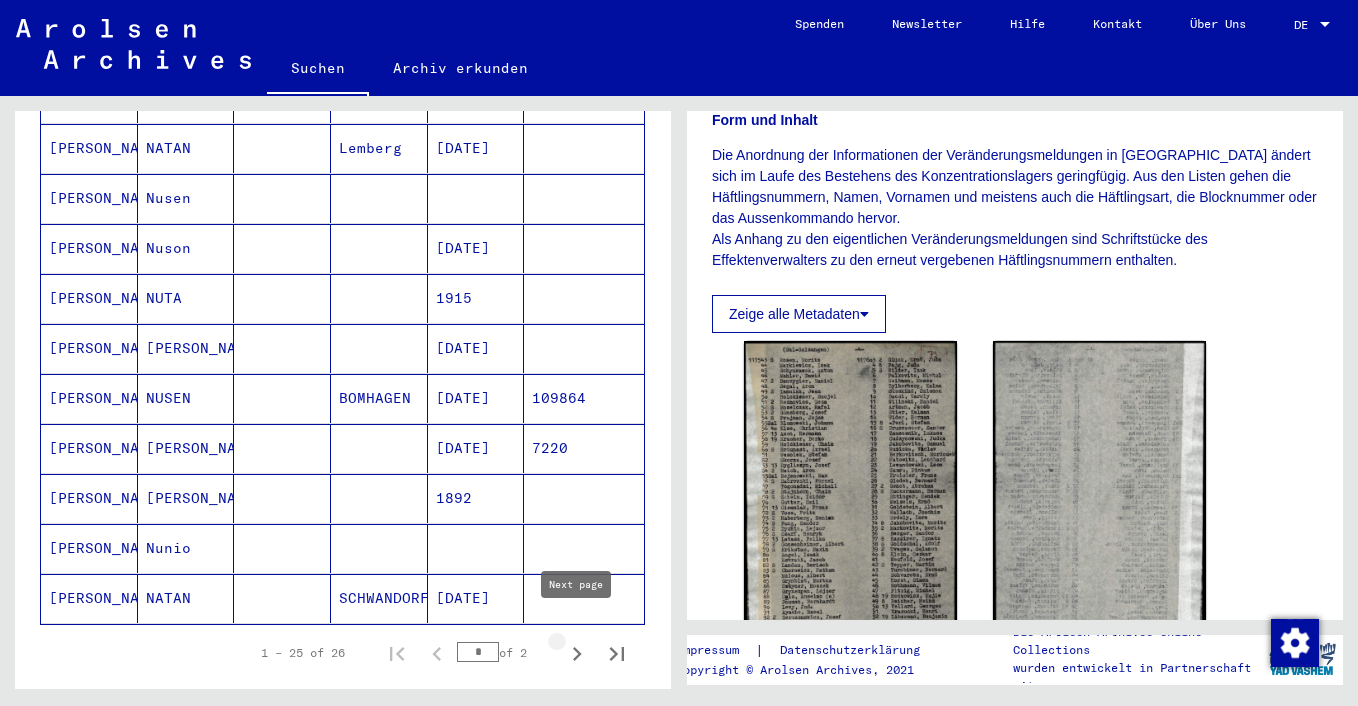 click 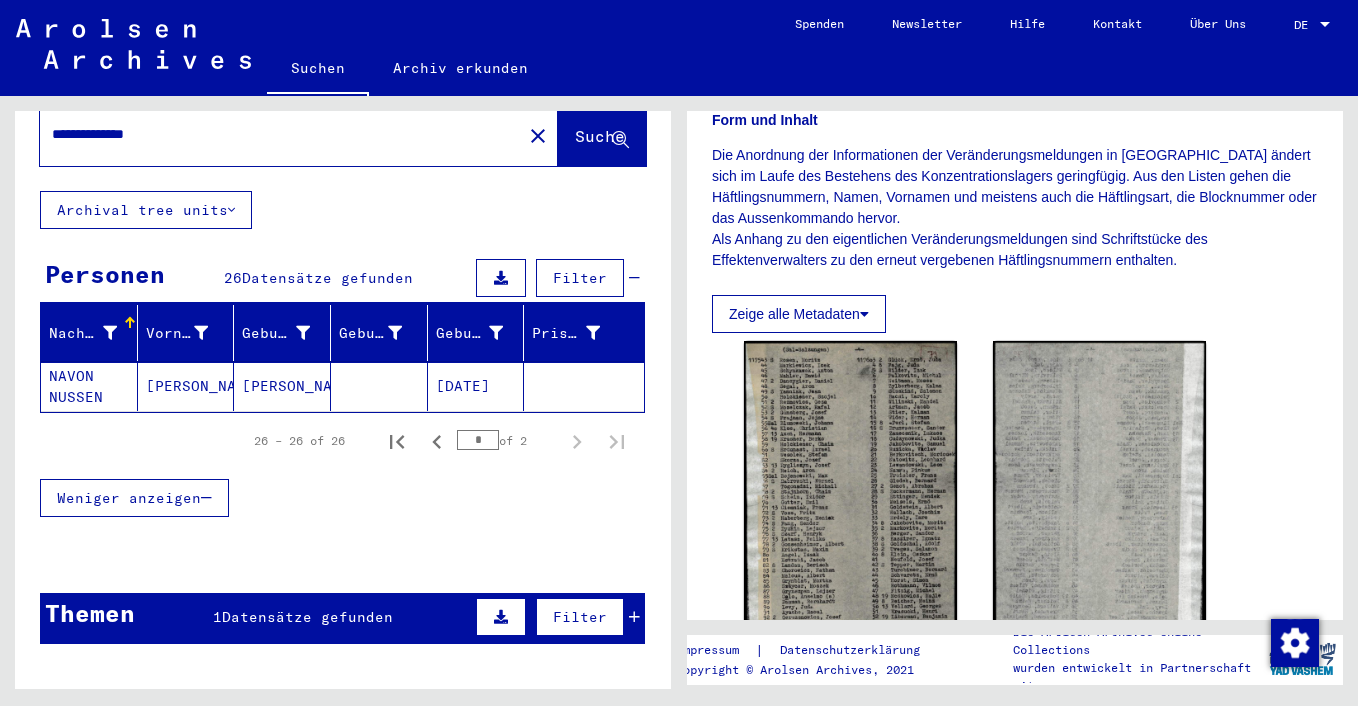 scroll, scrollTop: 0, scrollLeft: 0, axis: both 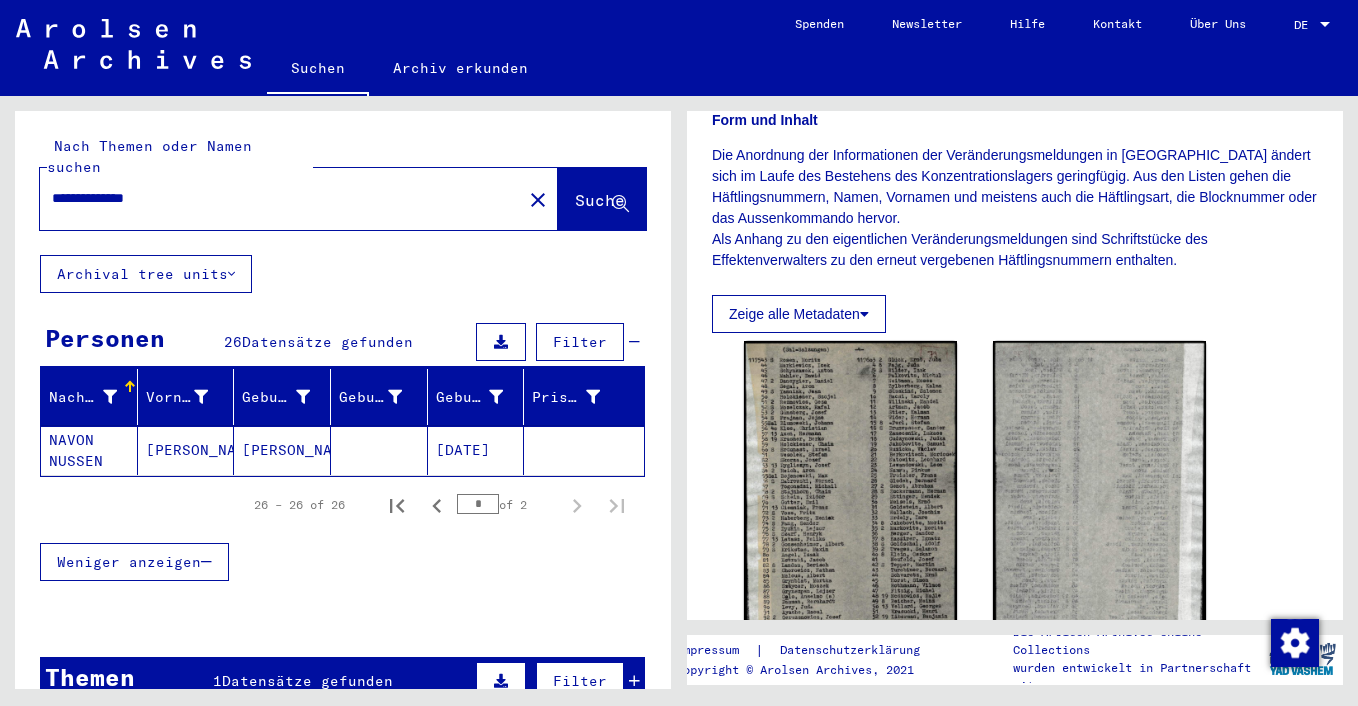 drag, startPoint x: 94, startPoint y: 180, endPoint x: 52, endPoint y: 180, distance: 42 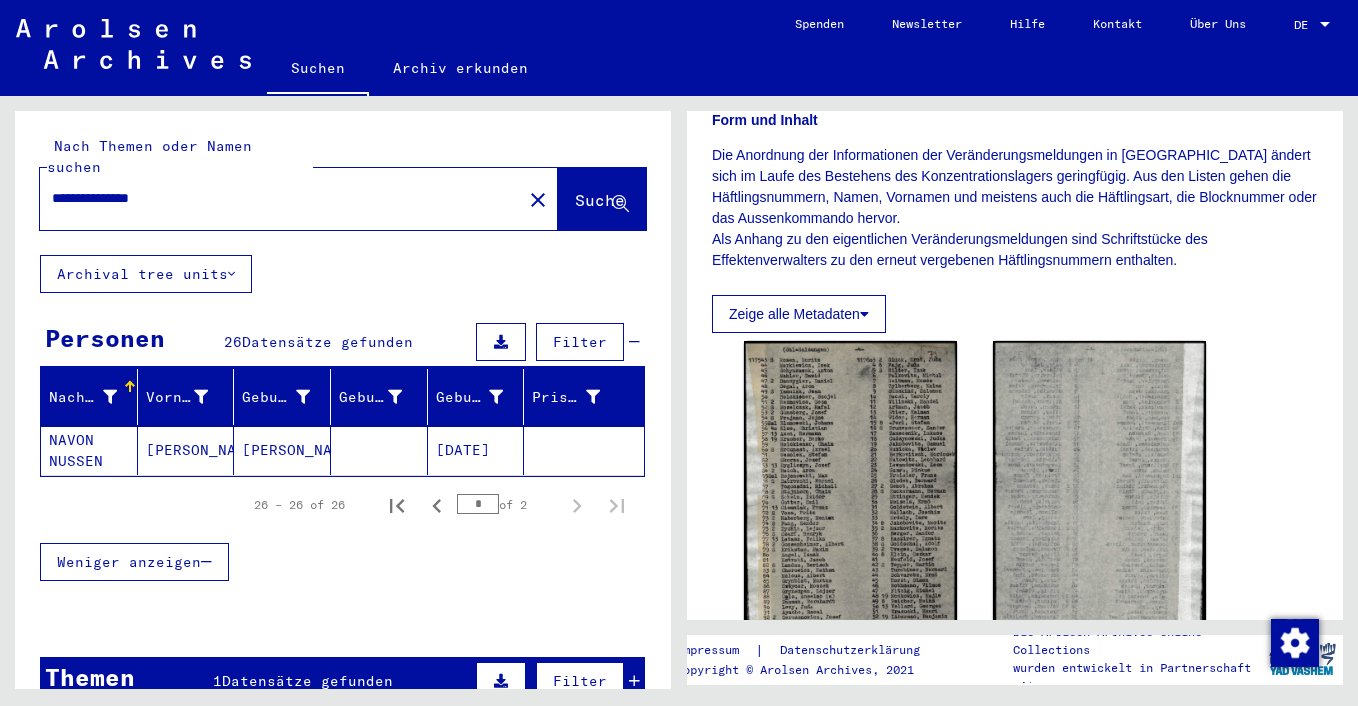type on "**********" 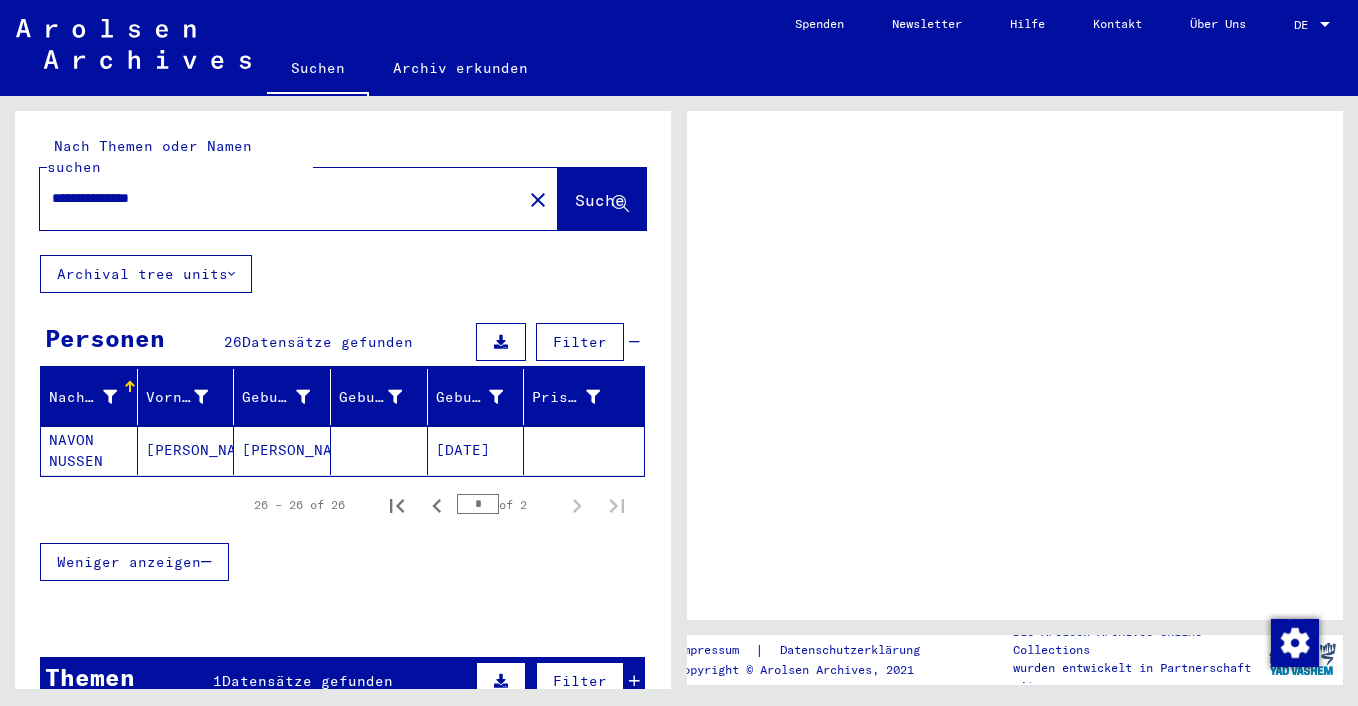 scroll, scrollTop: 0, scrollLeft: 0, axis: both 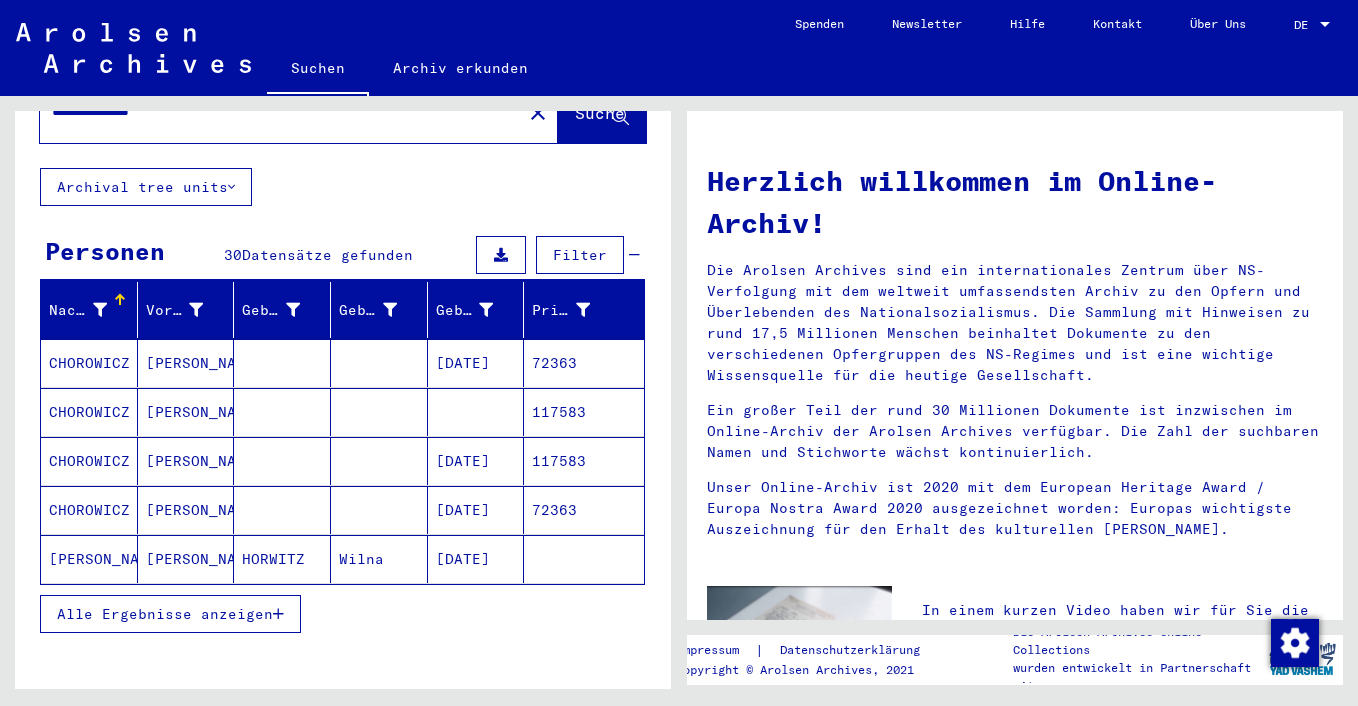 click on "Alle Ergebnisse anzeigen" at bounding box center [170, 614] 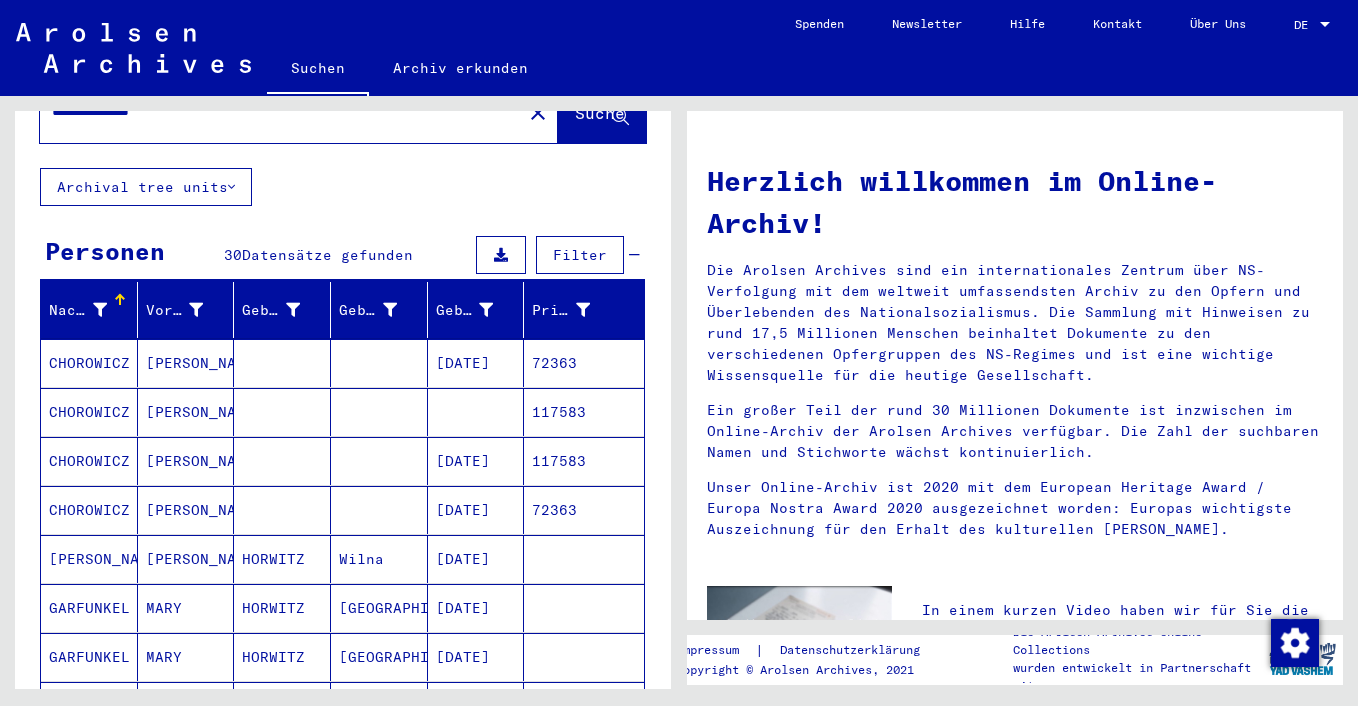 click on "[PERSON_NAME]" at bounding box center [186, 461] 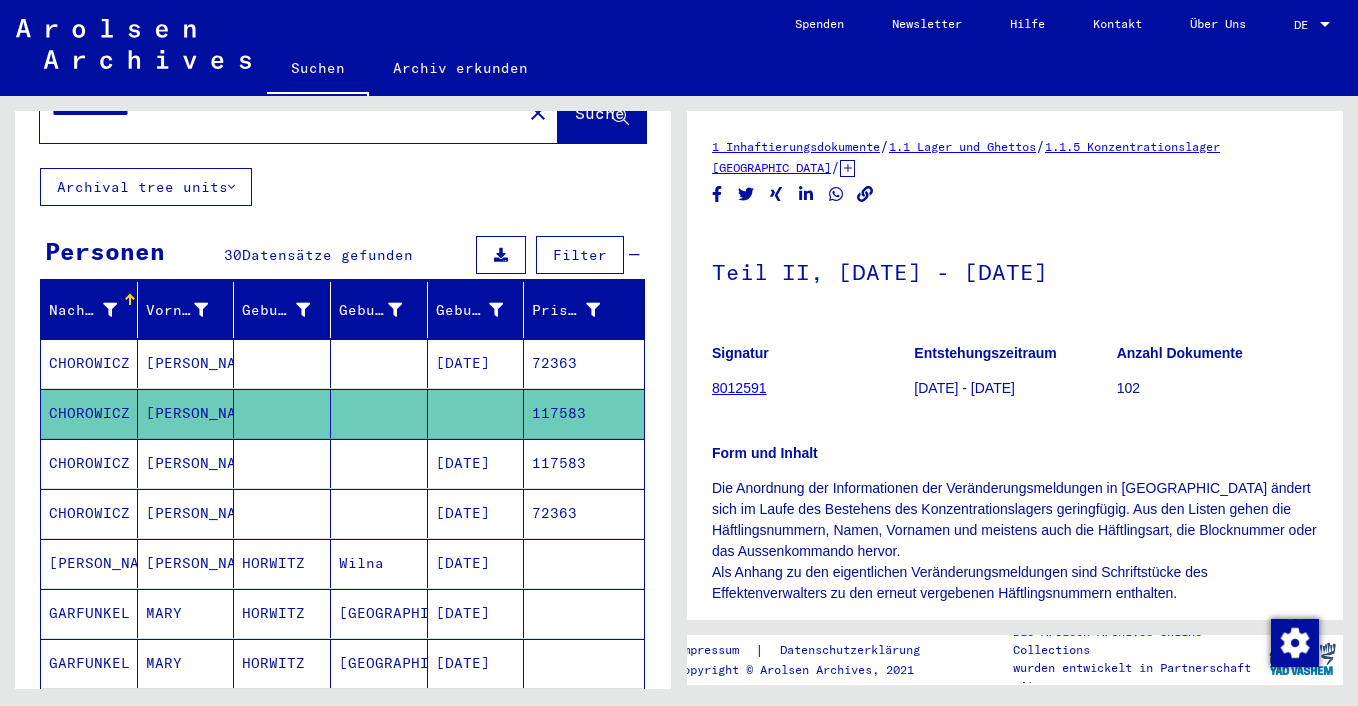 scroll, scrollTop: 0, scrollLeft: 0, axis: both 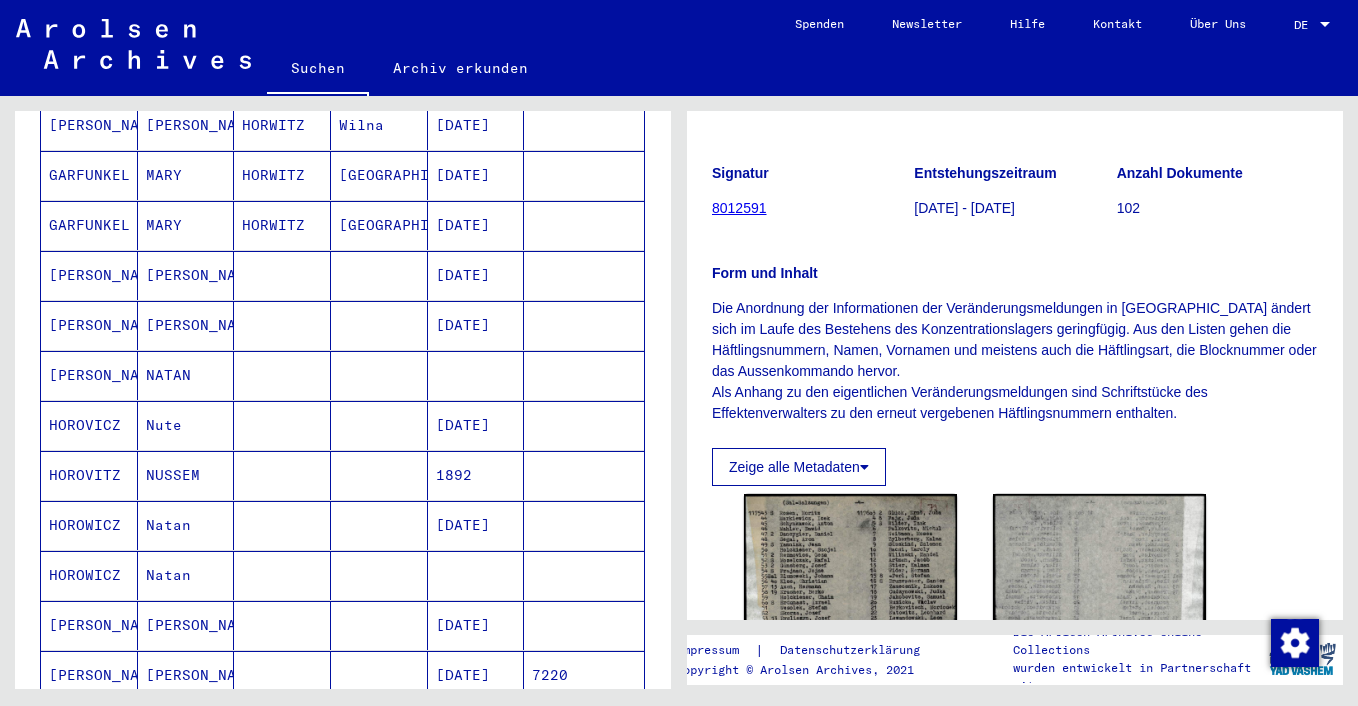 click at bounding box center (282, 625) 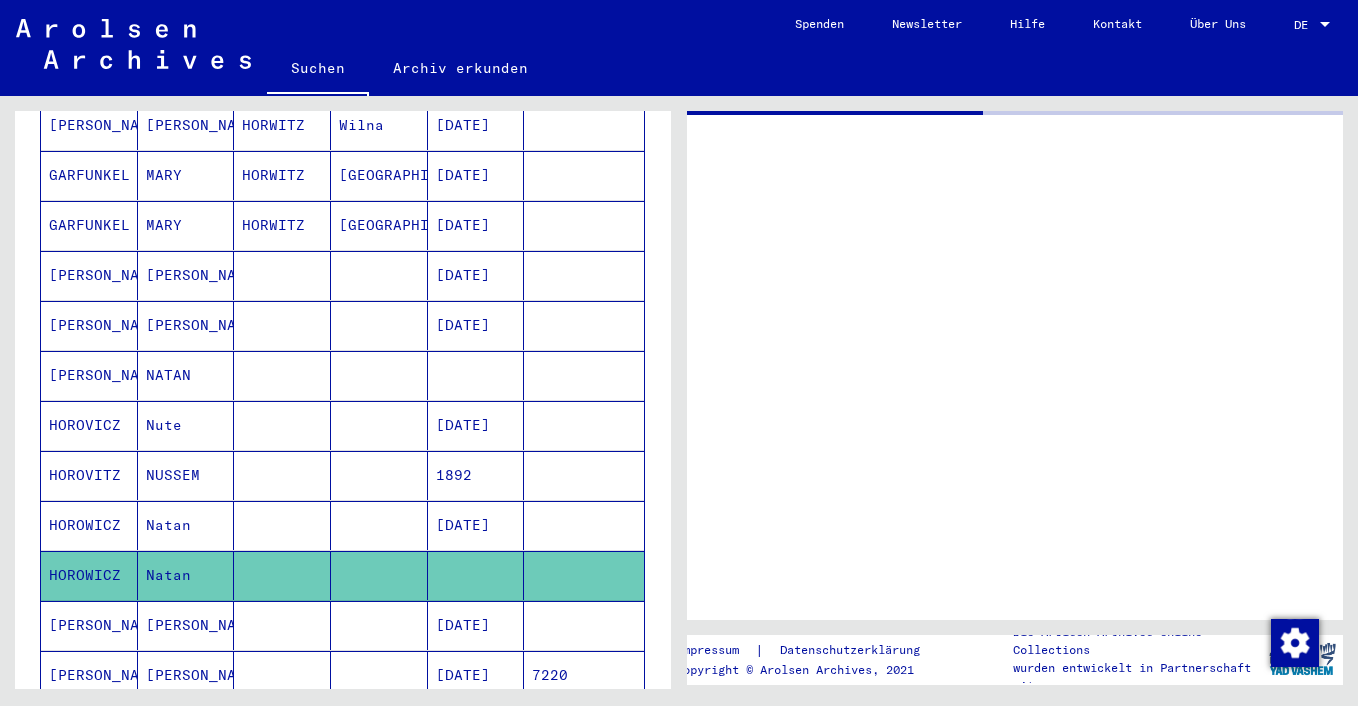 scroll, scrollTop: 0, scrollLeft: 0, axis: both 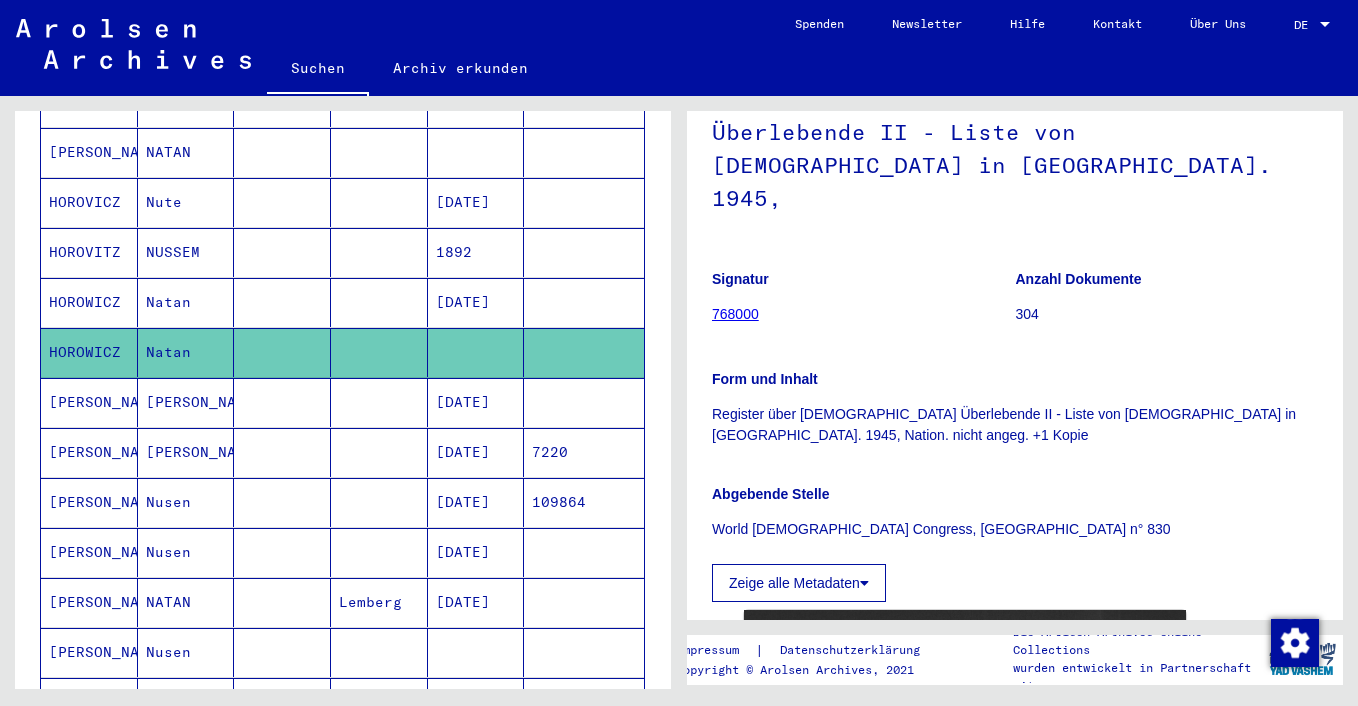 click at bounding box center [282, 602] 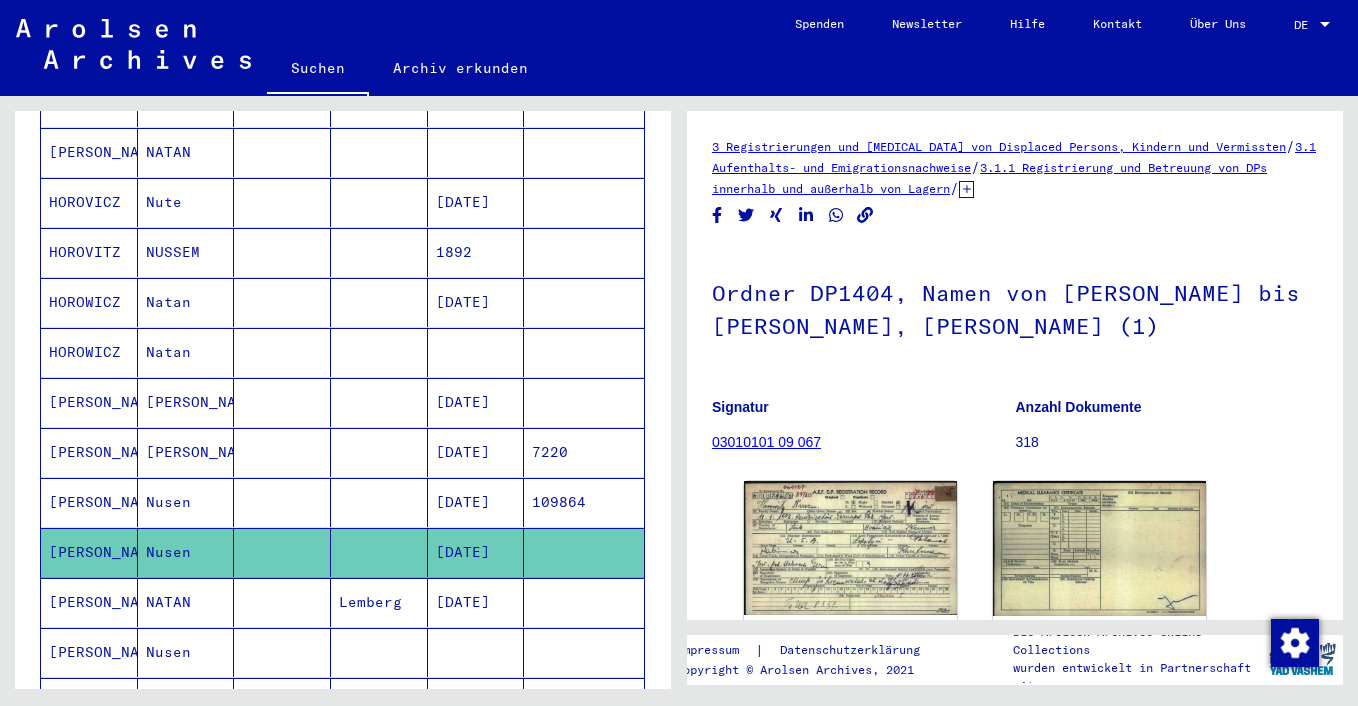 scroll, scrollTop: 0, scrollLeft: 0, axis: both 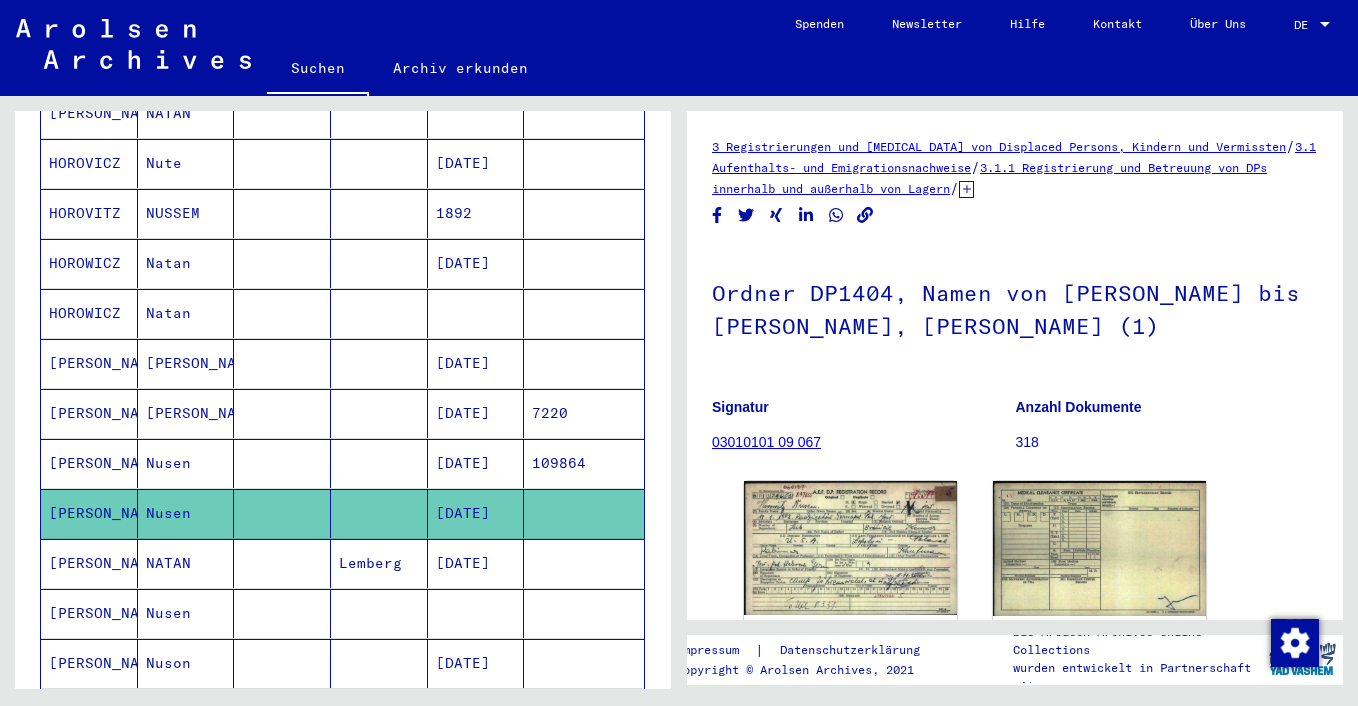 click at bounding box center (379, 663) 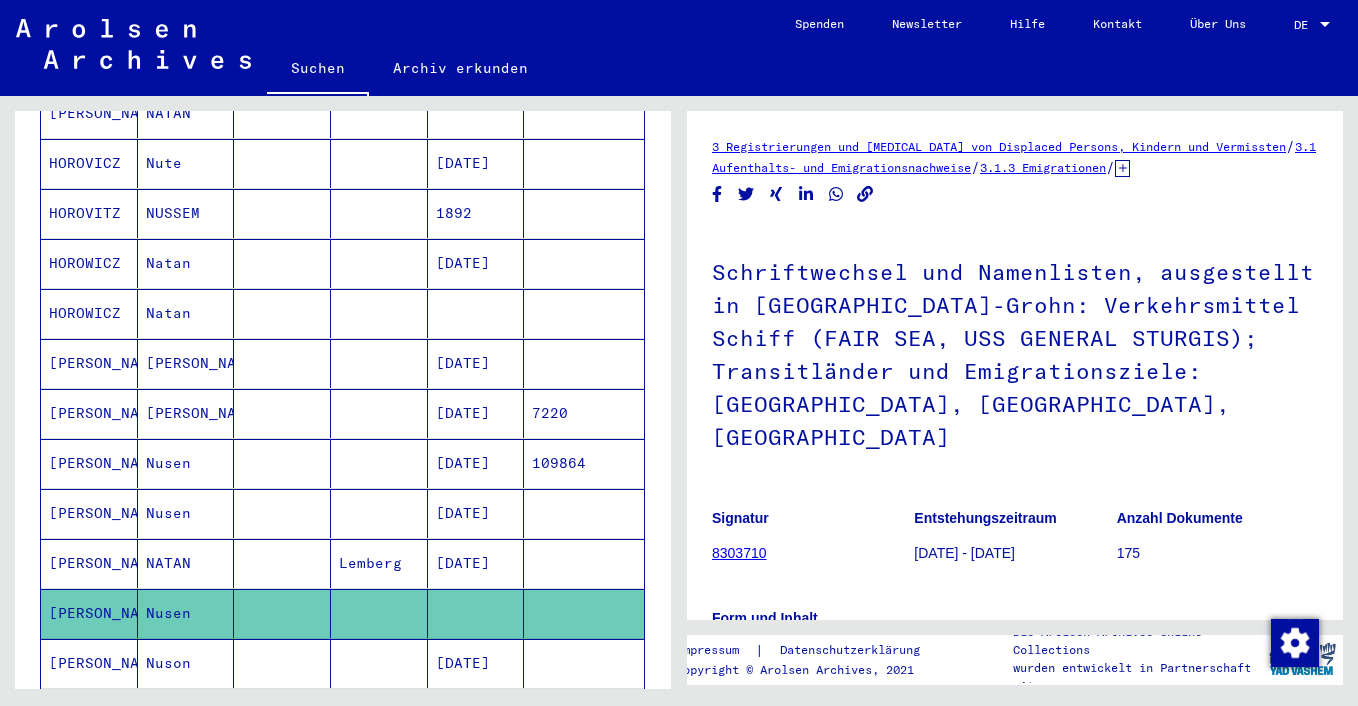 scroll, scrollTop: 0, scrollLeft: 0, axis: both 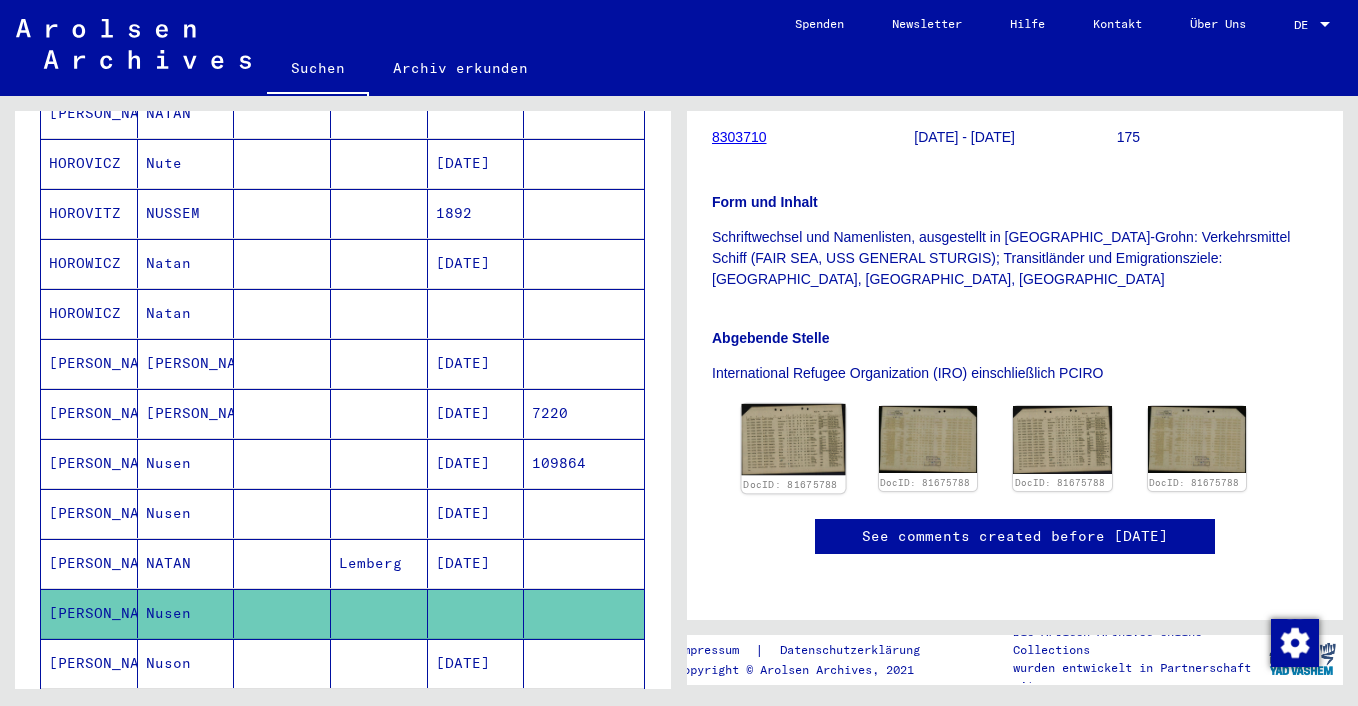 click 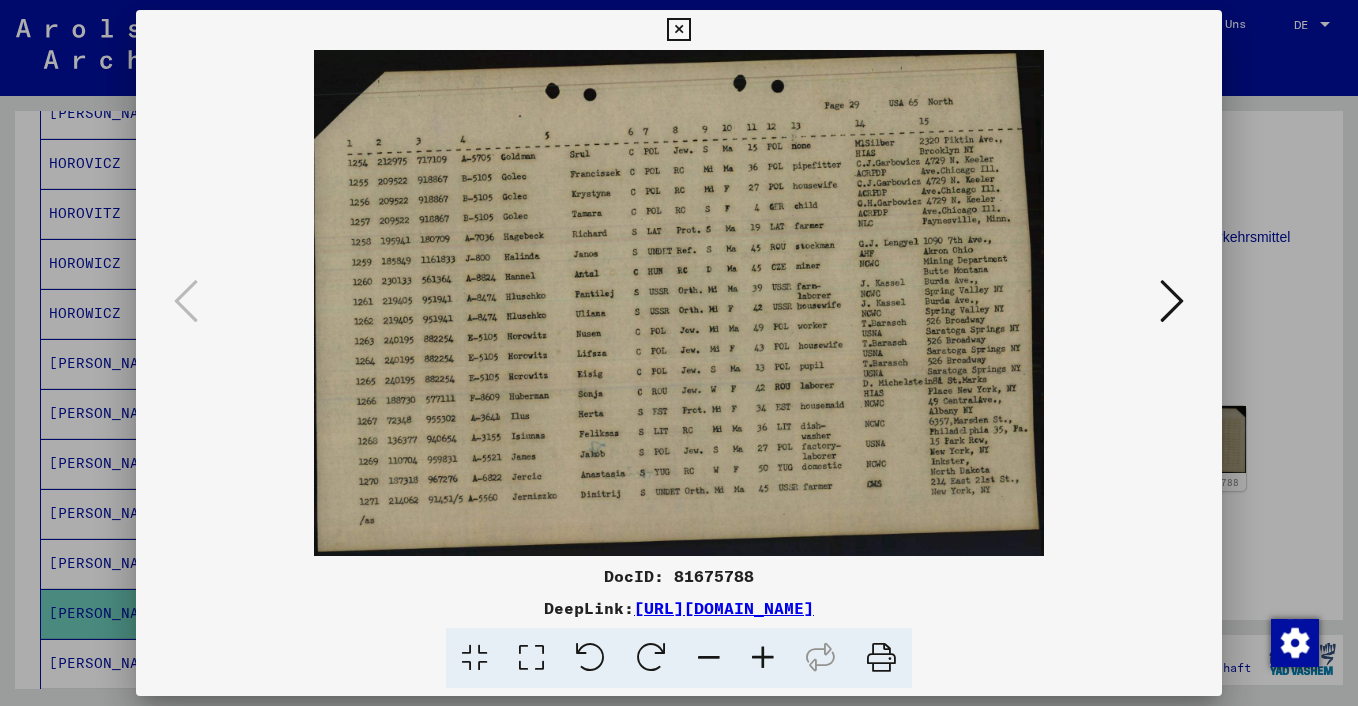 click at bounding box center (678, 30) 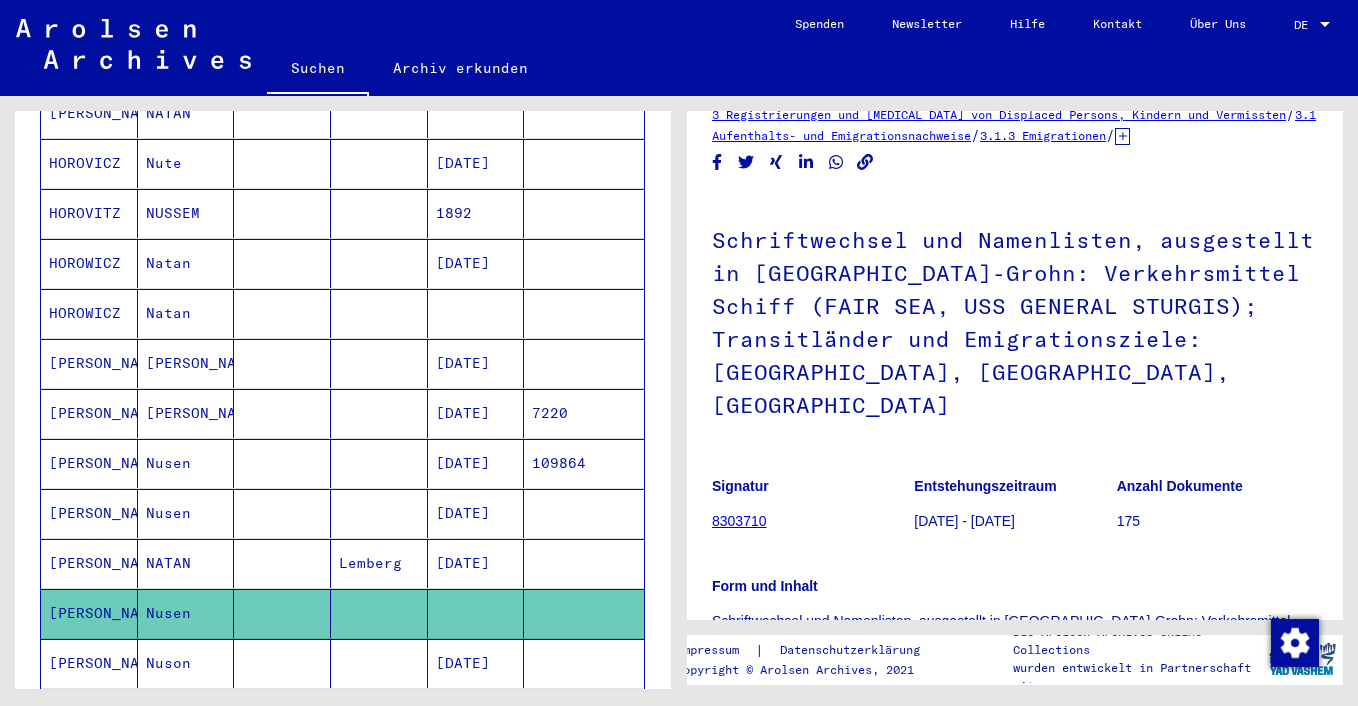 scroll, scrollTop: 9, scrollLeft: 0, axis: vertical 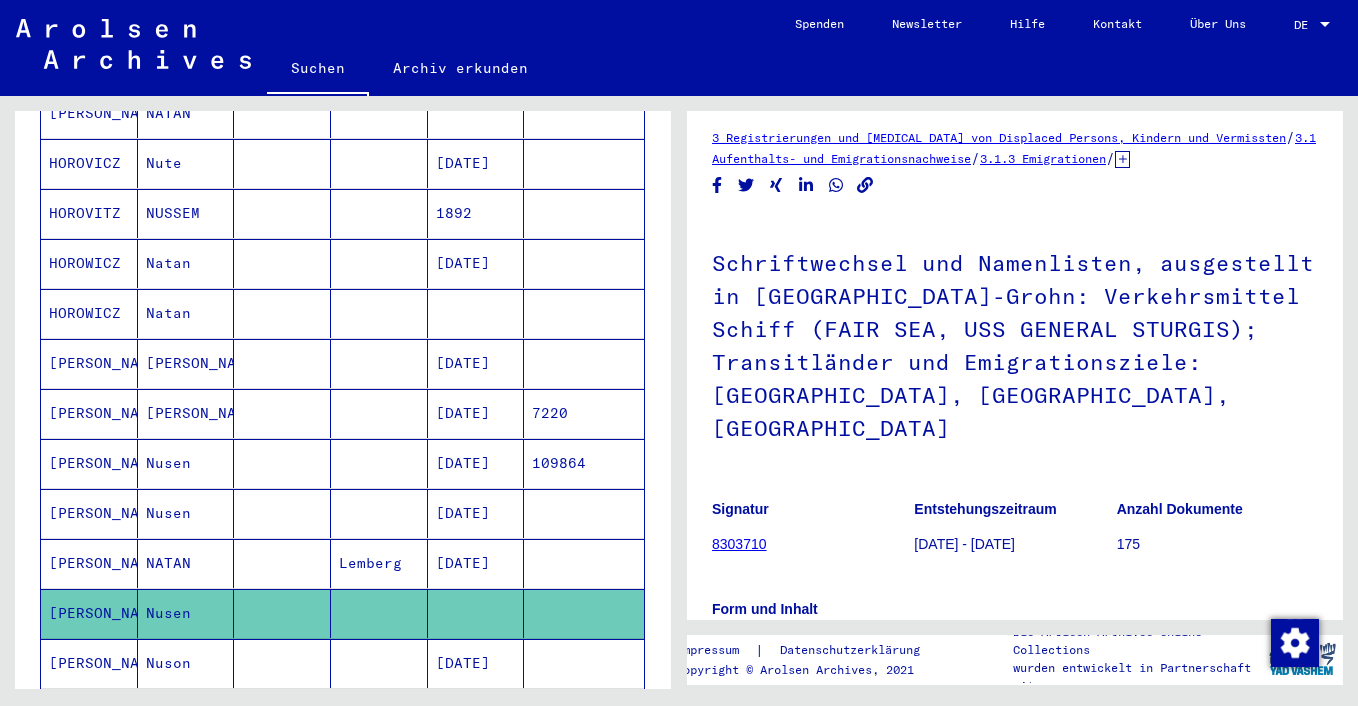 click 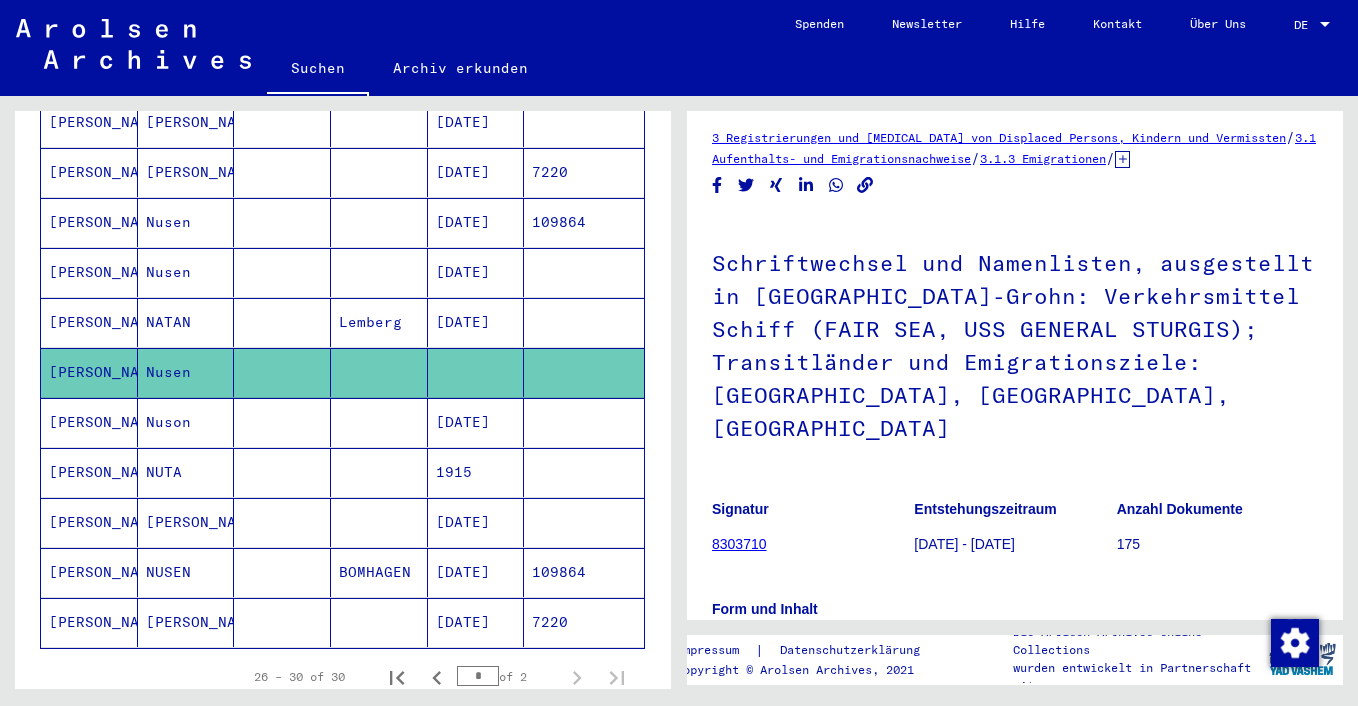scroll, scrollTop: 1033, scrollLeft: 0, axis: vertical 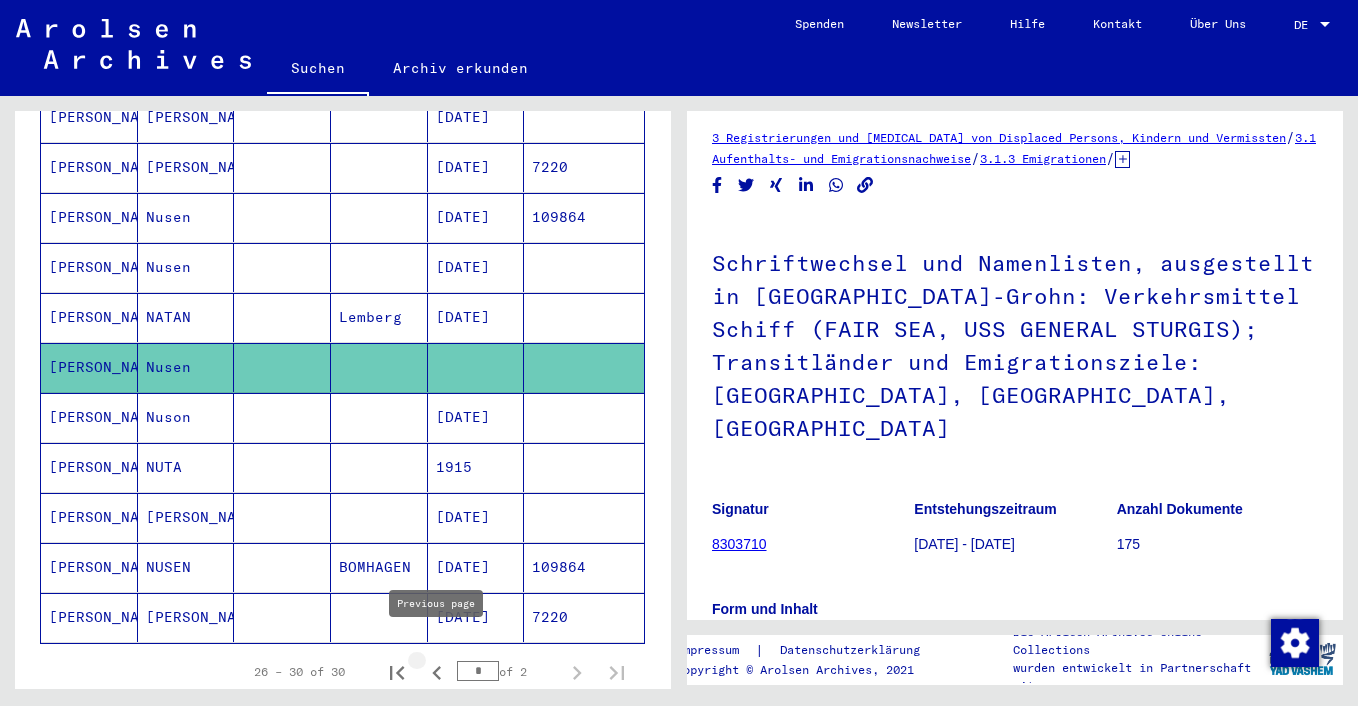 click 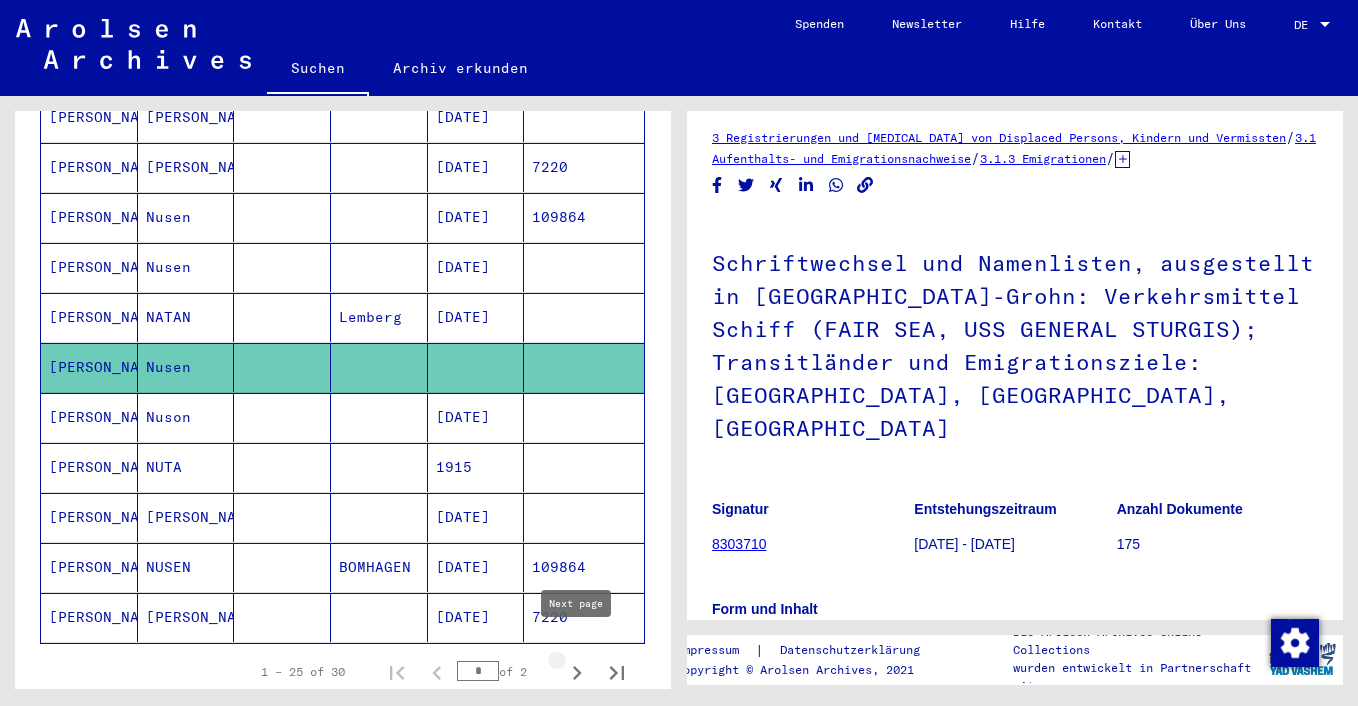 click 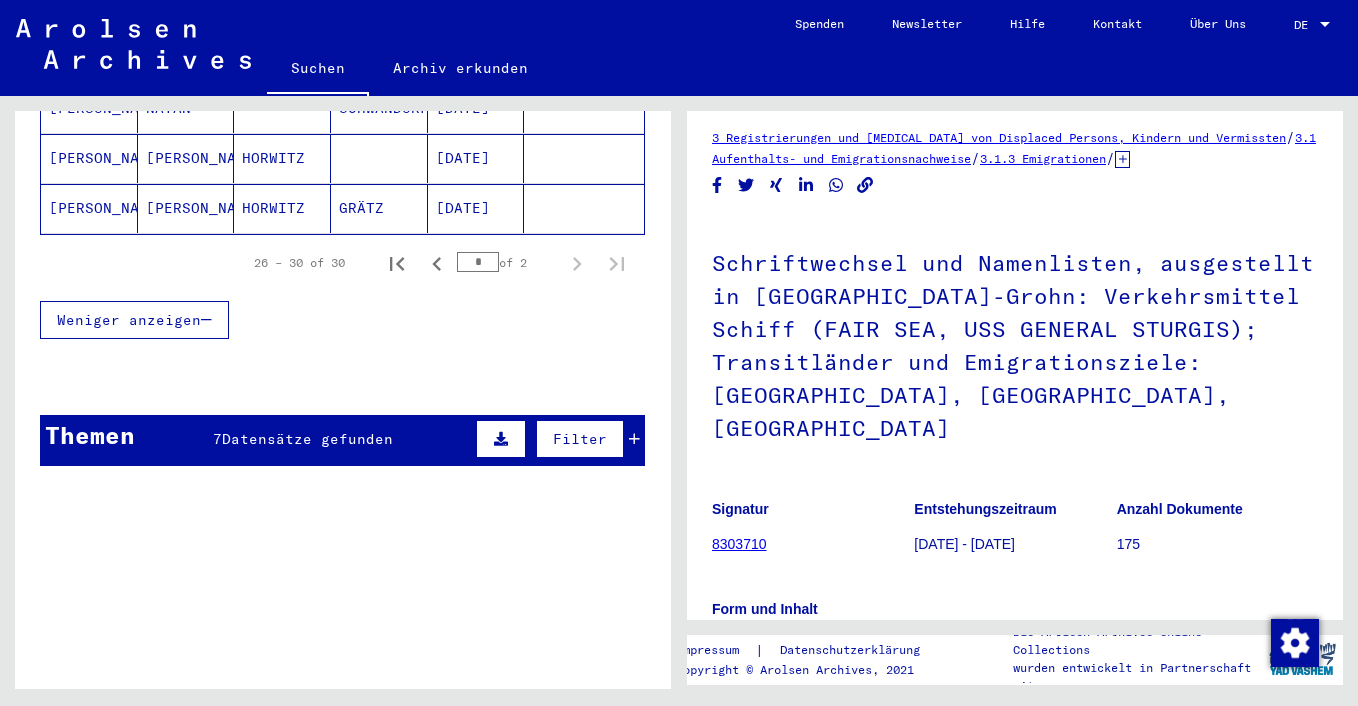 scroll, scrollTop: 425, scrollLeft: 0, axis: vertical 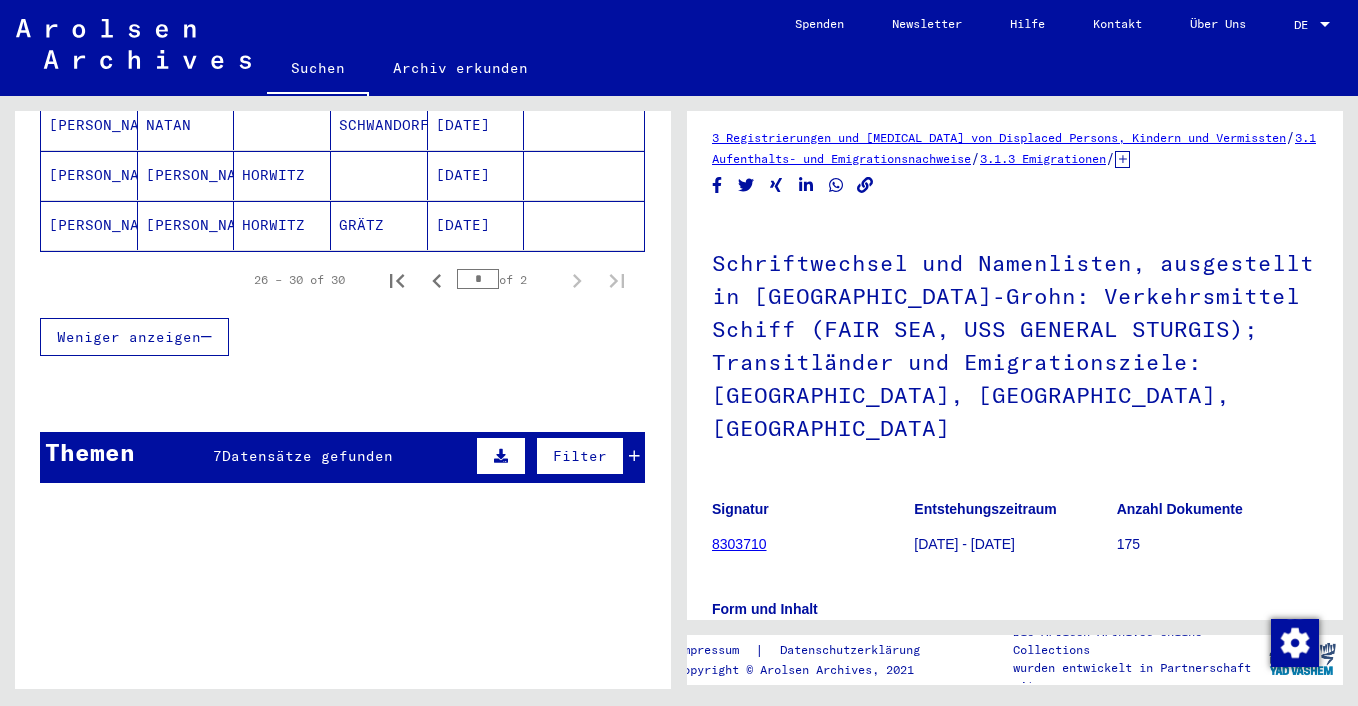 click on "Datensätze gefunden" at bounding box center [307, 456] 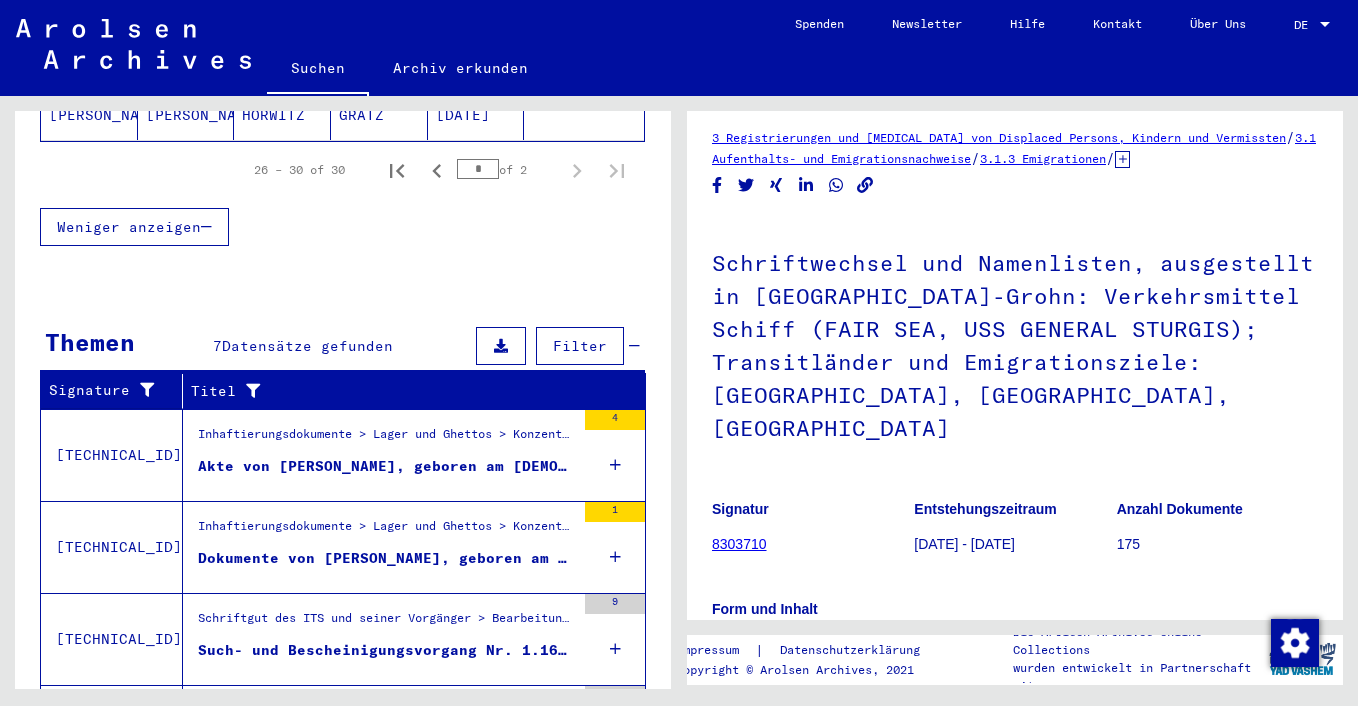 scroll, scrollTop: 537, scrollLeft: 0, axis: vertical 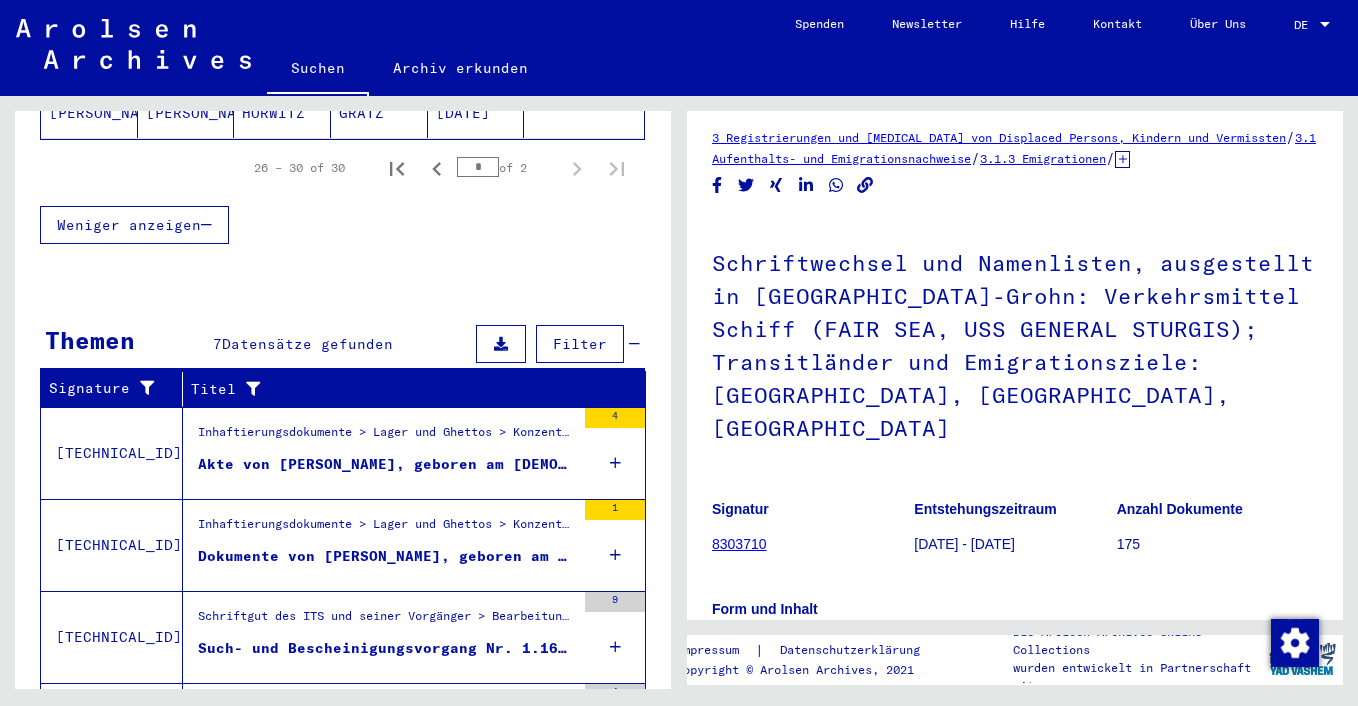 click on "Dokumente von [PERSON_NAME], geboren am [DEMOGRAPHIC_DATA]" at bounding box center [386, 556] 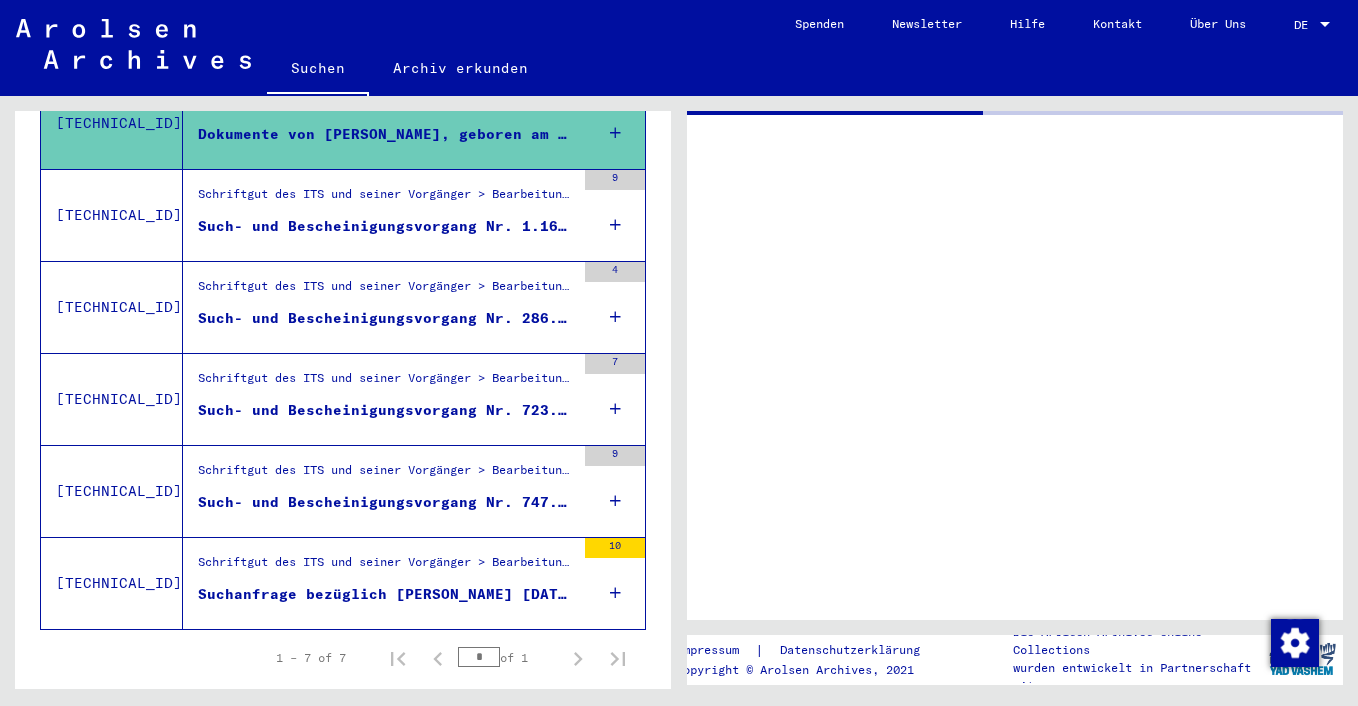 scroll, scrollTop: 0, scrollLeft: 0, axis: both 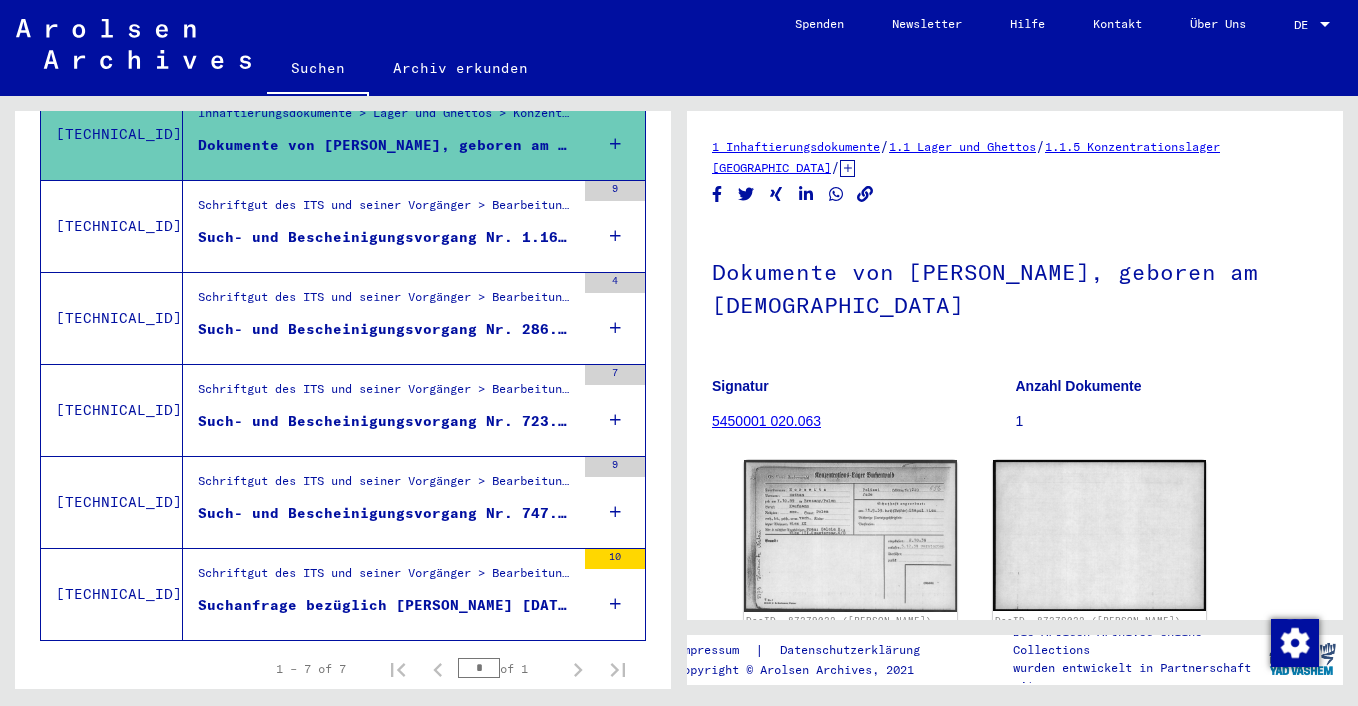 click on "Such- und Bescheinigungsvorgang Nr. 1.168.571 für [PERSON_NAME] geboren [DEMOGRAPHIC_DATA]" at bounding box center [386, 237] 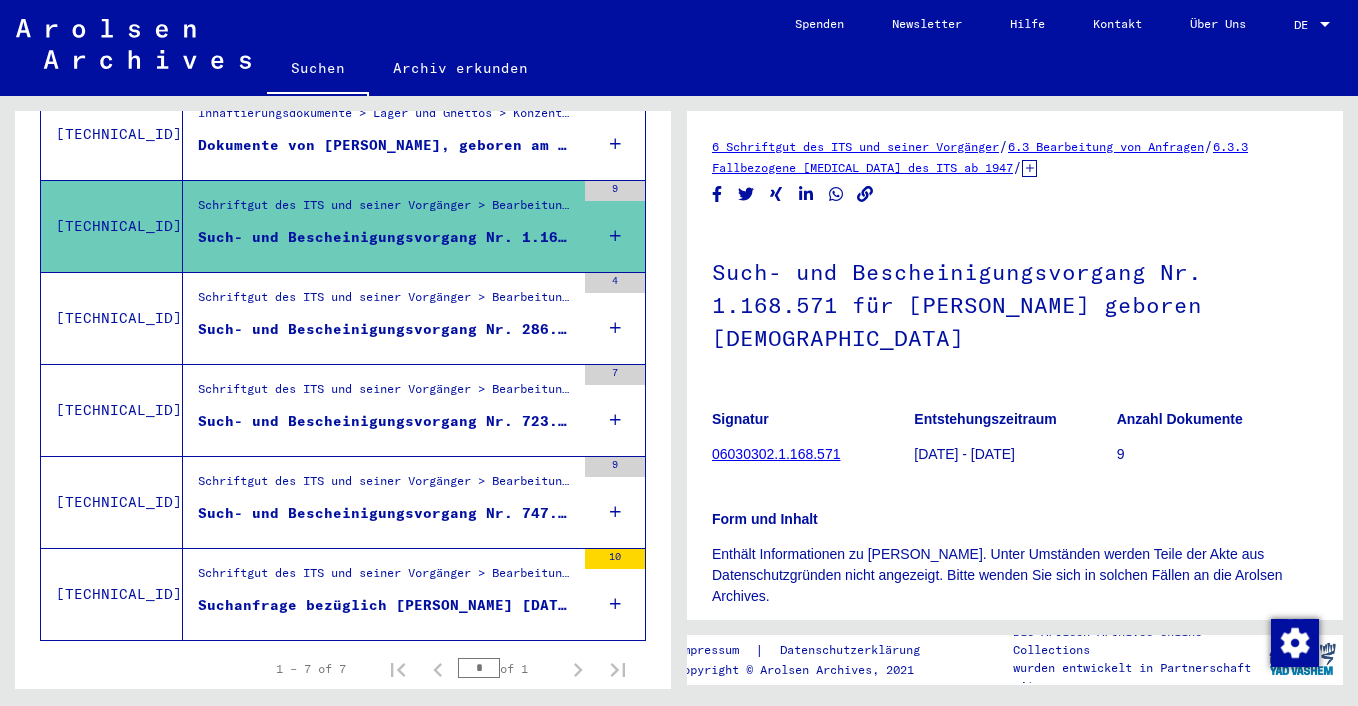 scroll, scrollTop: 0, scrollLeft: 0, axis: both 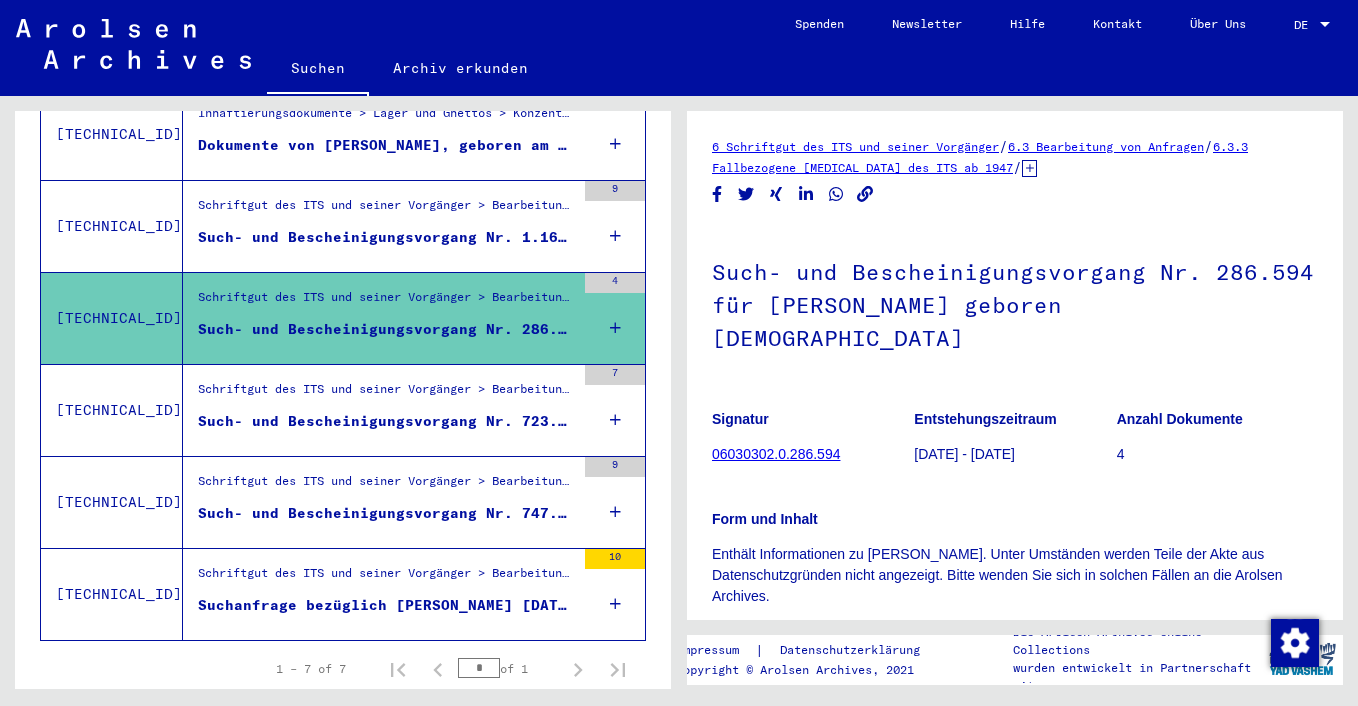 click on "Such- und Bescheinigungsvorgang Nr. 723.292 für [PERSON_NAME] geboren [DEMOGRAPHIC_DATA]" at bounding box center [386, 421] 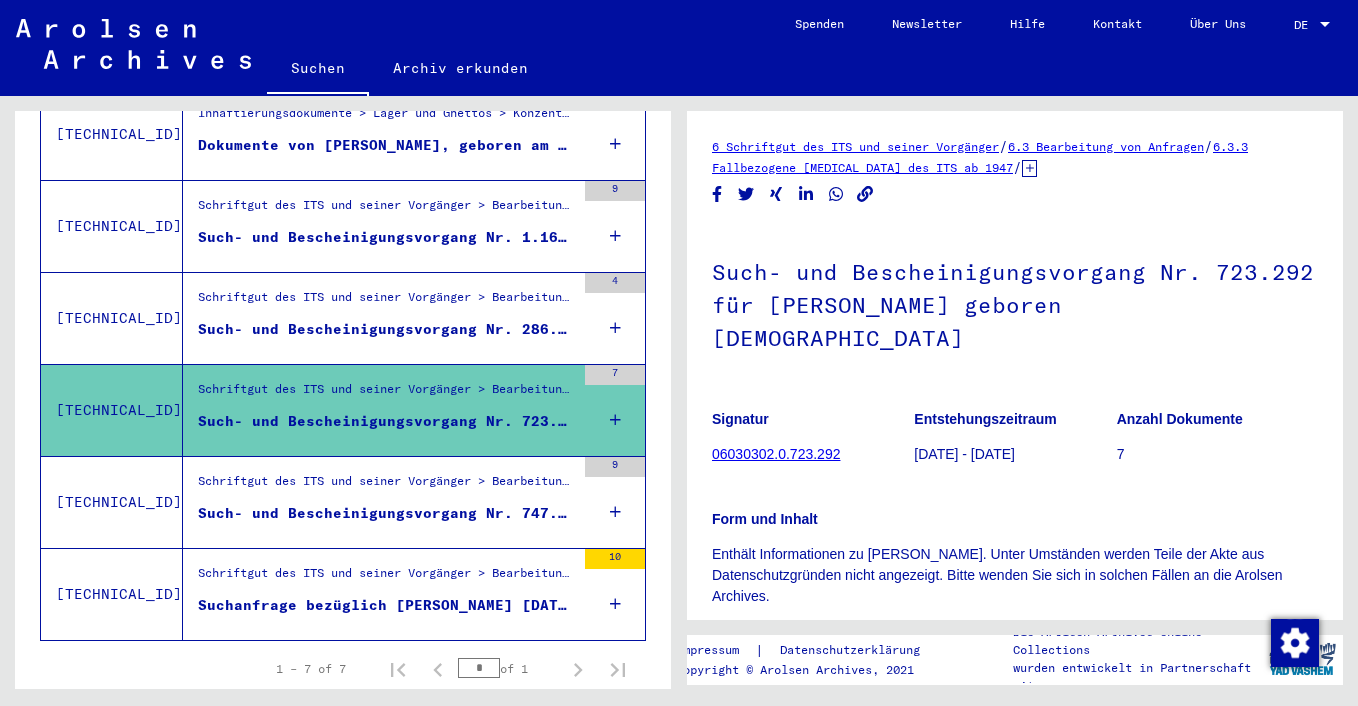 scroll, scrollTop: 0, scrollLeft: 0, axis: both 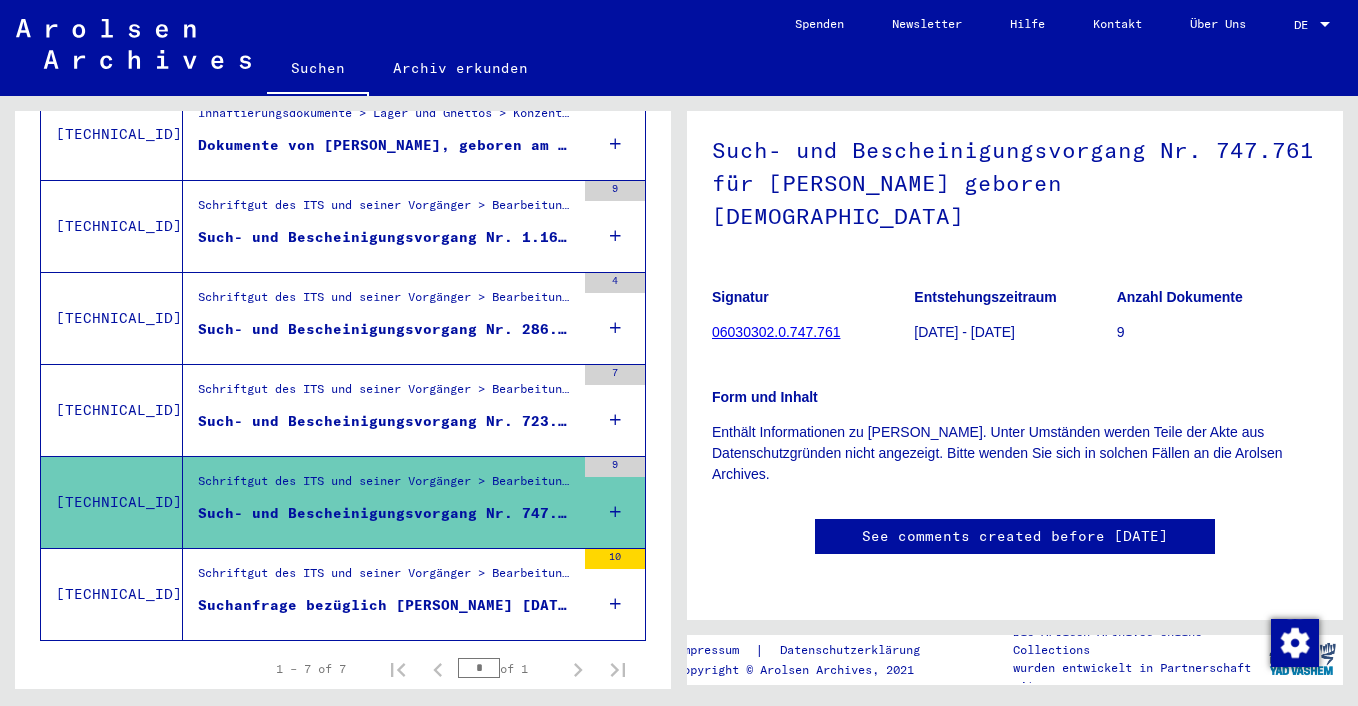 click on "Suchanfrage bezüglich [PERSON_NAME] [DATE]" at bounding box center (386, 605) 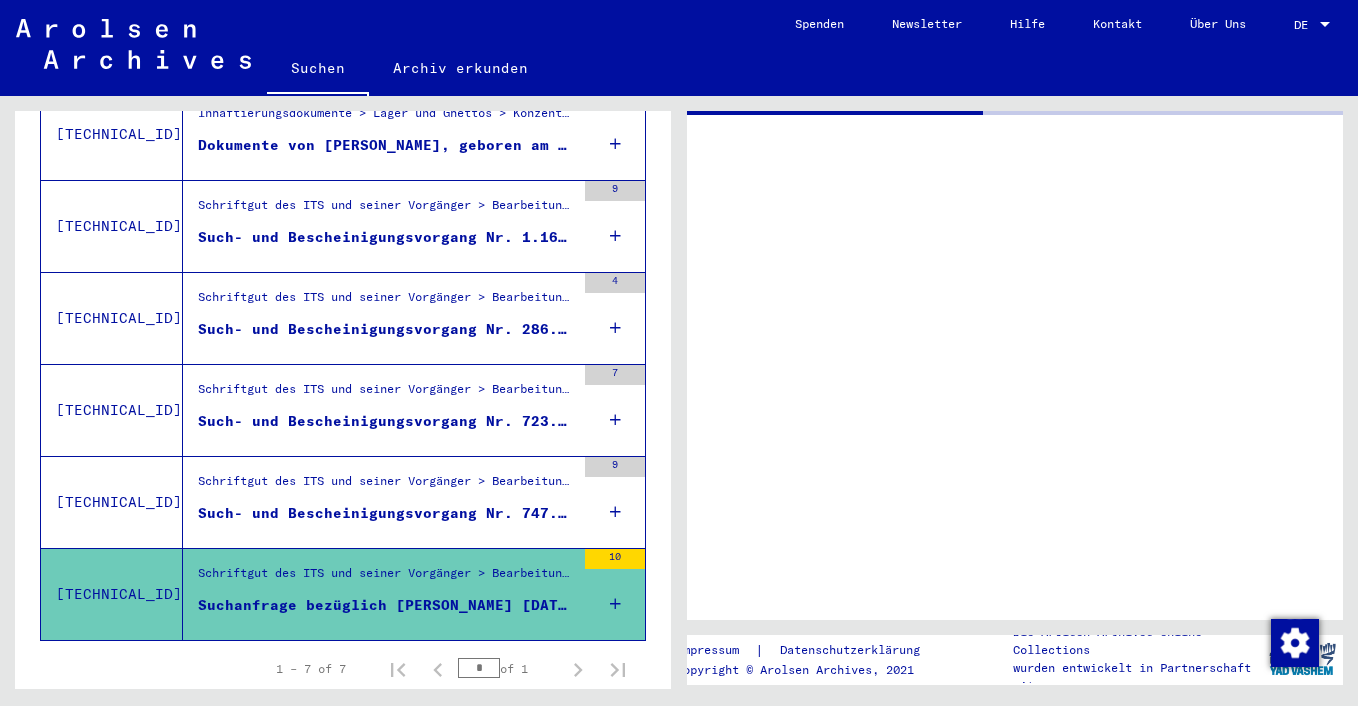 scroll, scrollTop: 0, scrollLeft: 0, axis: both 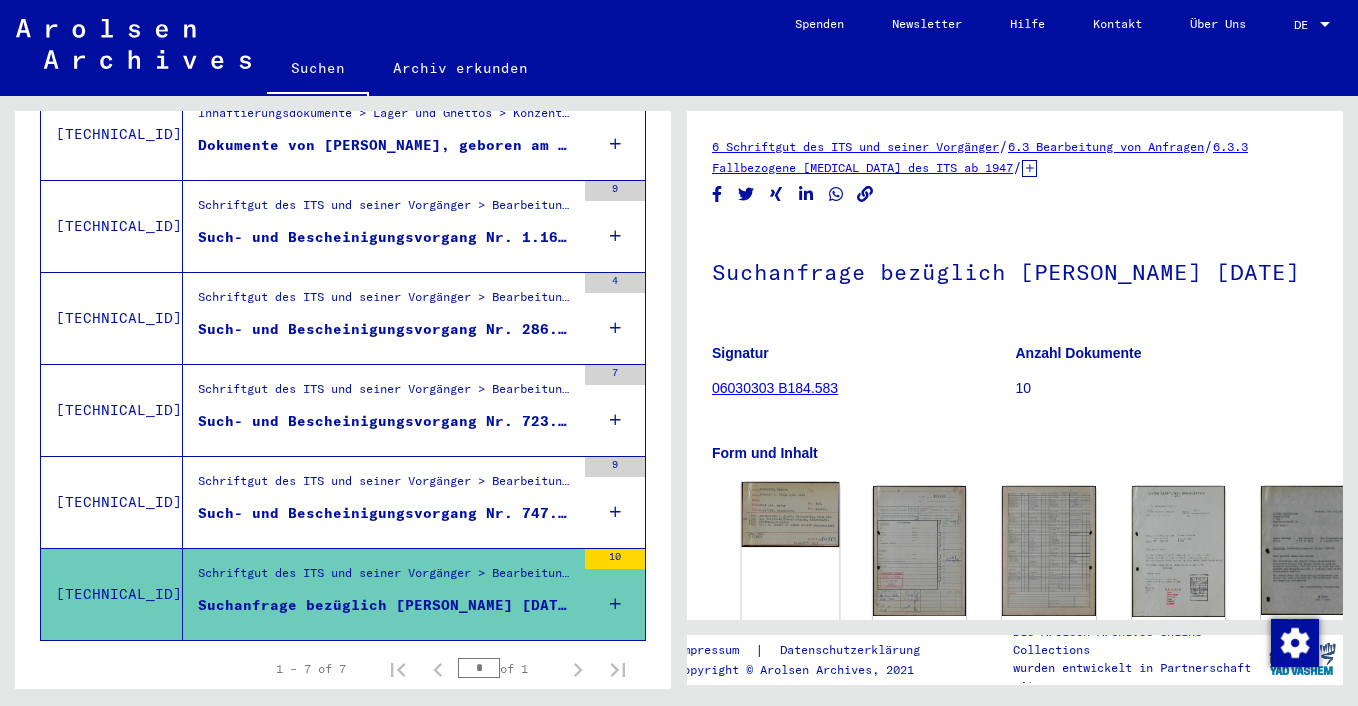 click 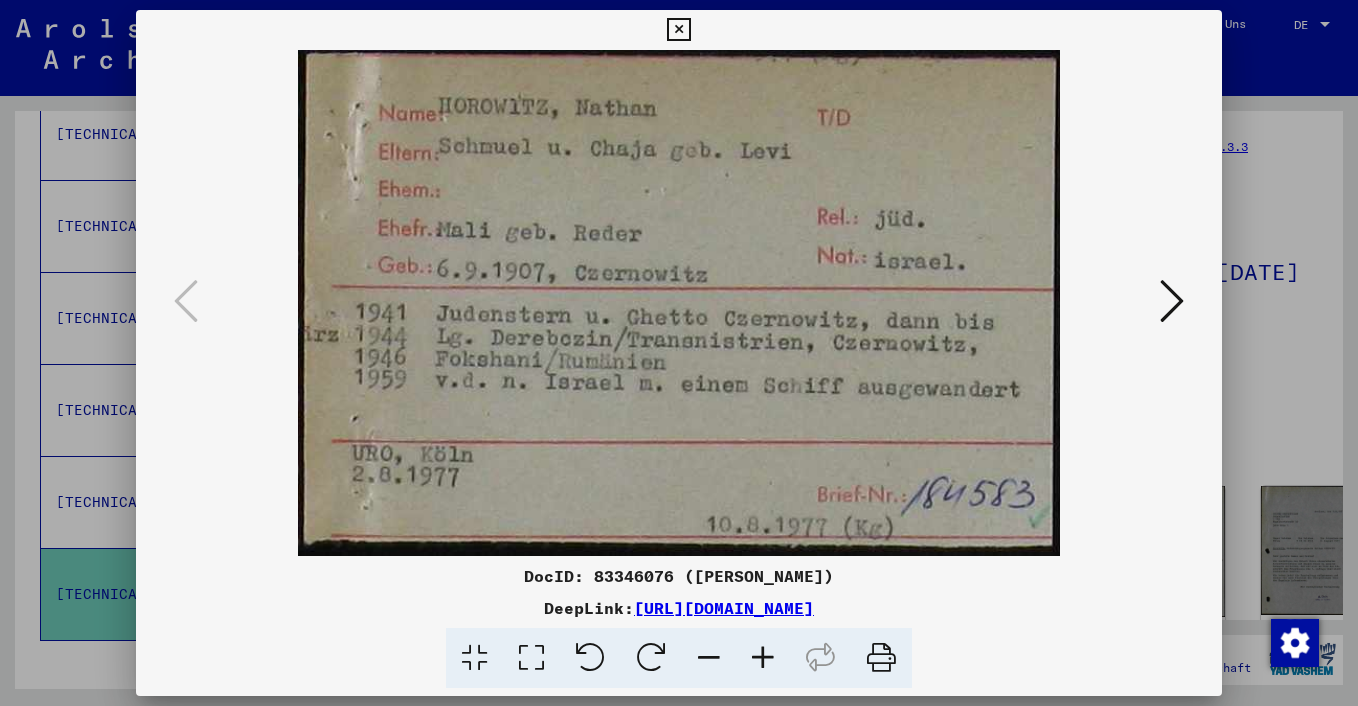 click at bounding box center (679, 303) 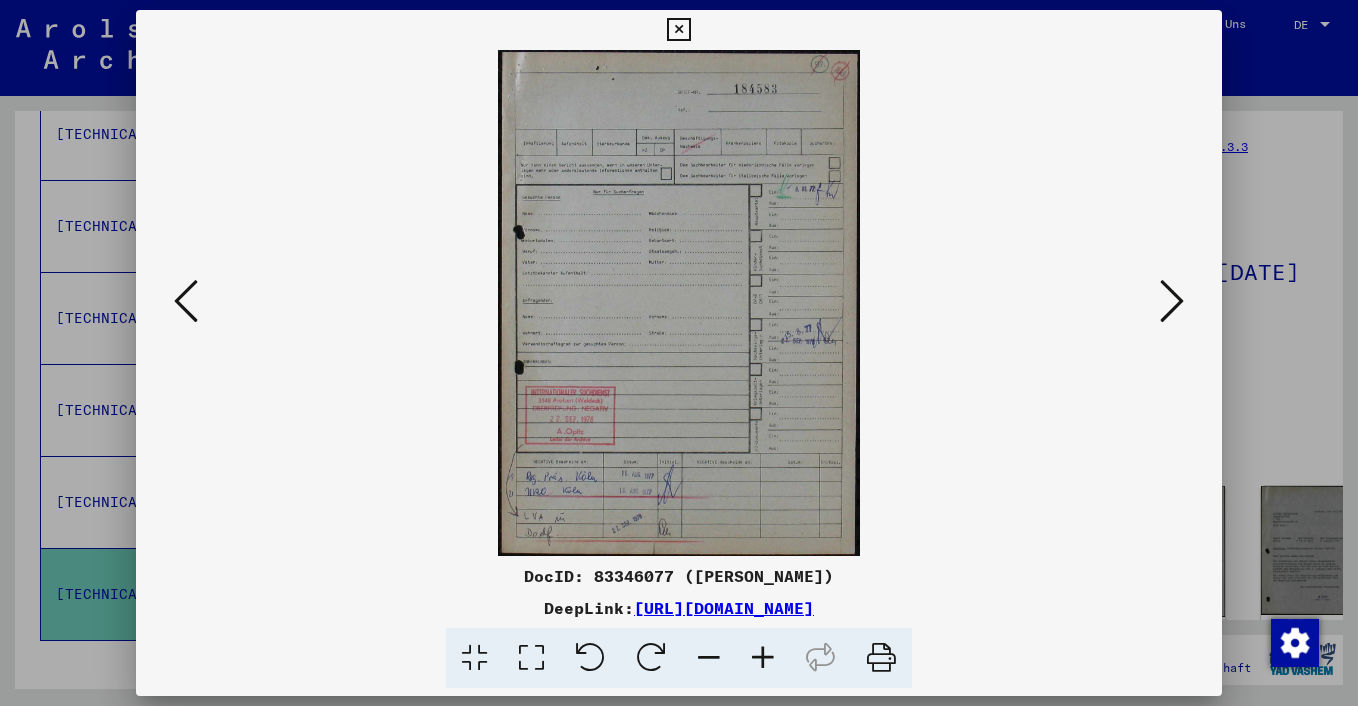 click at bounding box center [1172, 301] 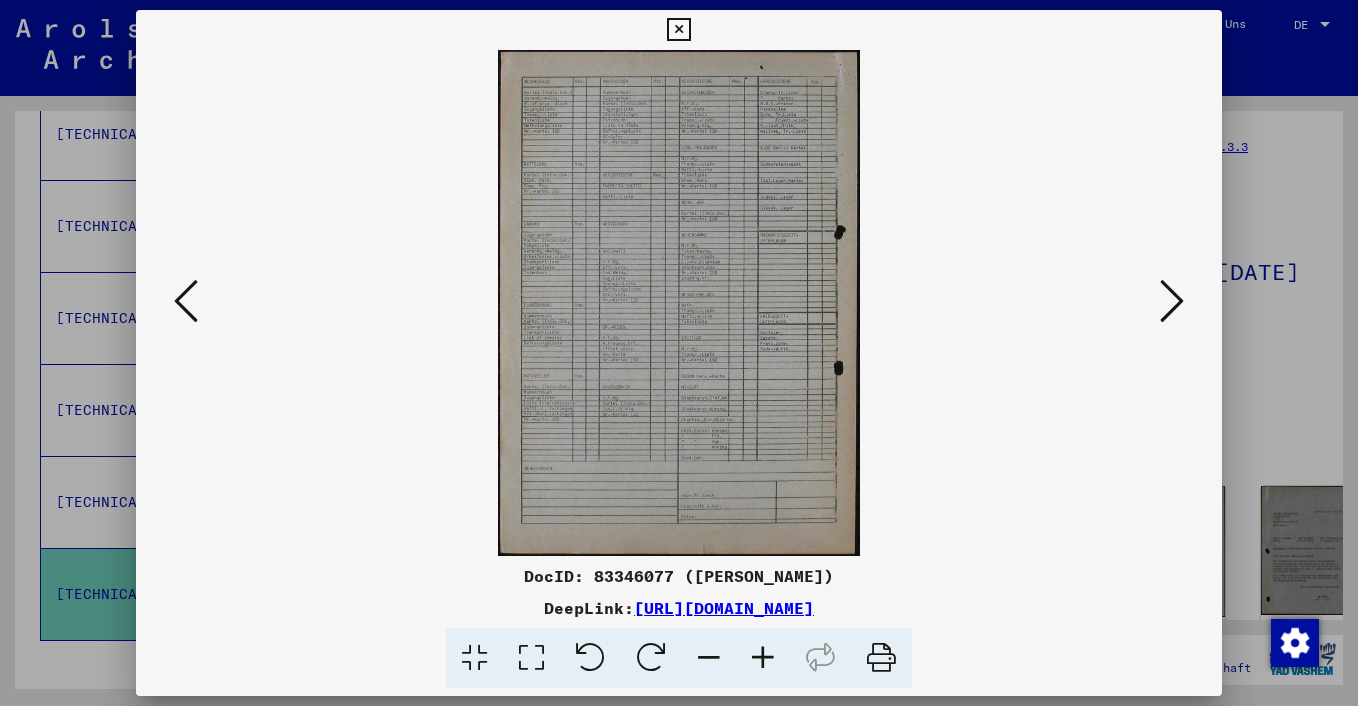 click at bounding box center (679, 353) 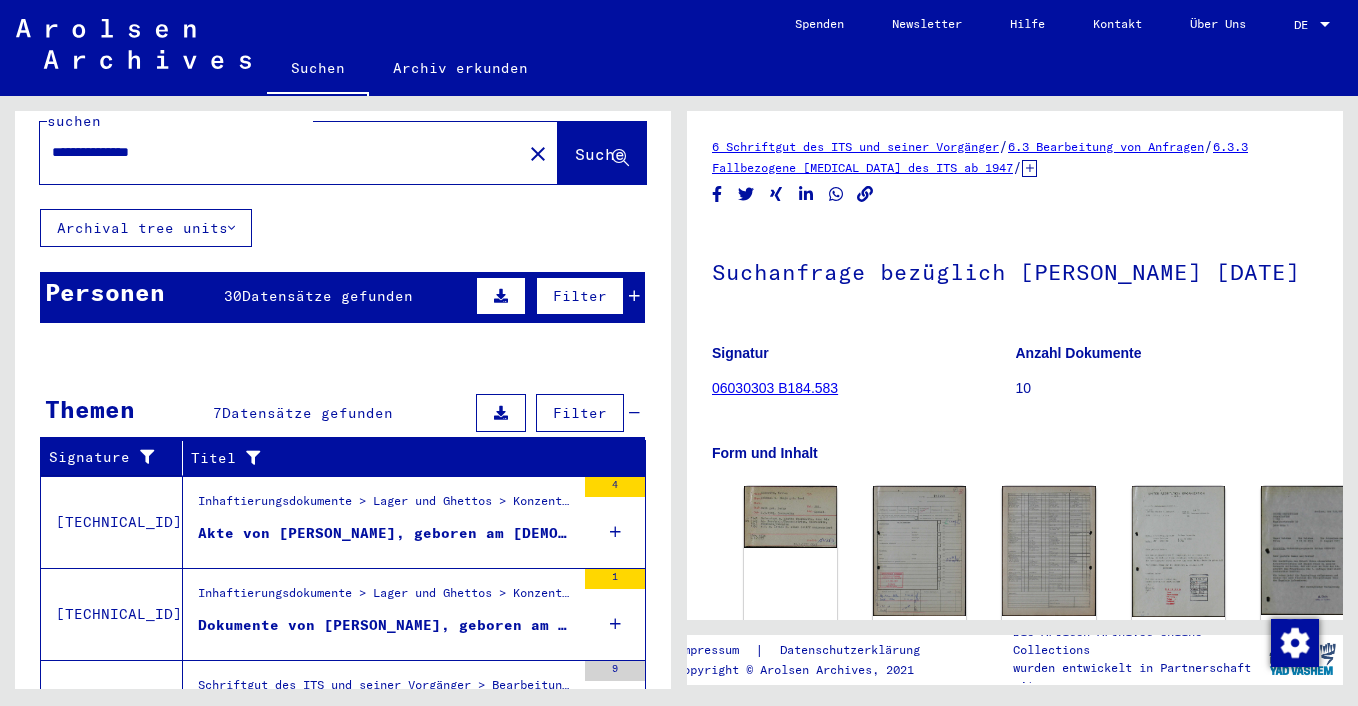 scroll, scrollTop: 0, scrollLeft: 0, axis: both 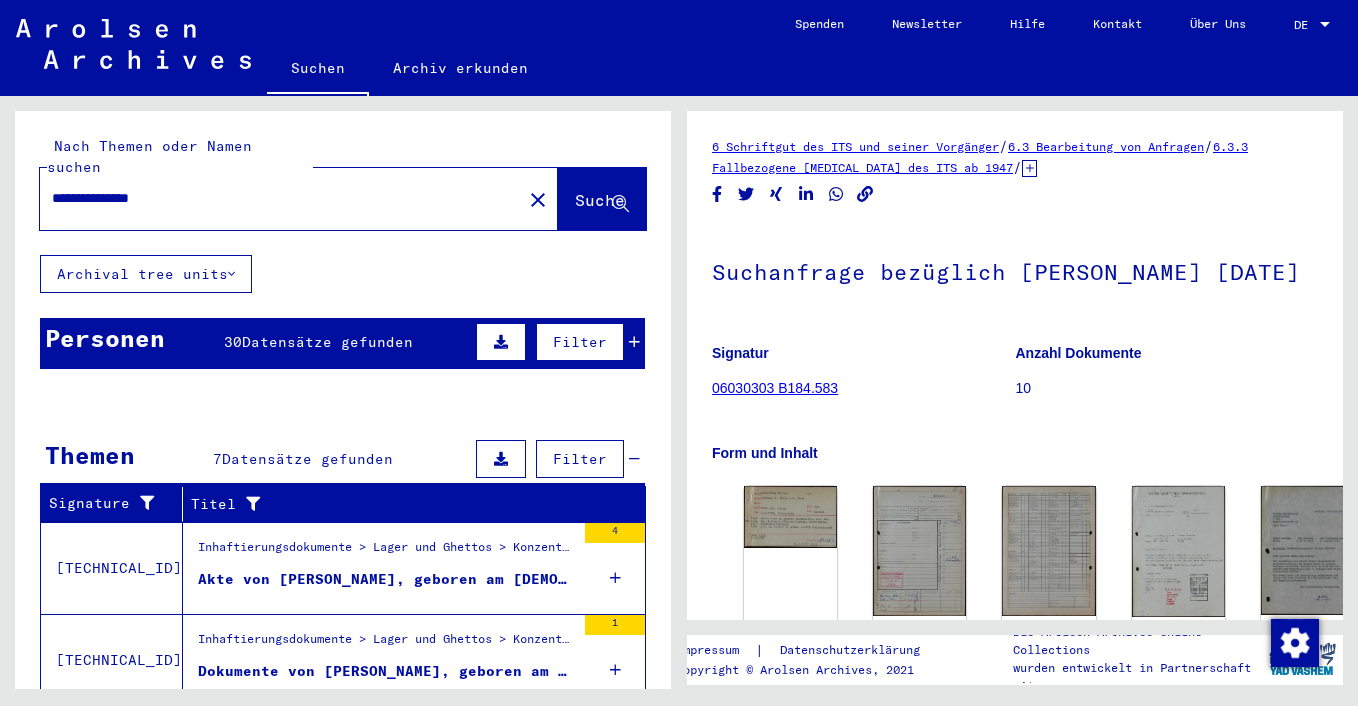 drag, startPoint x: 100, startPoint y: 176, endPoint x: 64, endPoint y: 173, distance: 36.124783 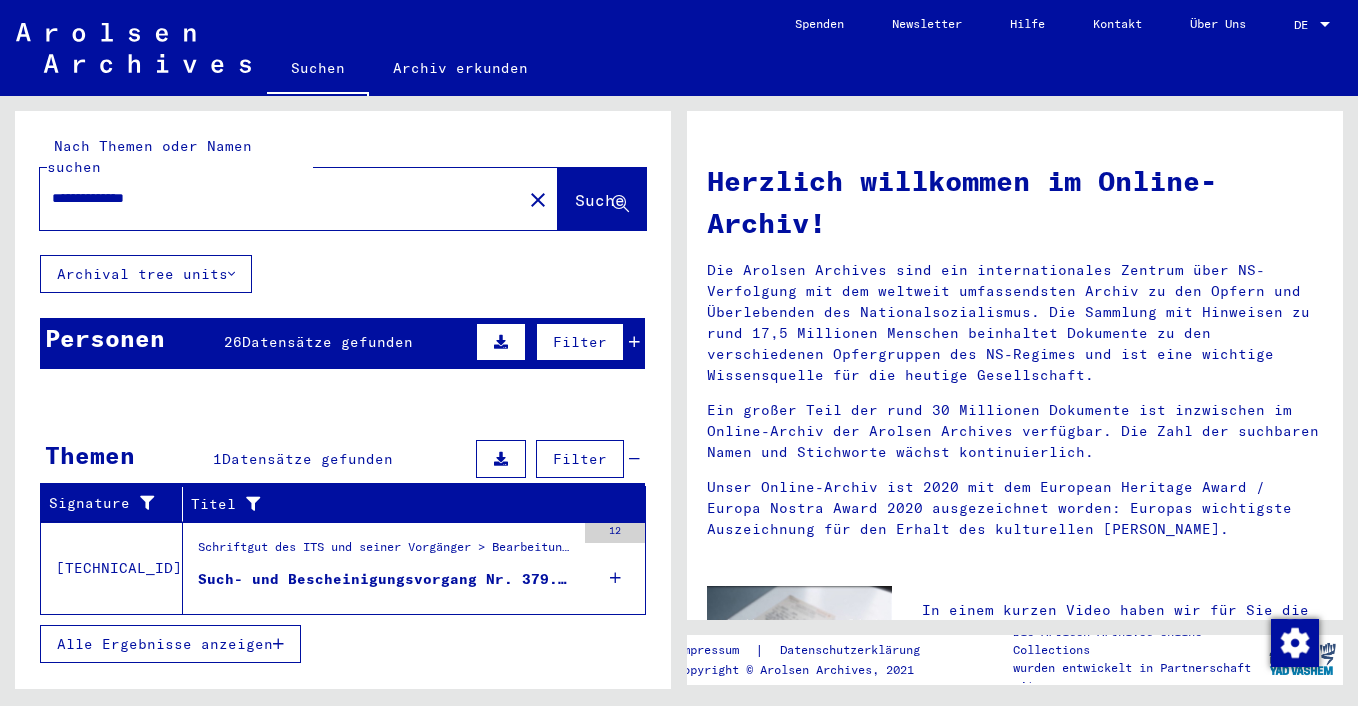 click on "Such- und Bescheinigungsvorgang Nr. 379.107 für [PERSON_NAME][GEOGRAPHIC_DATA] geboren [DEMOGRAPHIC_DATA]" at bounding box center [386, 579] 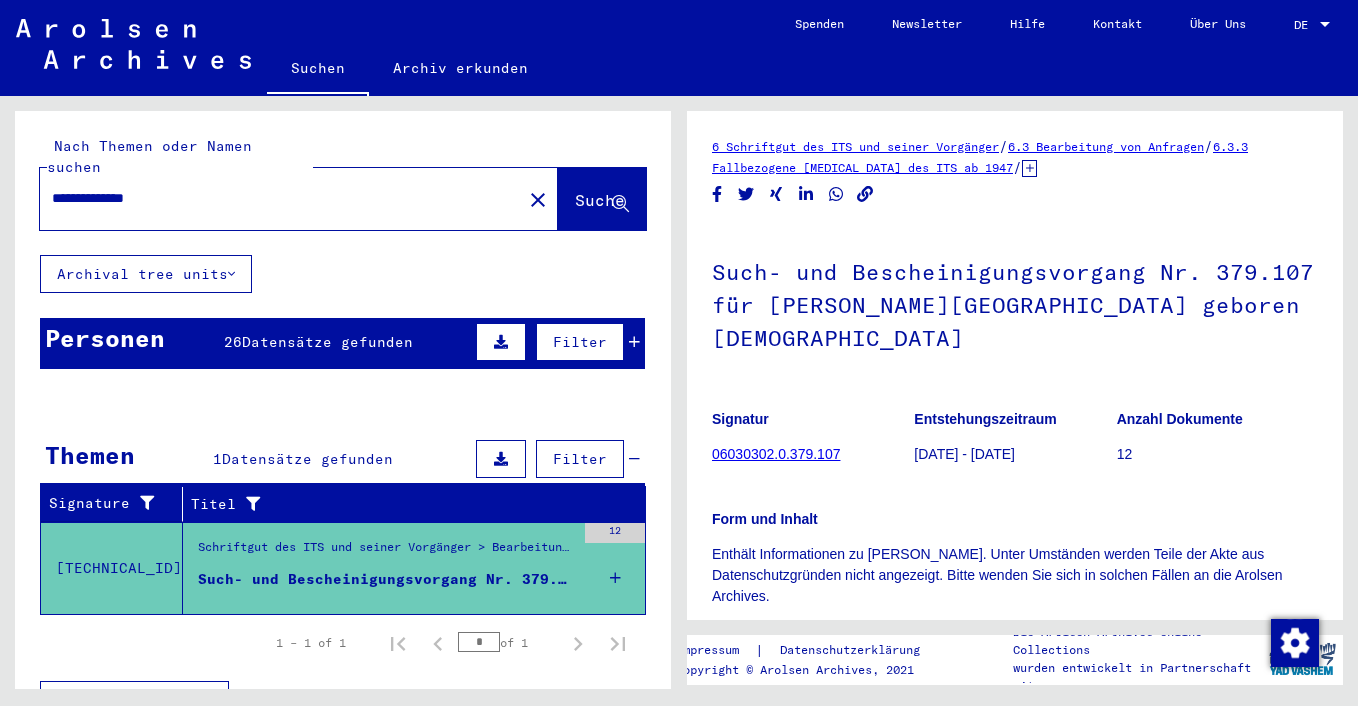 scroll, scrollTop: 0, scrollLeft: 0, axis: both 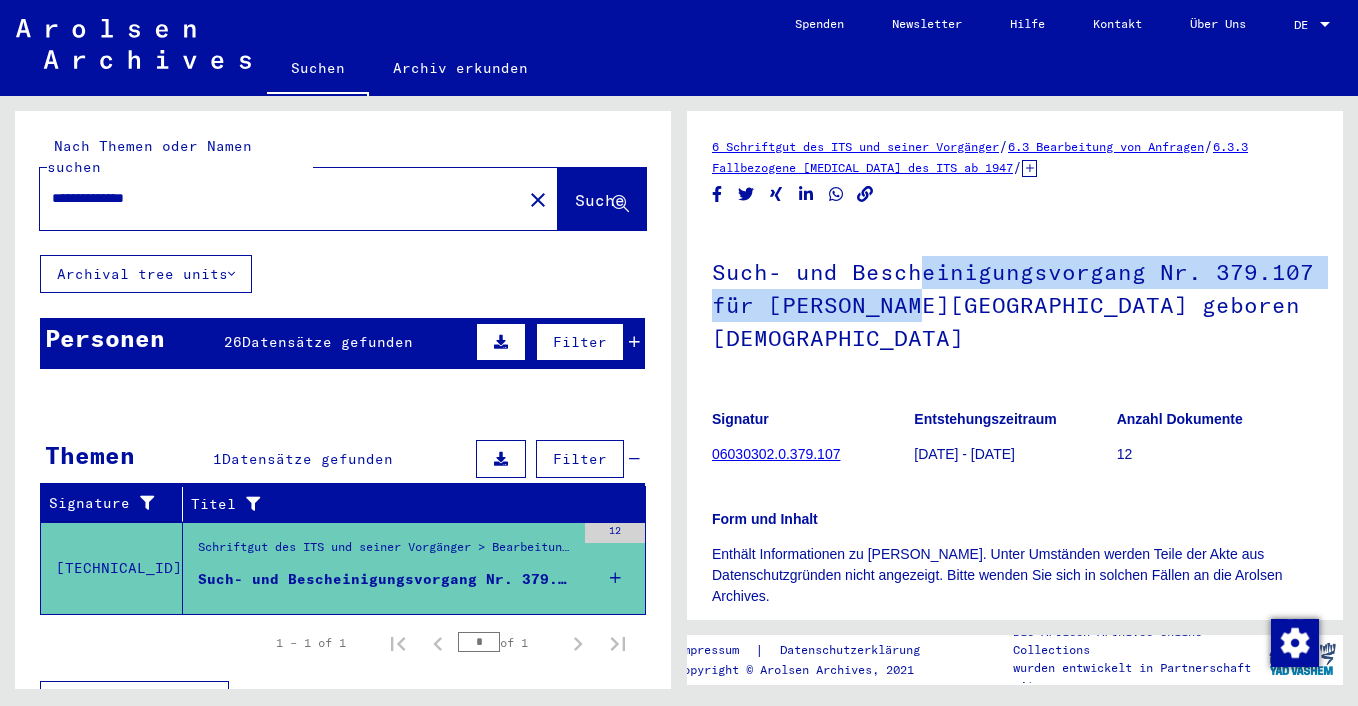 drag, startPoint x: 915, startPoint y: 262, endPoint x: 916, endPoint y: 304, distance: 42.0119 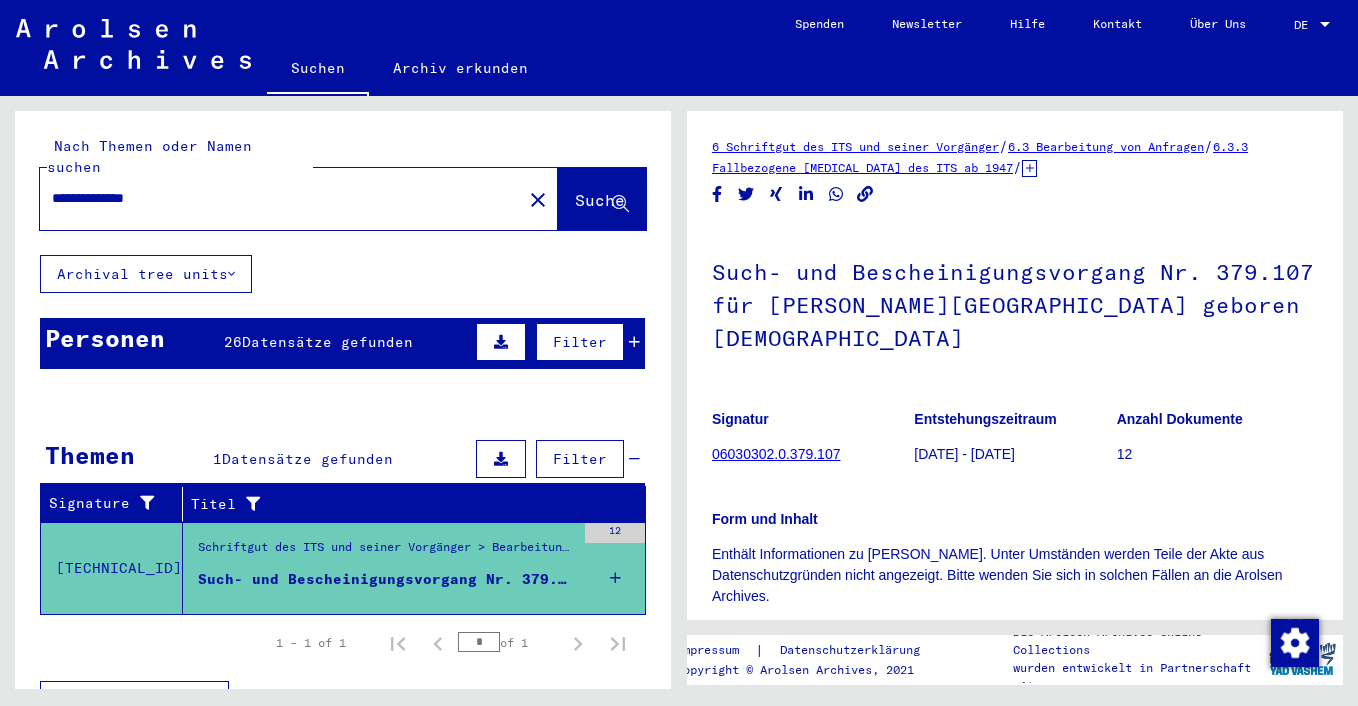 click on "**********" at bounding box center (281, 198) 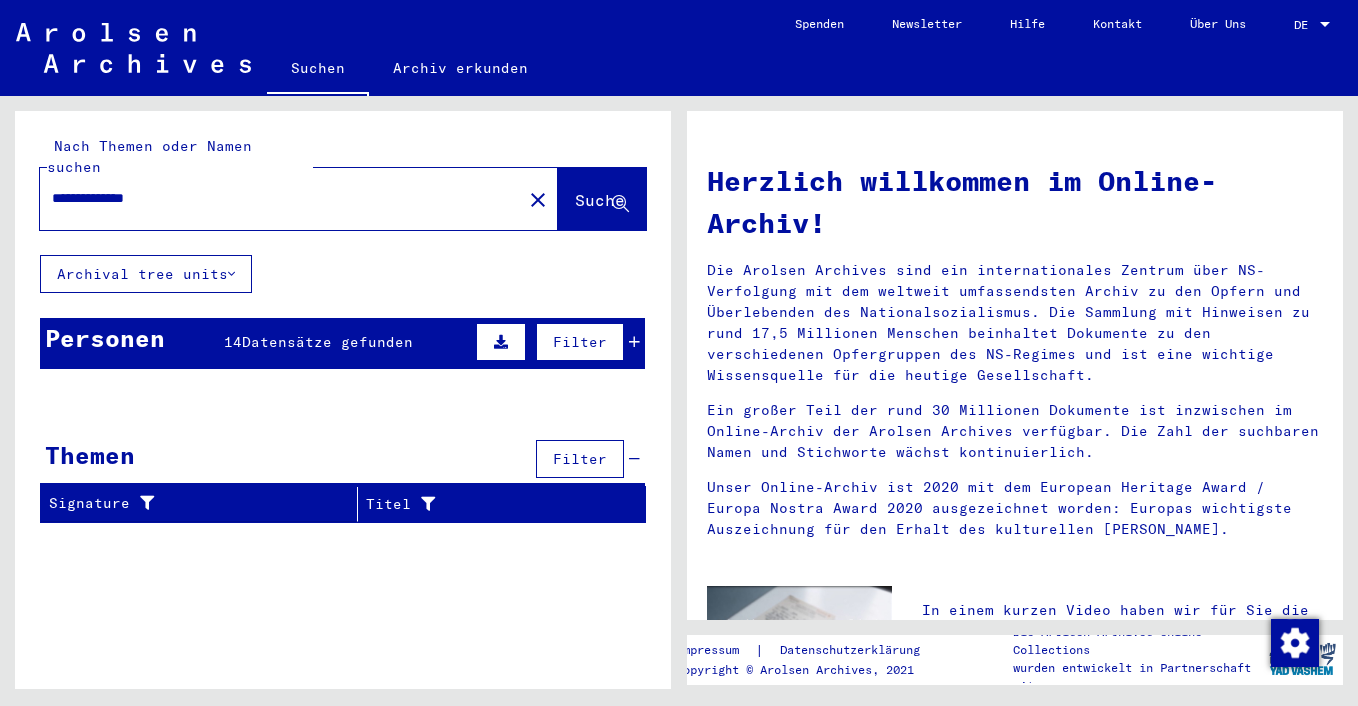 click on "Datensätze gefunden" at bounding box center (327, 342) 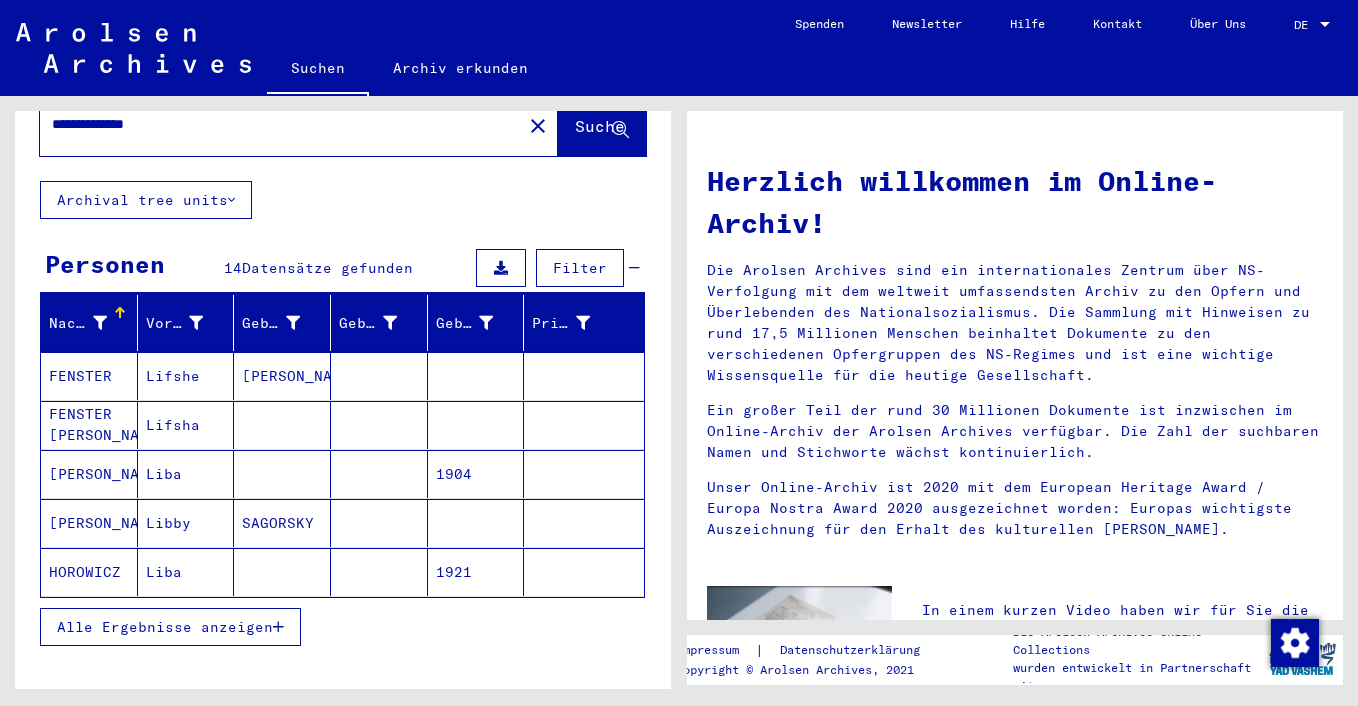 scroll, scrollTop: 76, scrollLeft: 0, axis: vertical 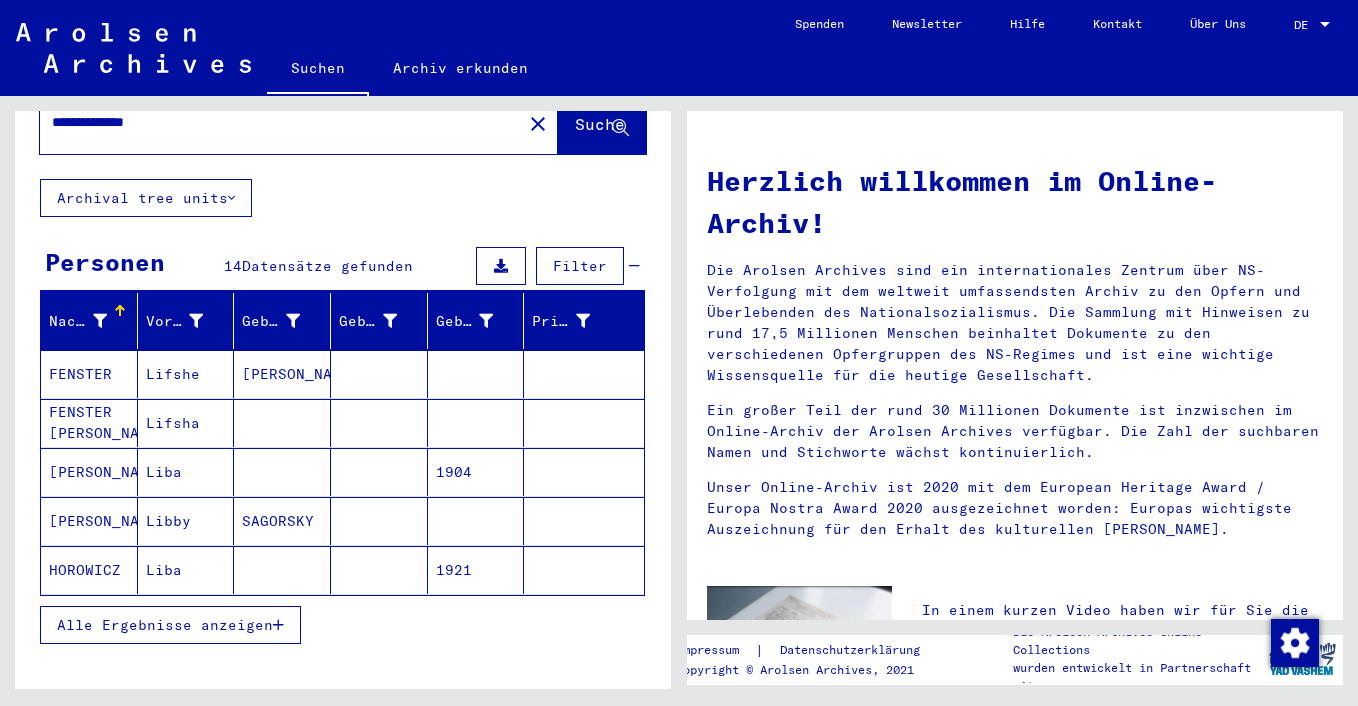 click on "Alle Ergebnisse anzeigen" at bounding box center [170, 625] 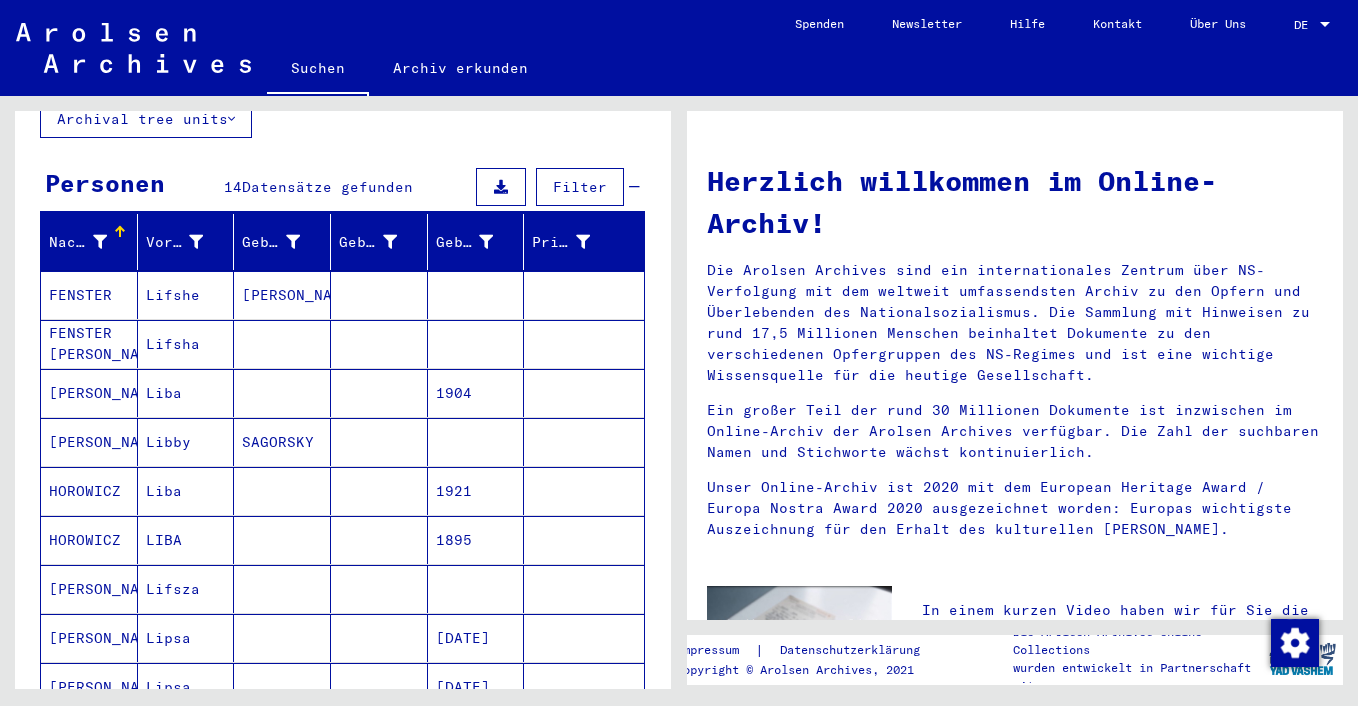 scroll, scrollTop: 166, scrollLeft: 0, axis: vertical 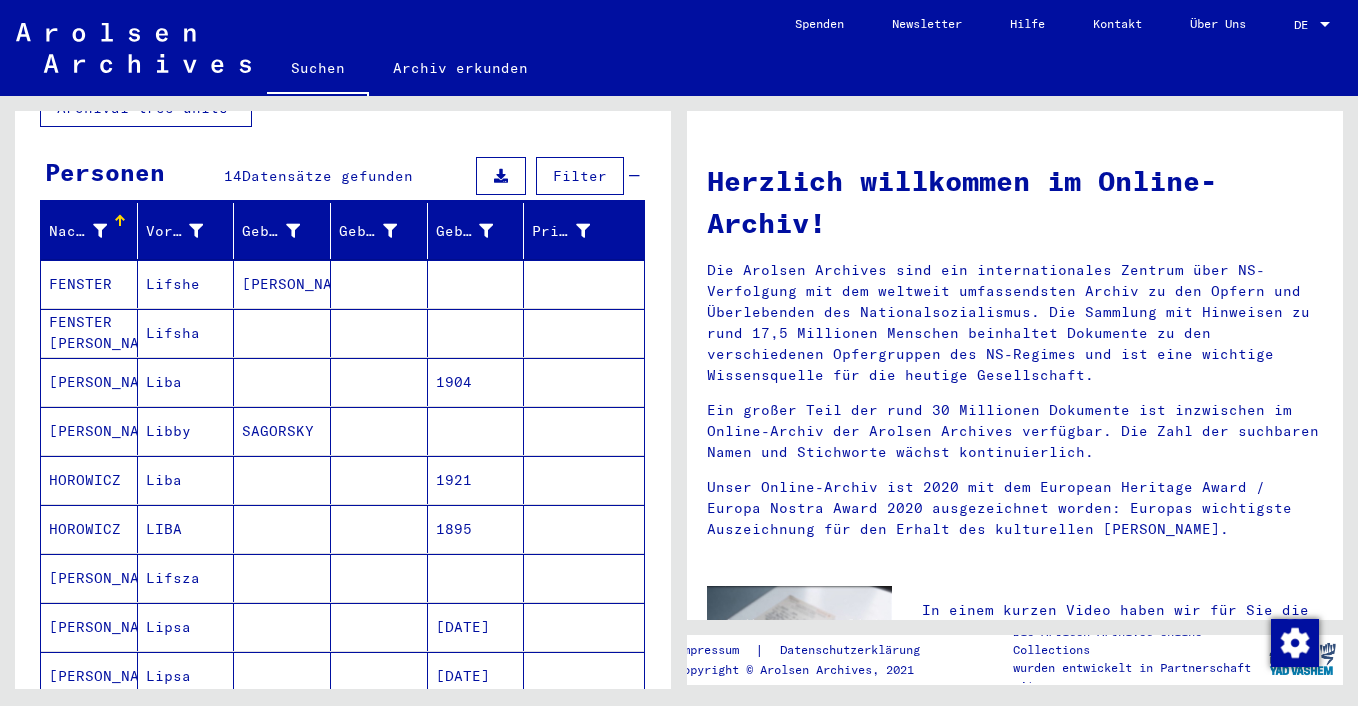 click on "Lifsza" at bounding box center (186, 627) 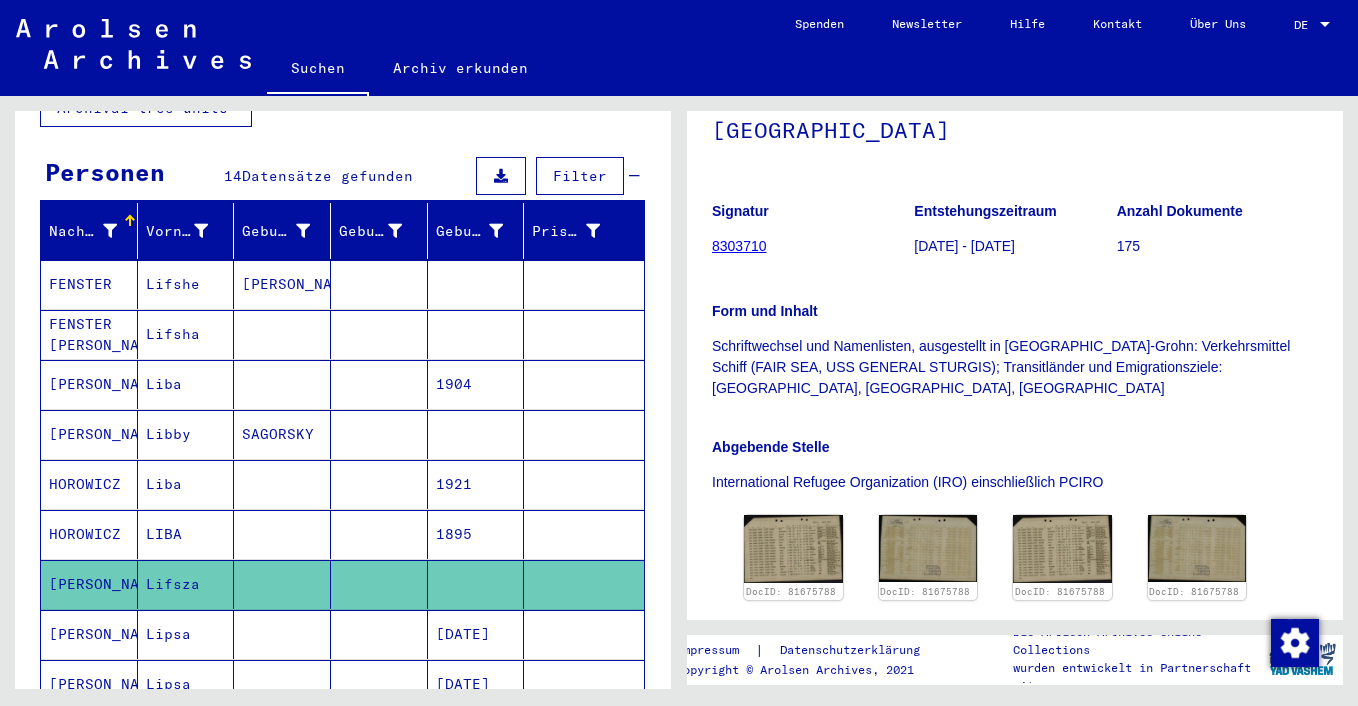 scroll, scrollTop: 315, scrollLeft: 0, axis: vertical 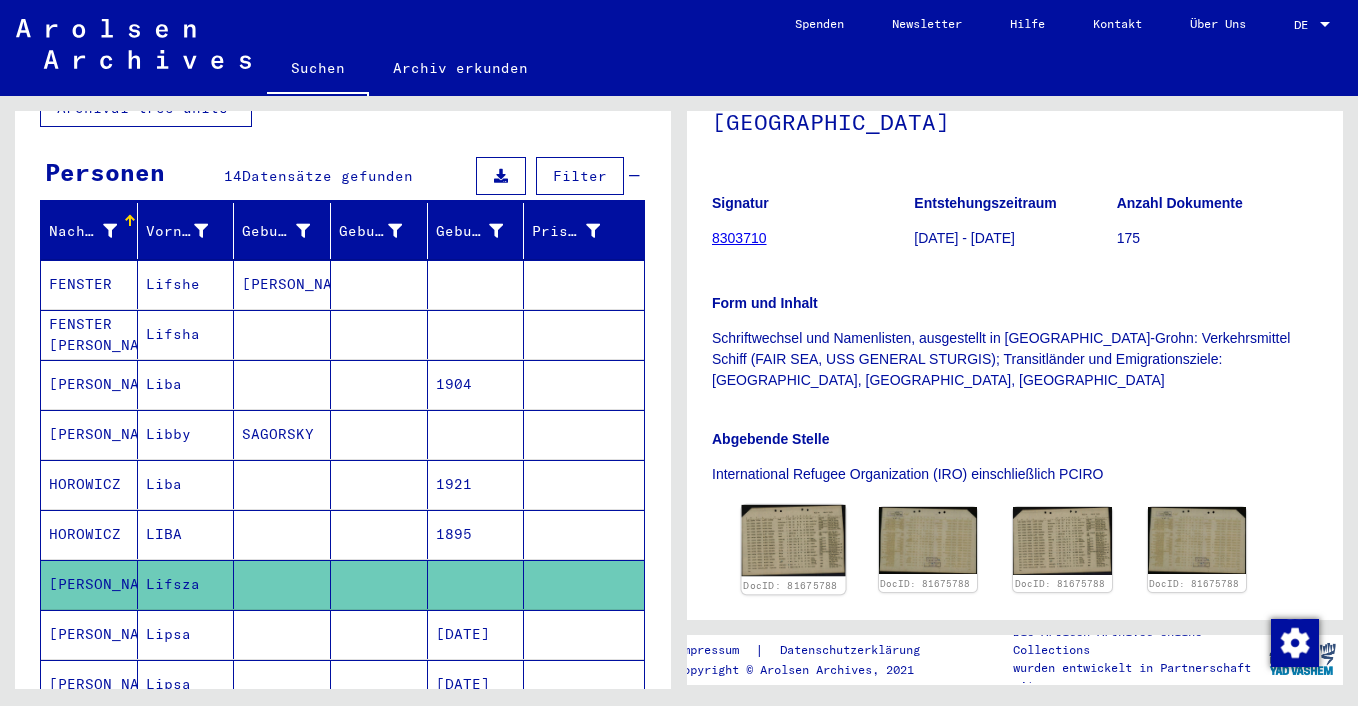 click 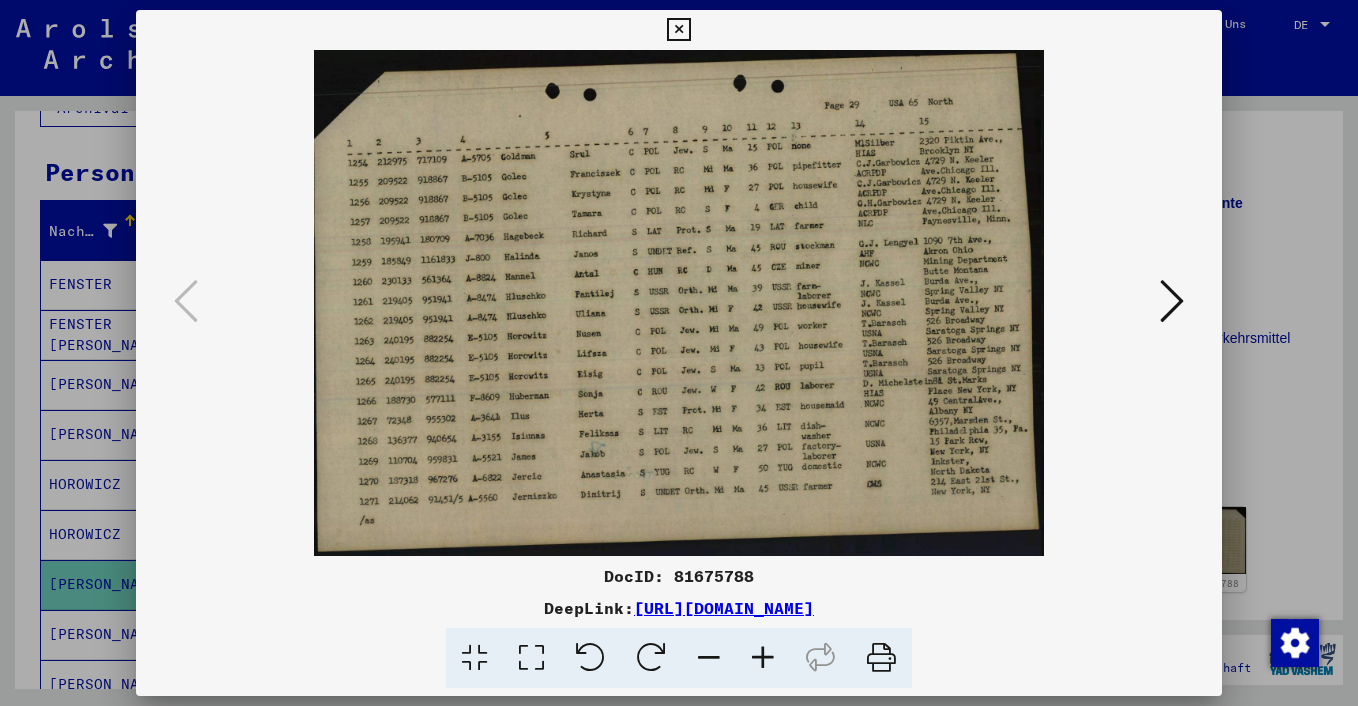 click at bounding box center (678, 30) 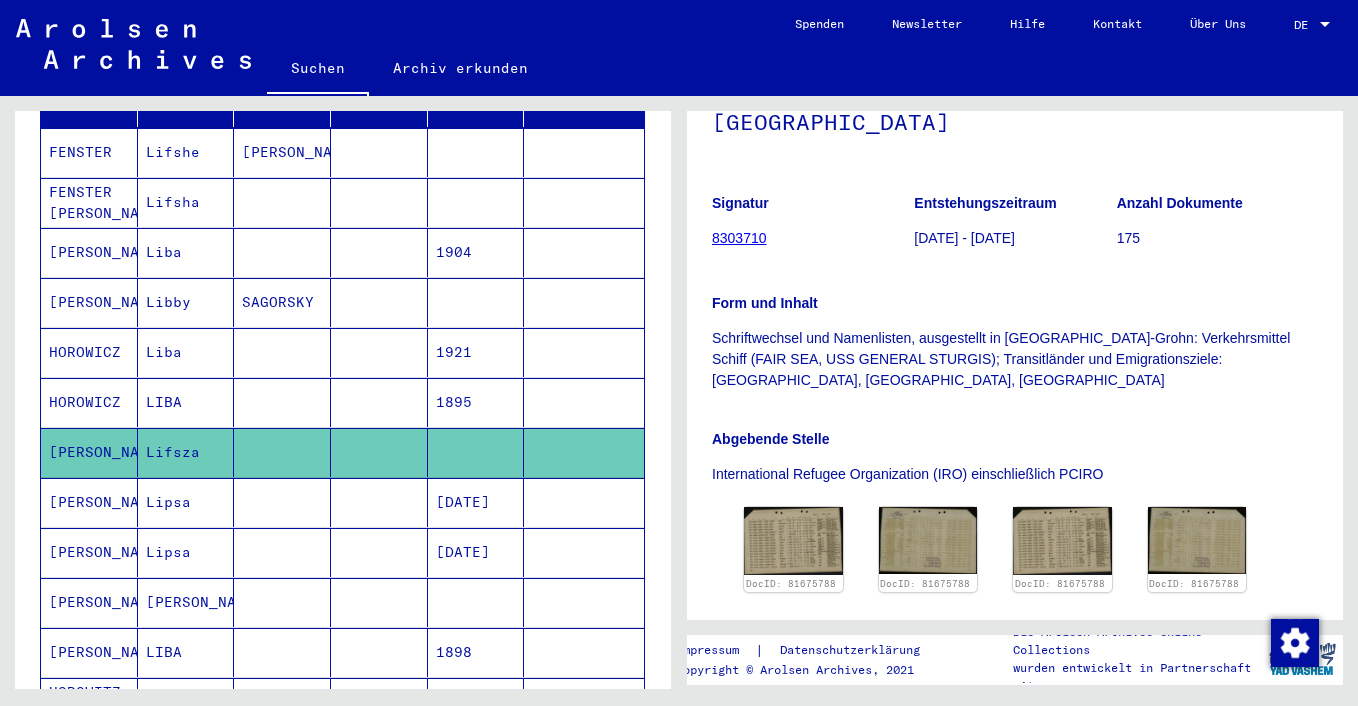 scroll, scrollTop: 300, scrollLeft: 0, axis: vertical 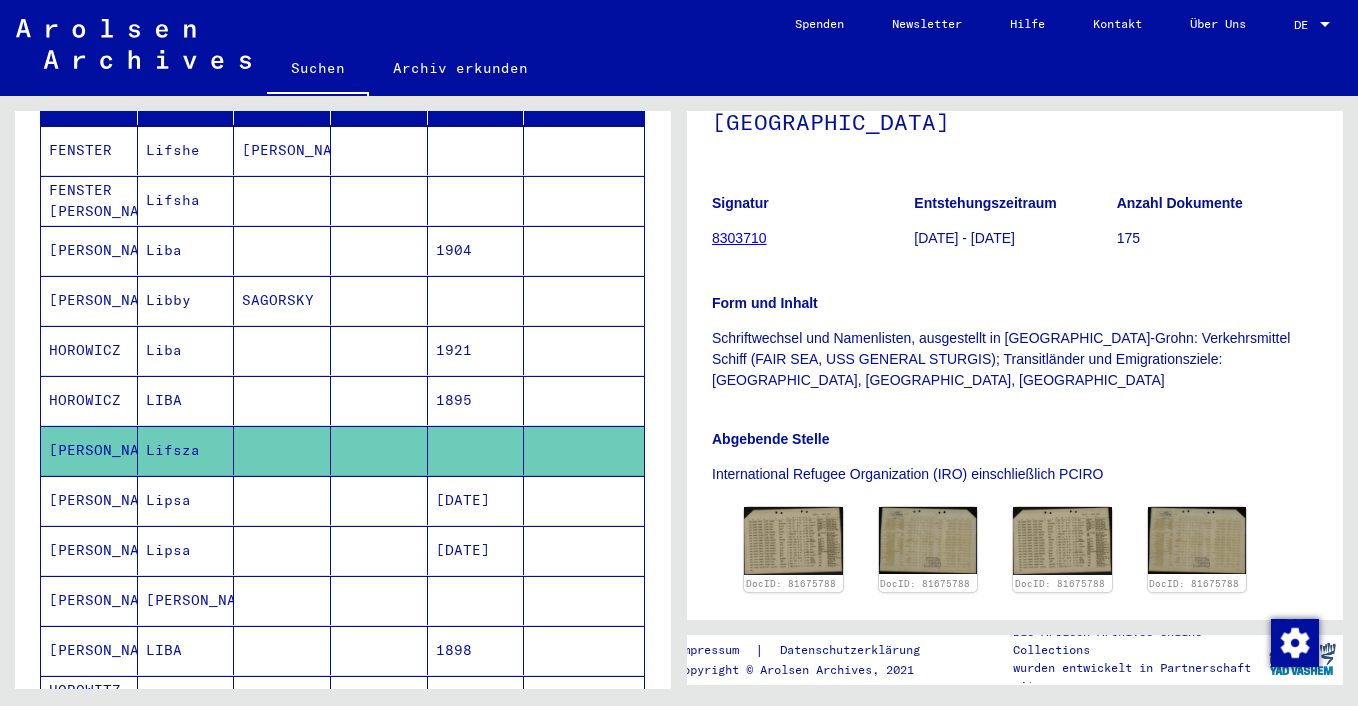 click at bounding box center [282, 550] 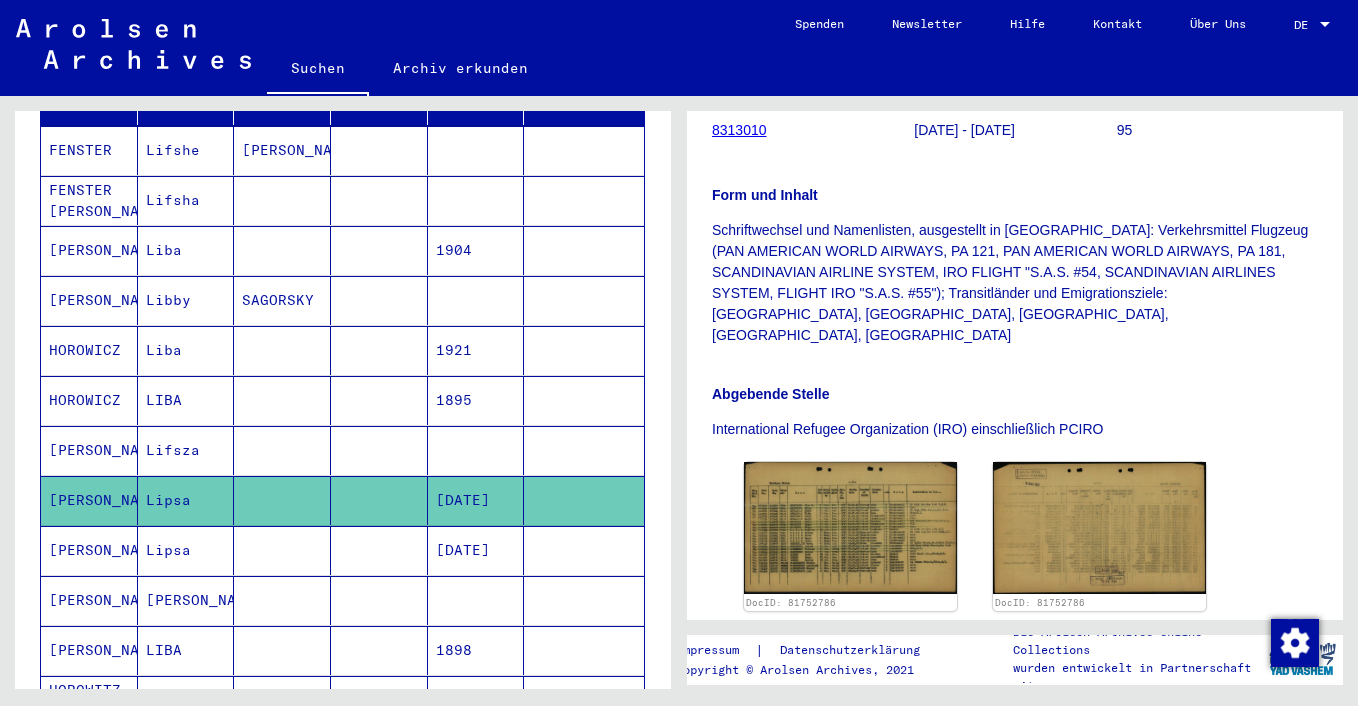 scroll, scrollTop: 431, scrollLeft: 0, axis: vertical 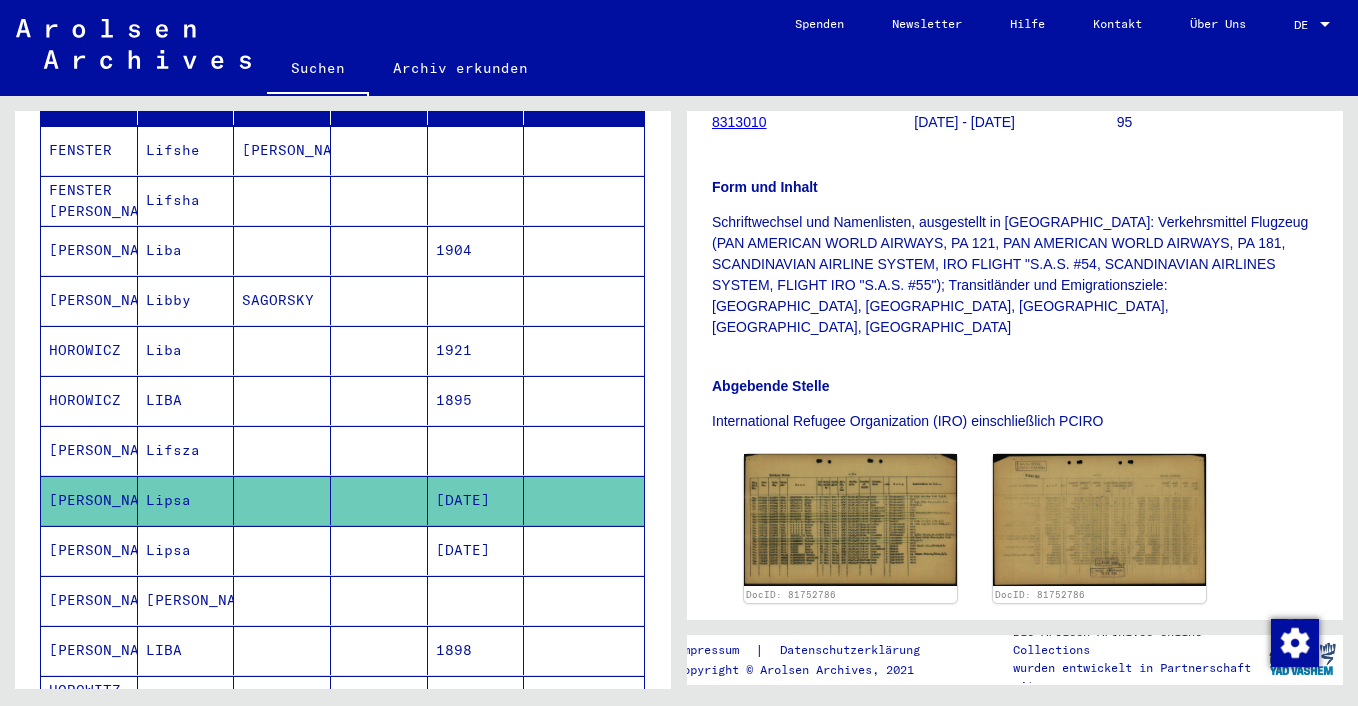 click at bounding box center (282, 600) 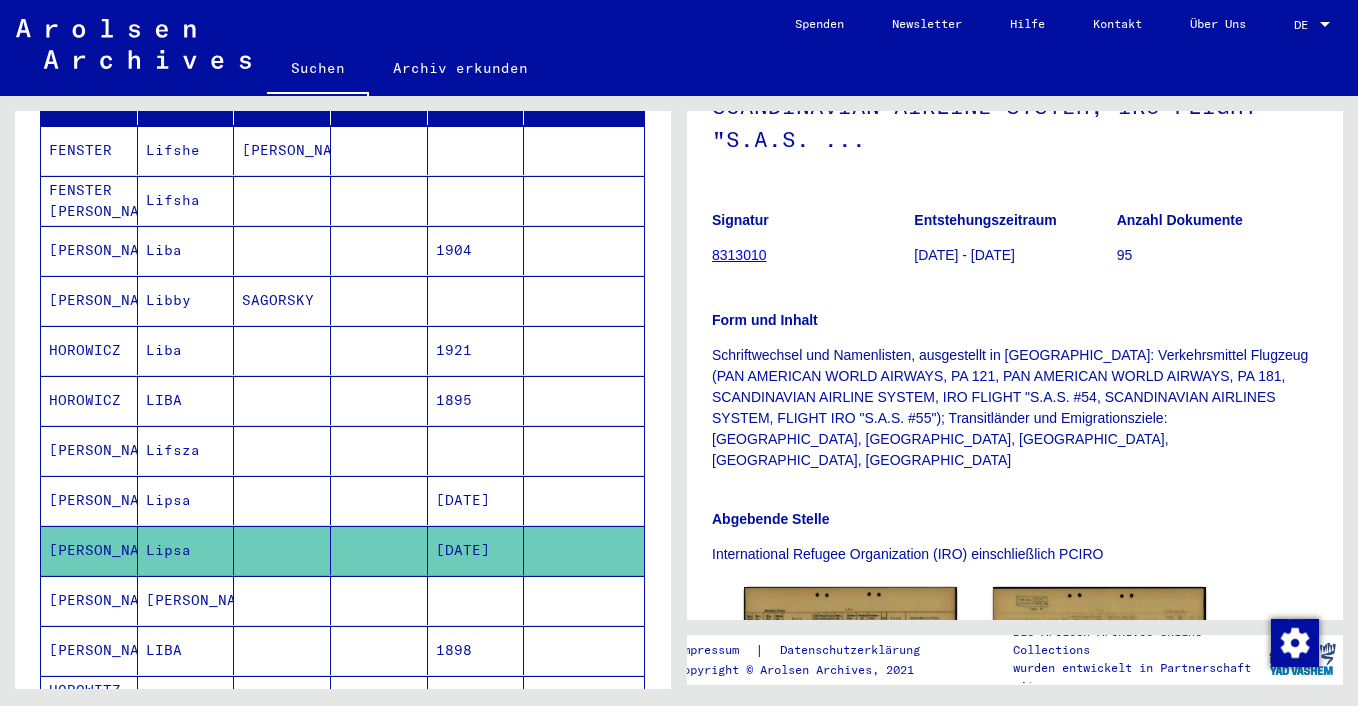 scroll, scrollTop: 502, scrollLeft: 0, axis: vertical 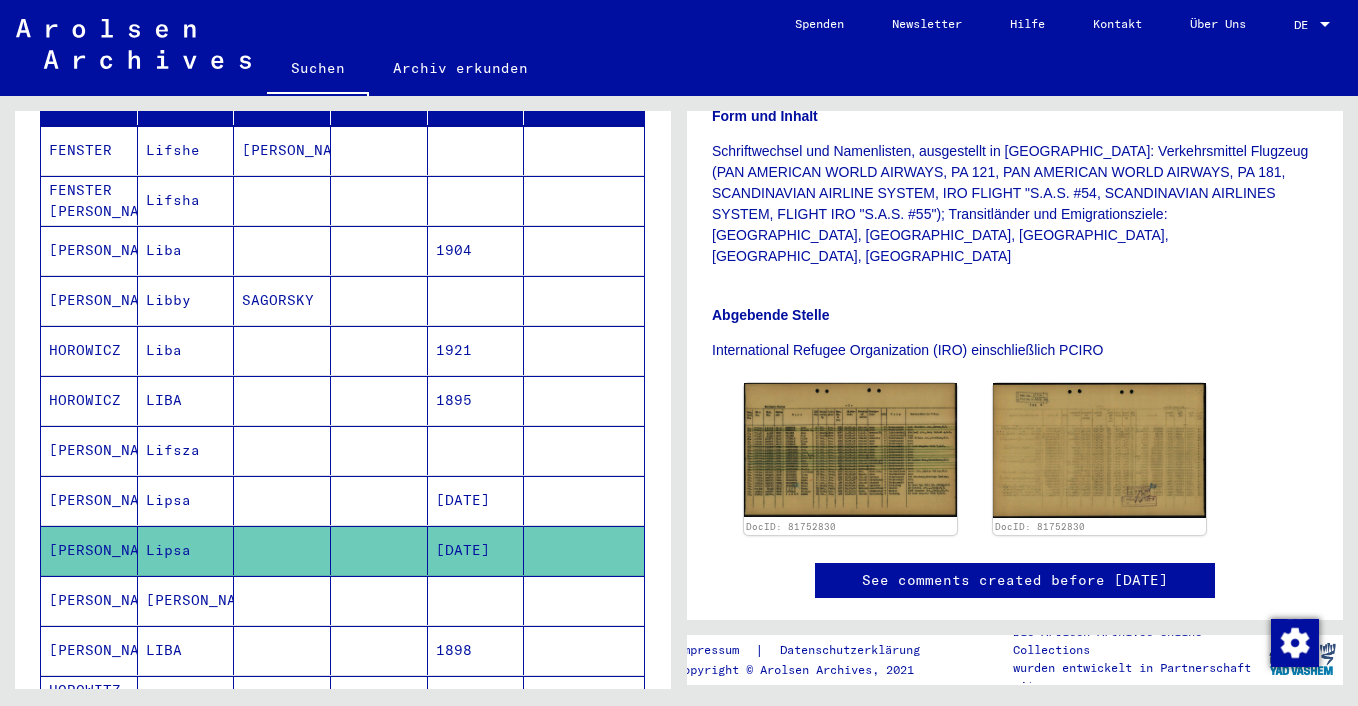 click 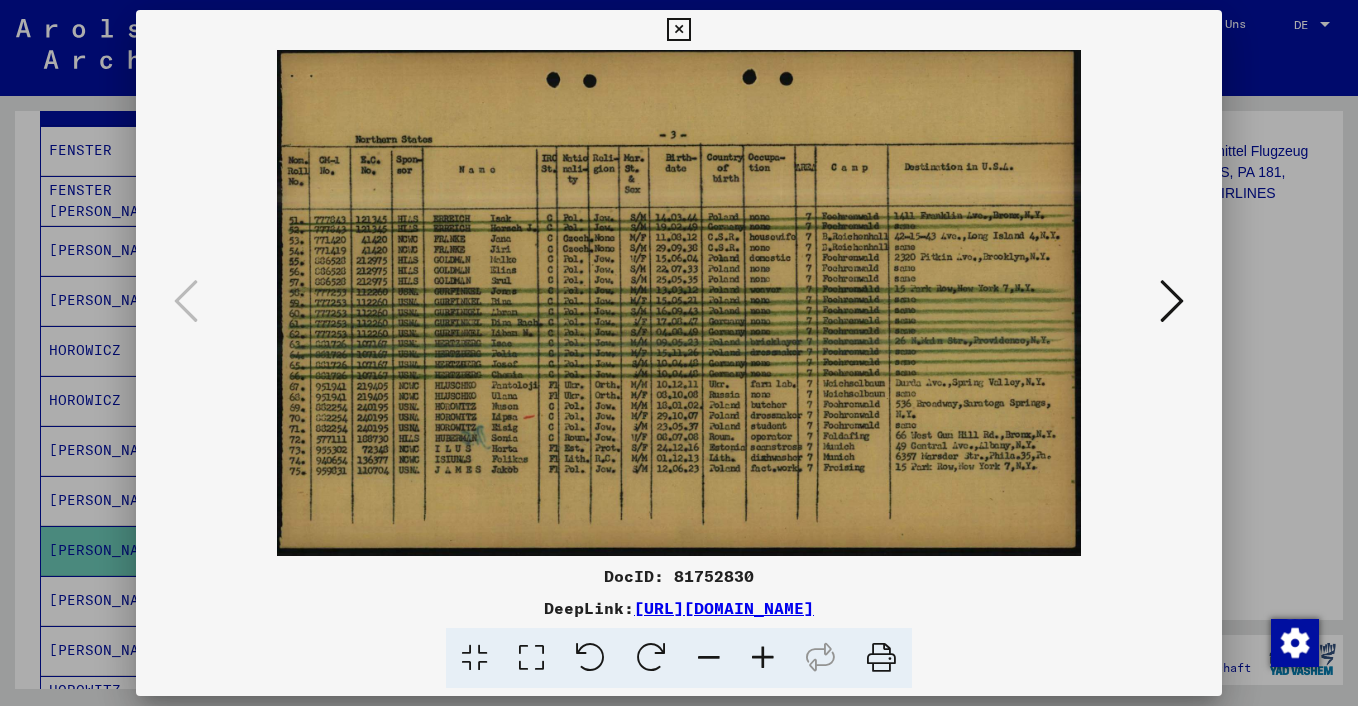 click at bounding box center [678, 30] 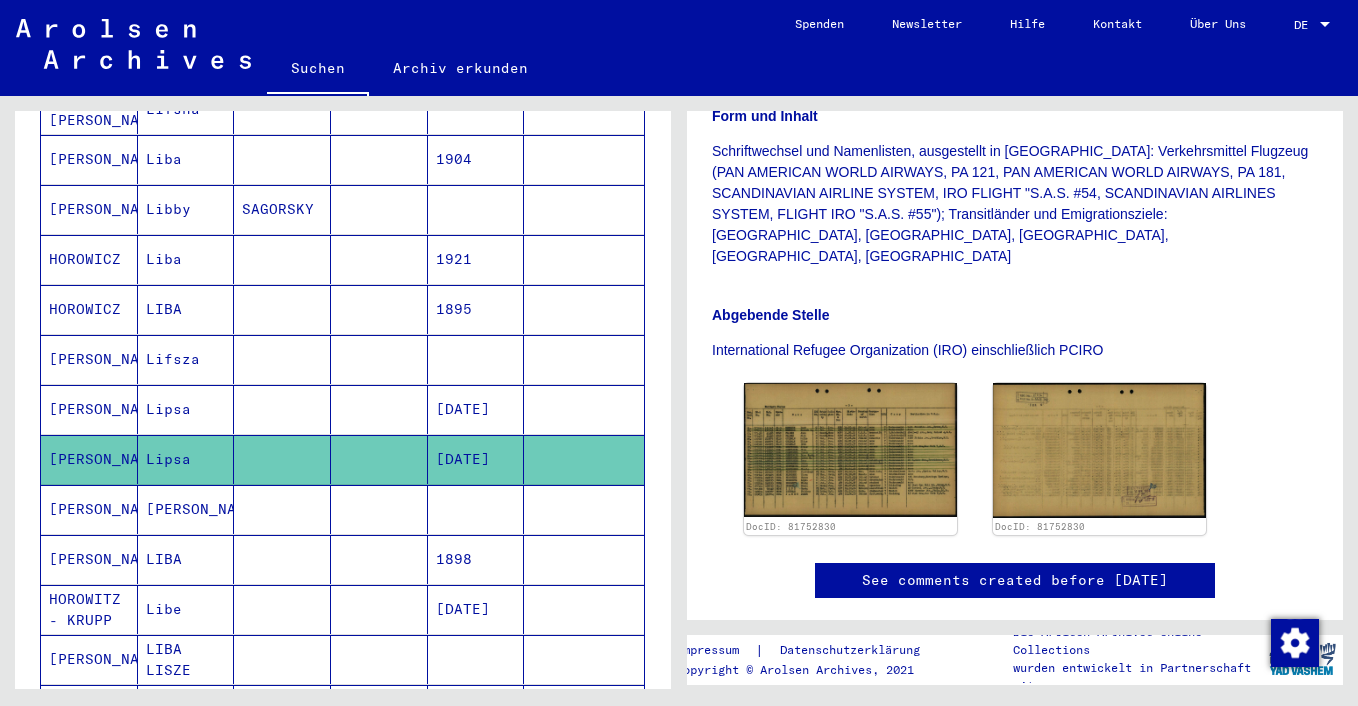 scroll, scrollTop: 393, scrollLeft: 0, axis: vertical 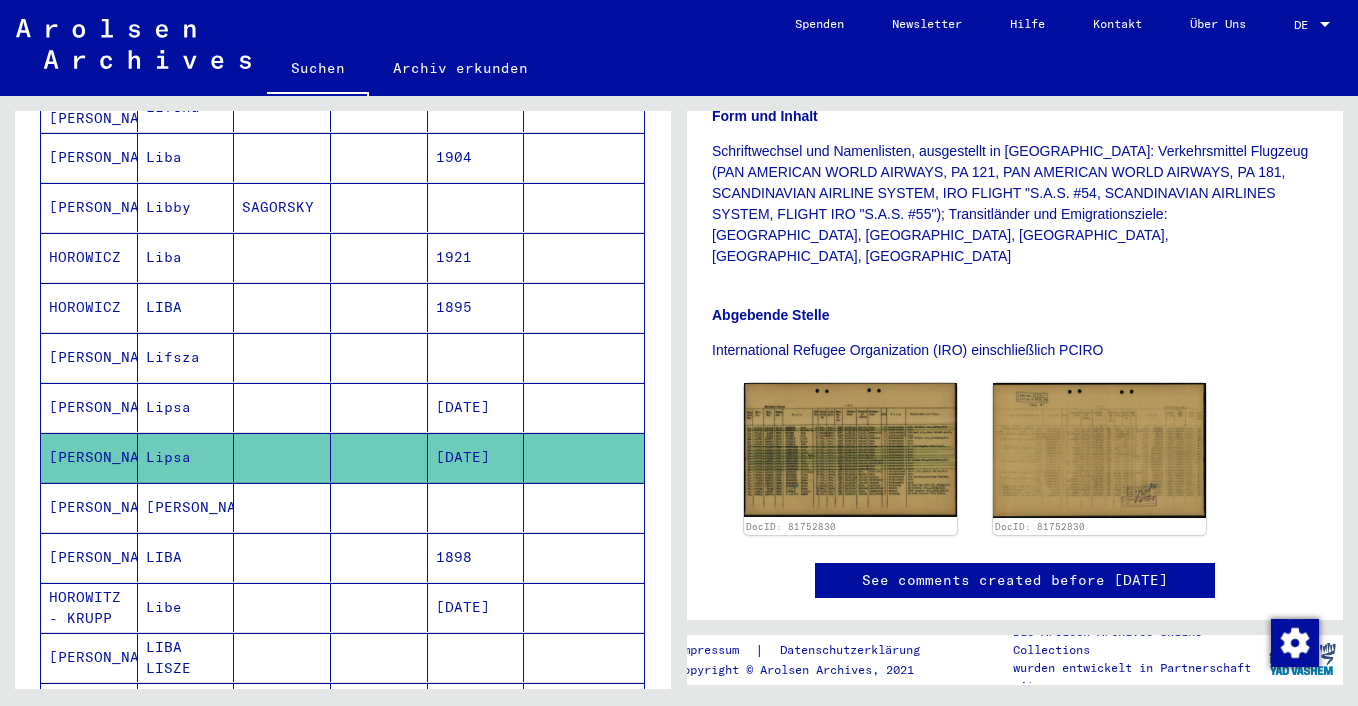click at bounding box center [282, 557] 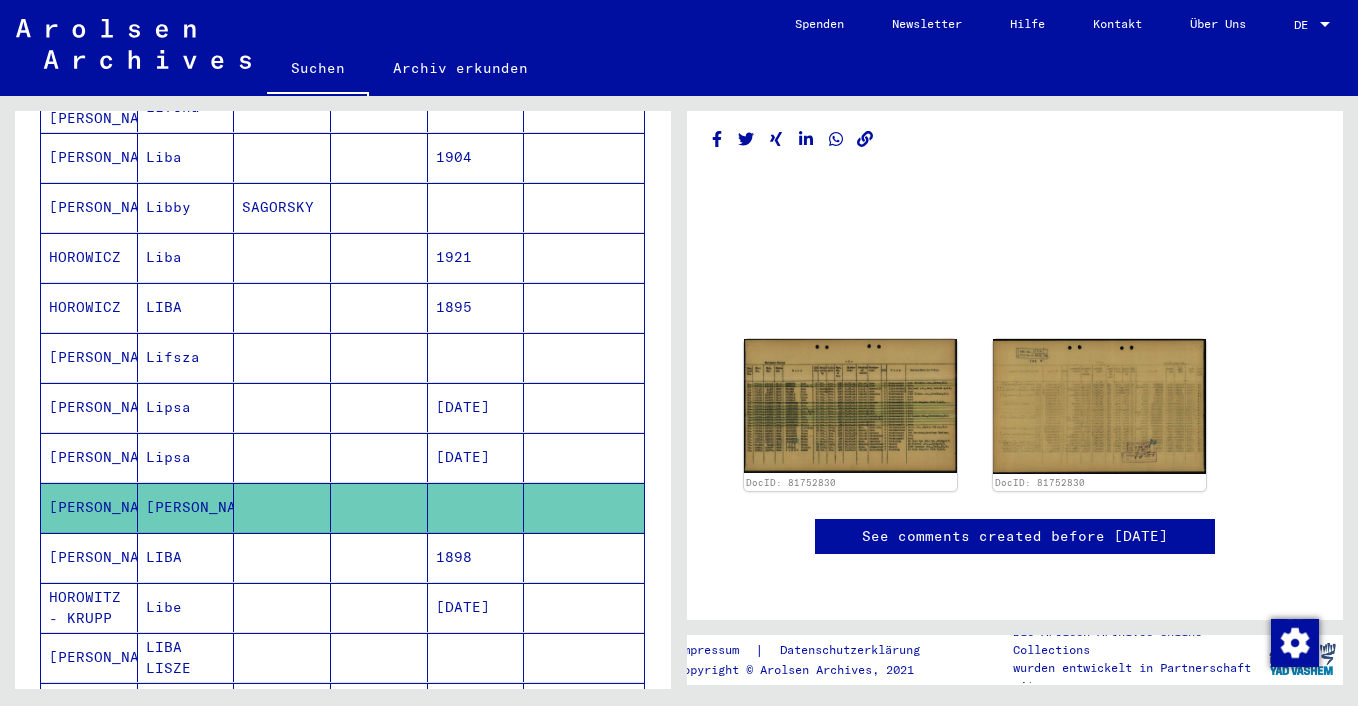 scroll, scrollTop: 0, scrollLeft: 0, axis: both 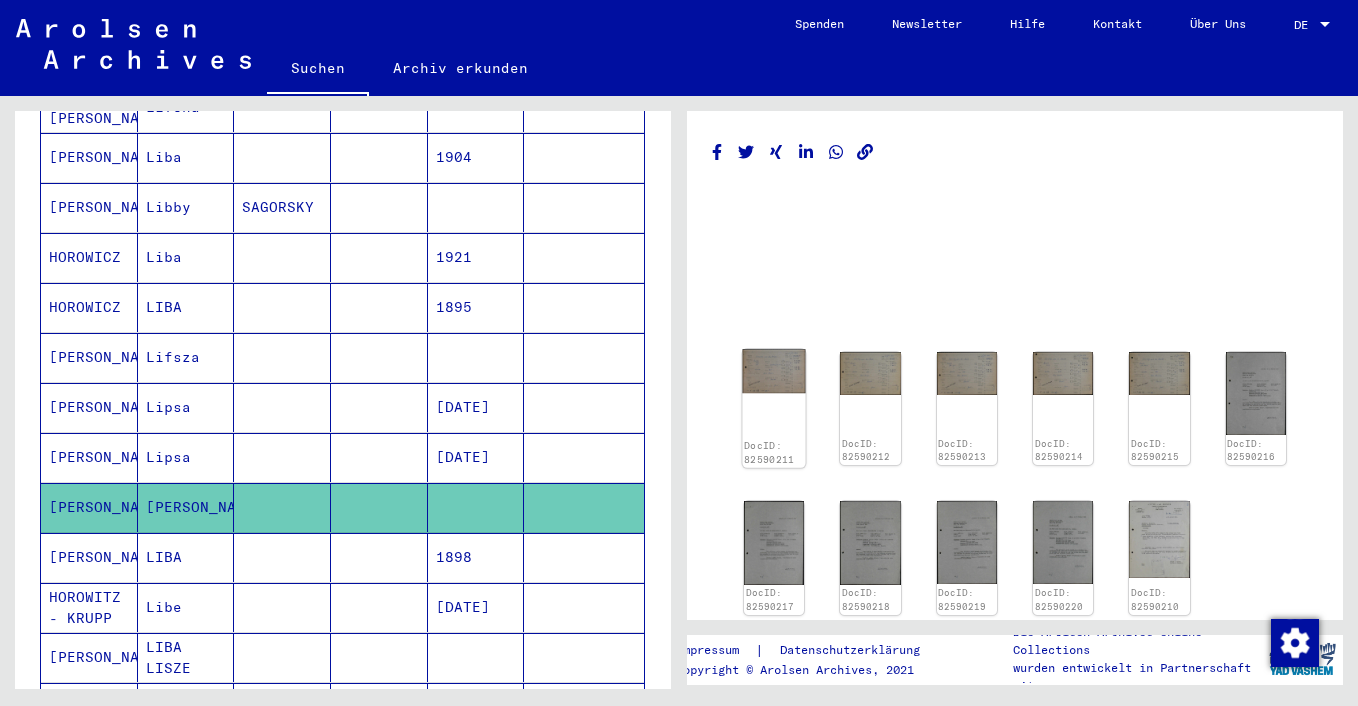 click 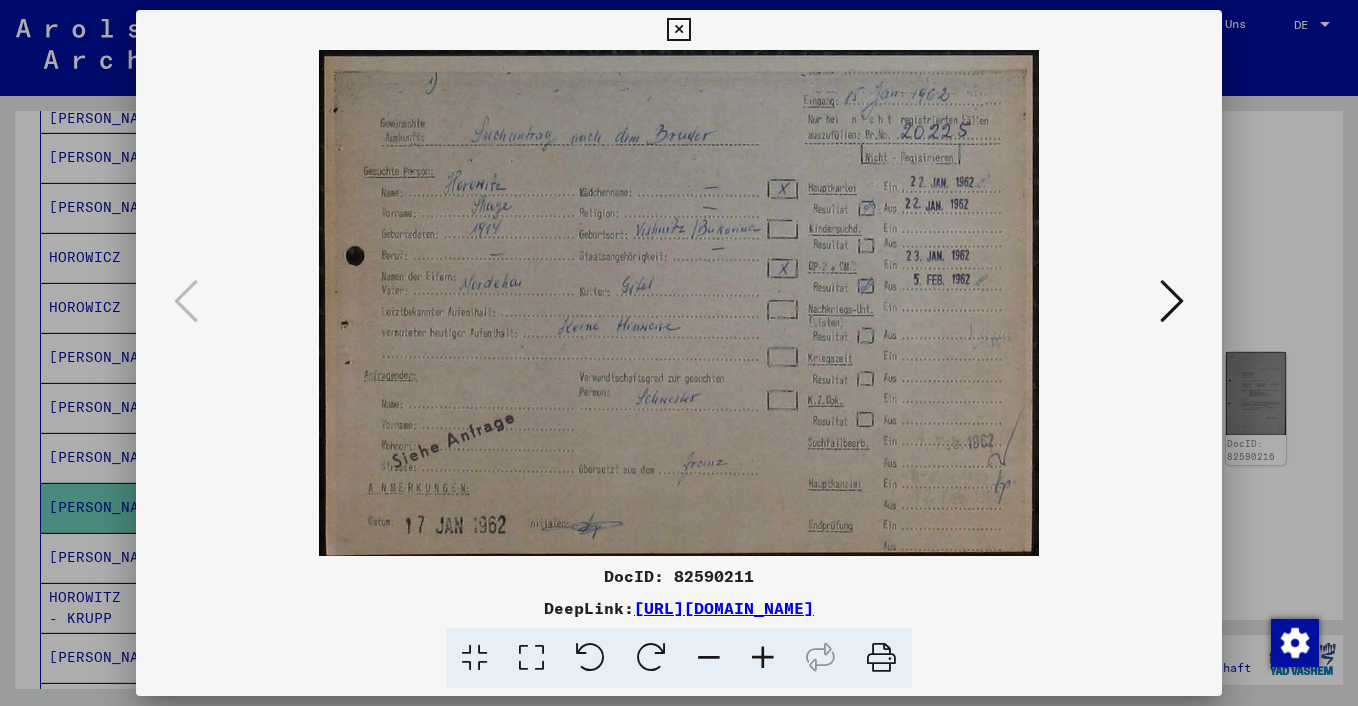 click at bounding box center [1172, 301] 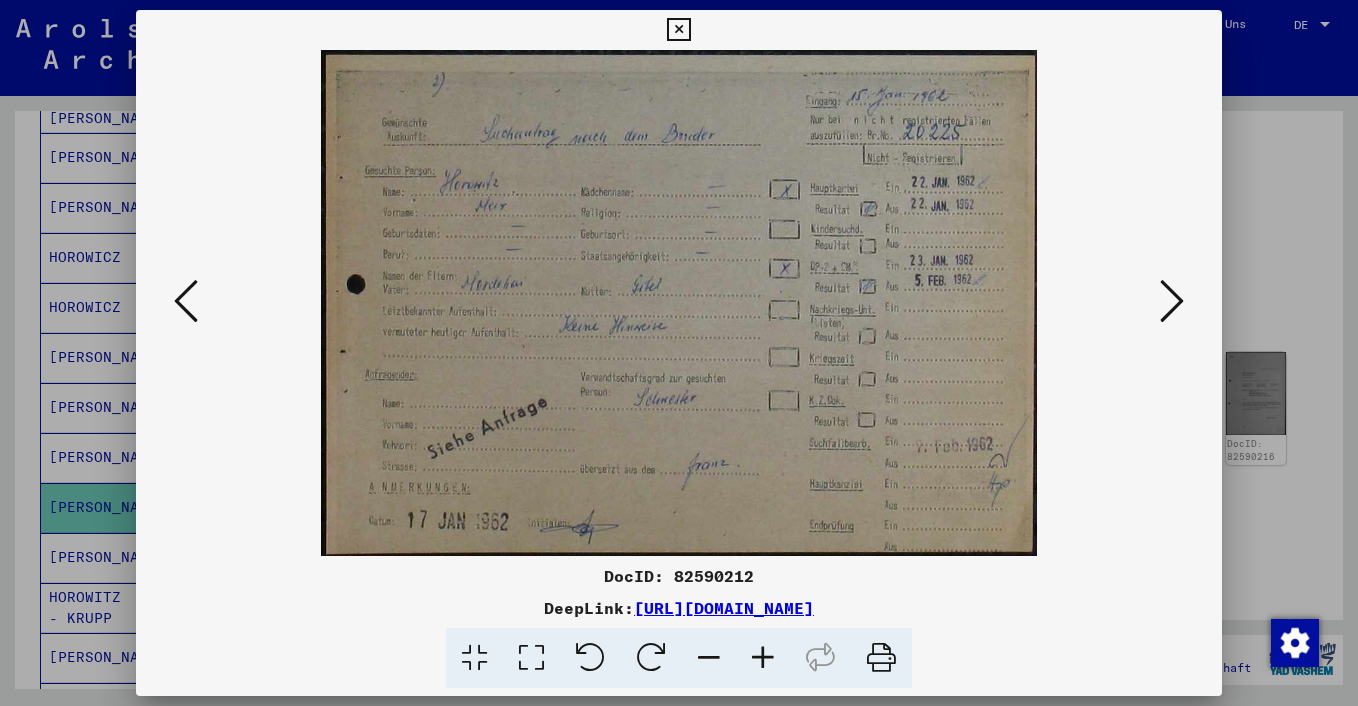 click at bounding box center [1172, 301] 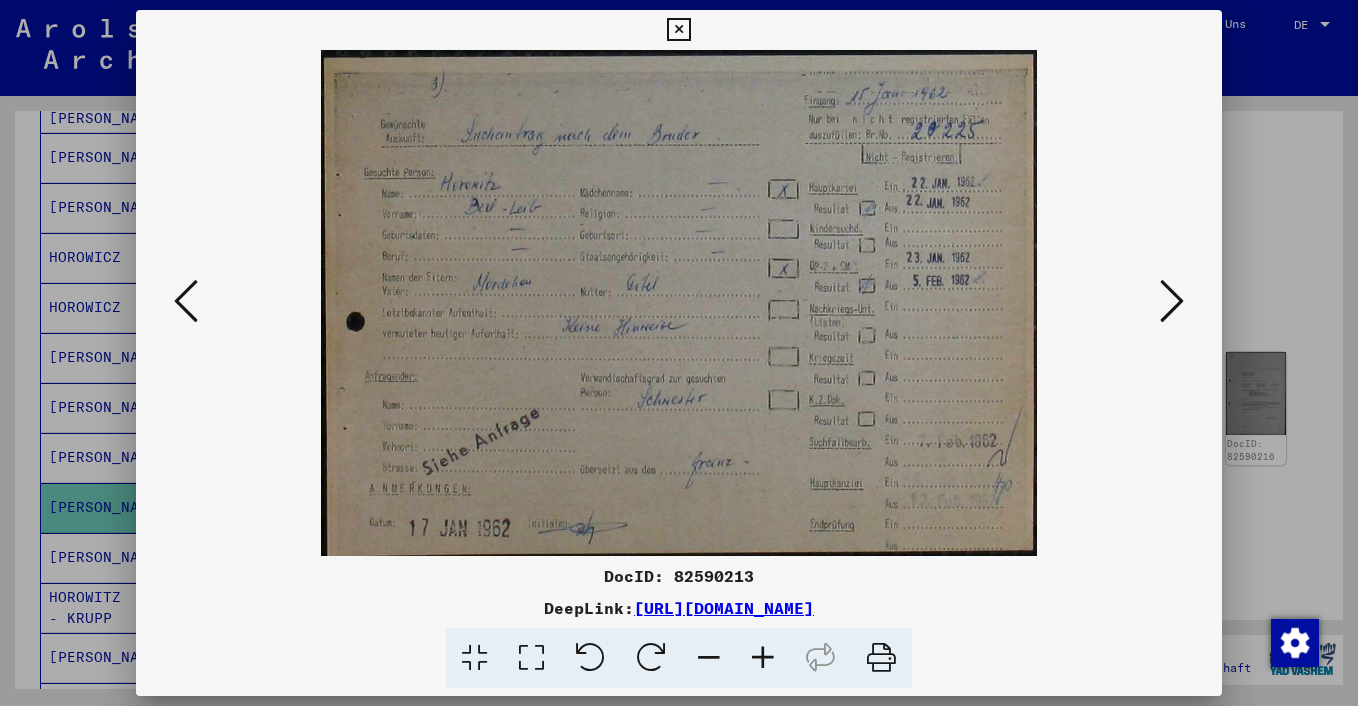 click at bounding box center (1172, 301) 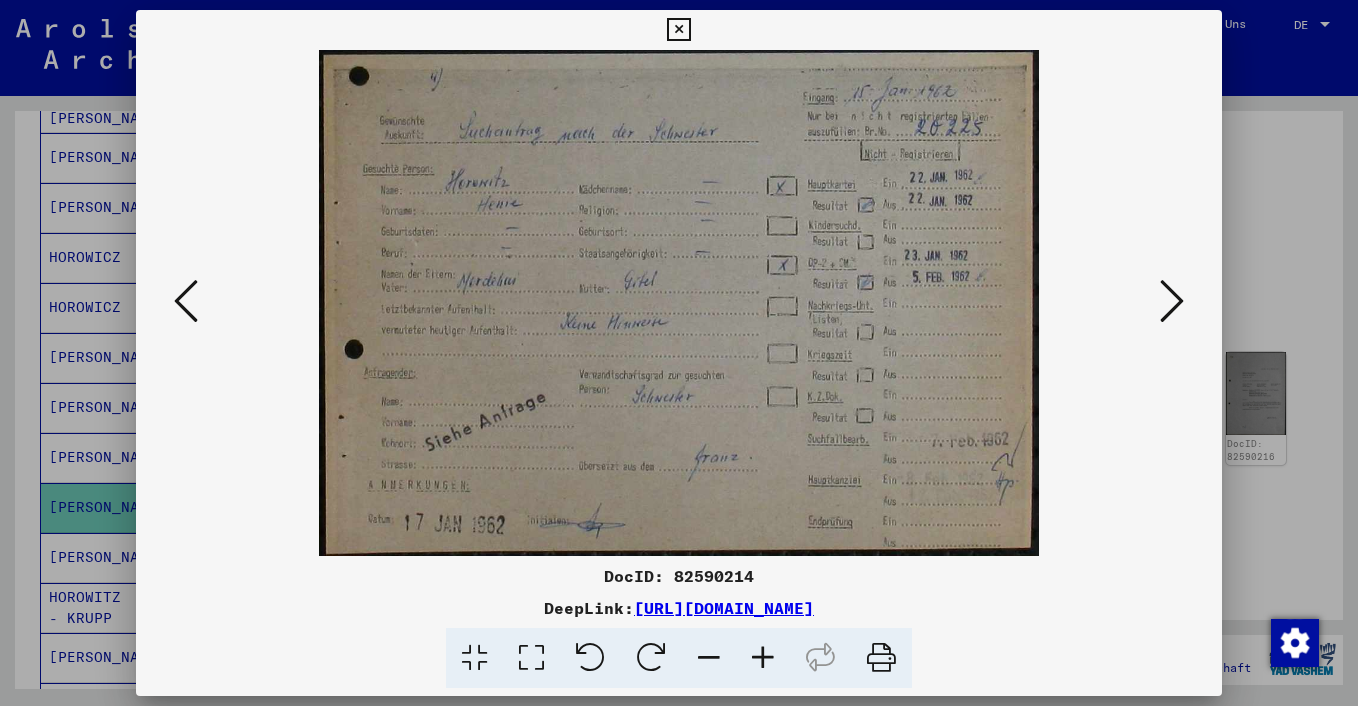 click at bounding box center [186, 301] 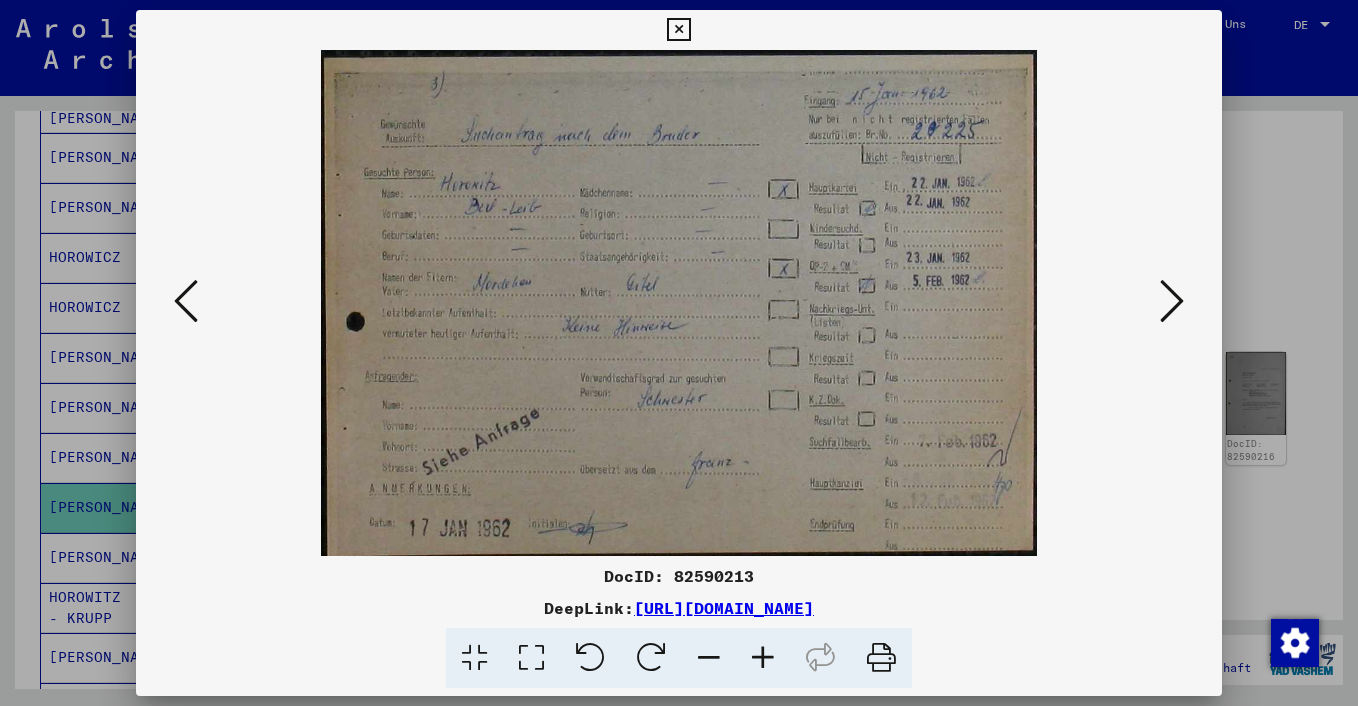 click at bounding box center (1172, 301) 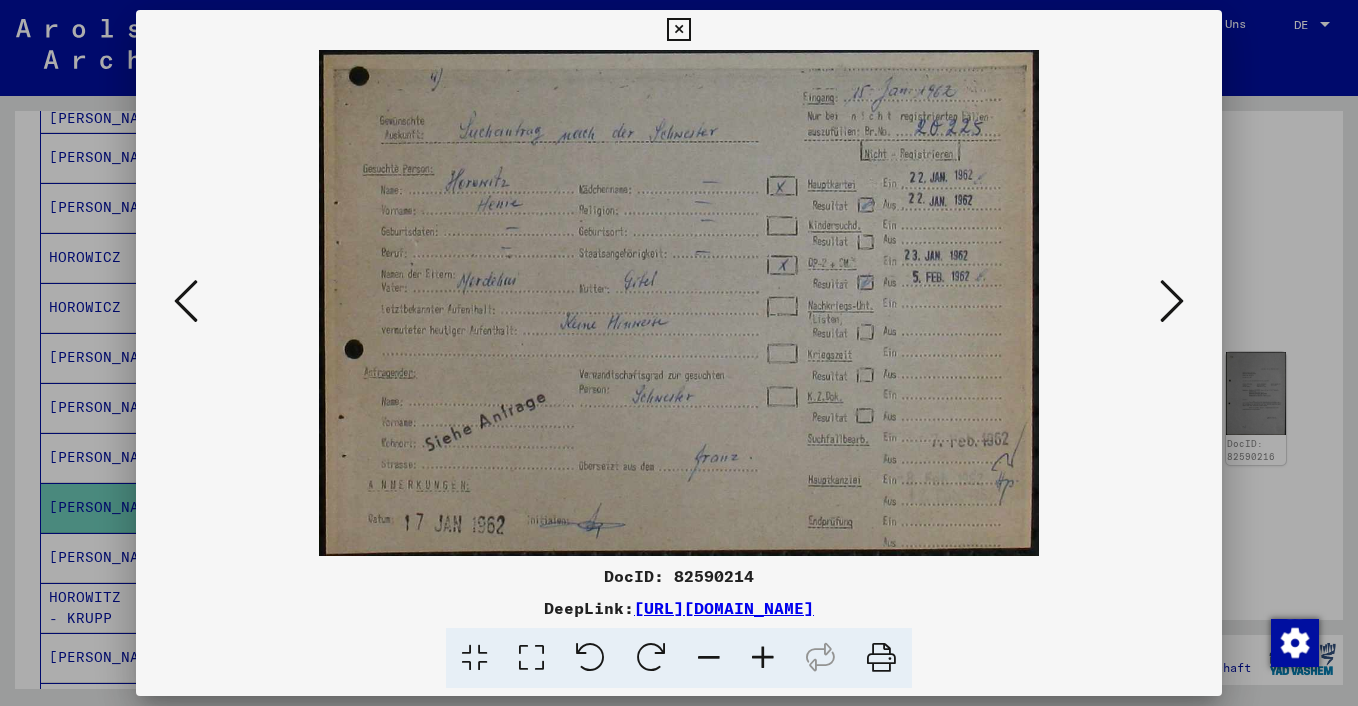 click at bounding box center [1172, 301] 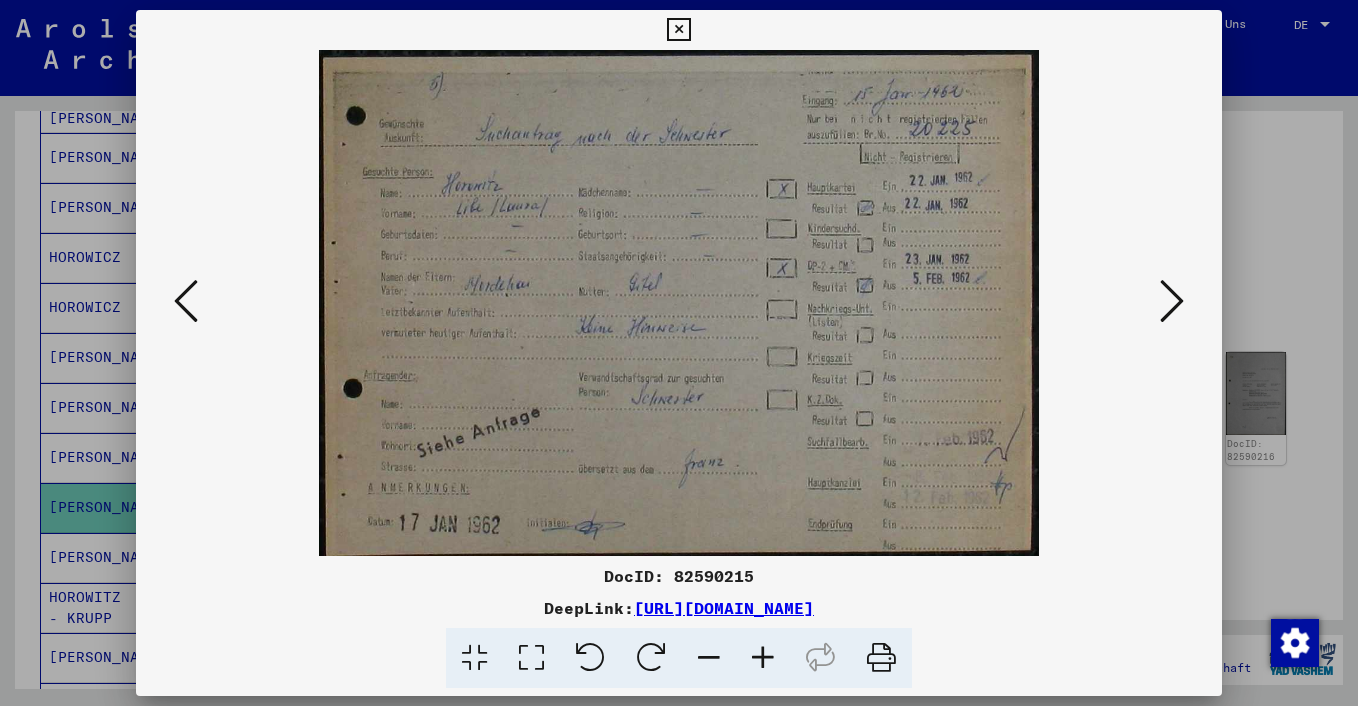 click at bounding box center (679, 353) 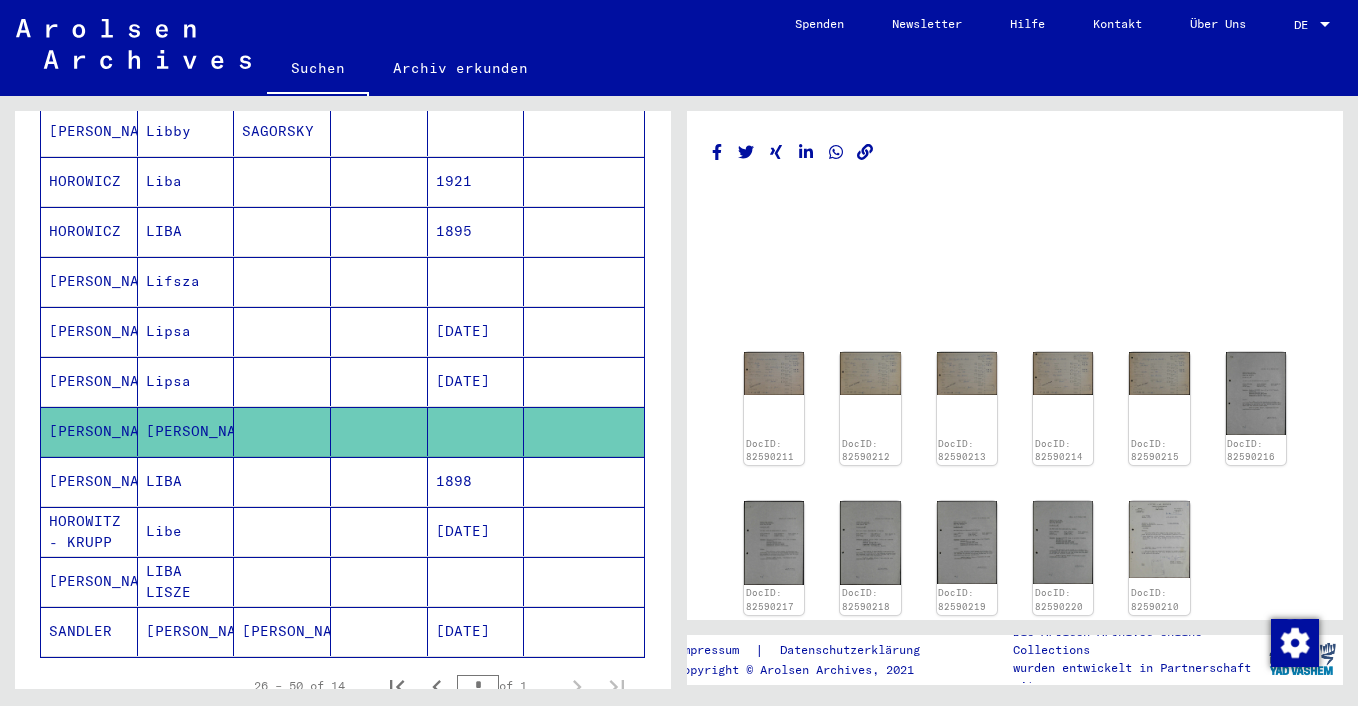 scroll, scrollTop: 473, scrollLeft: 0, axis: vertical 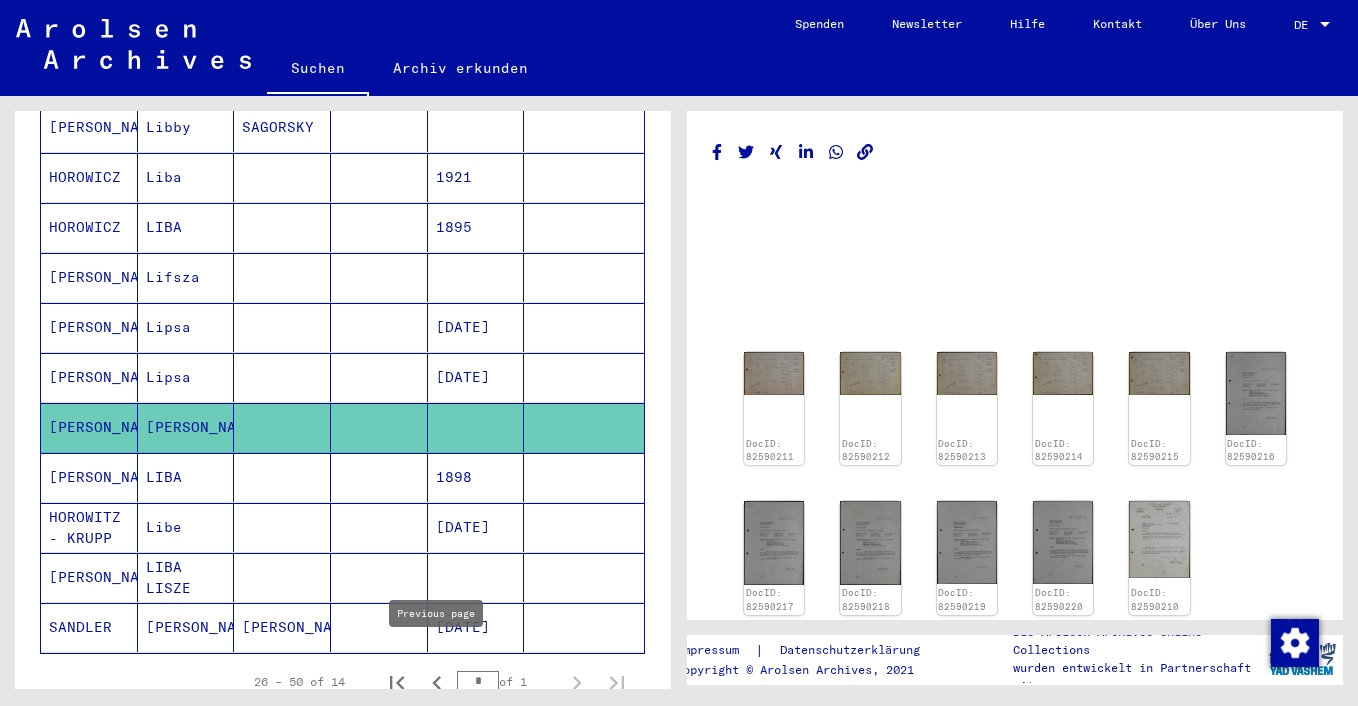 click 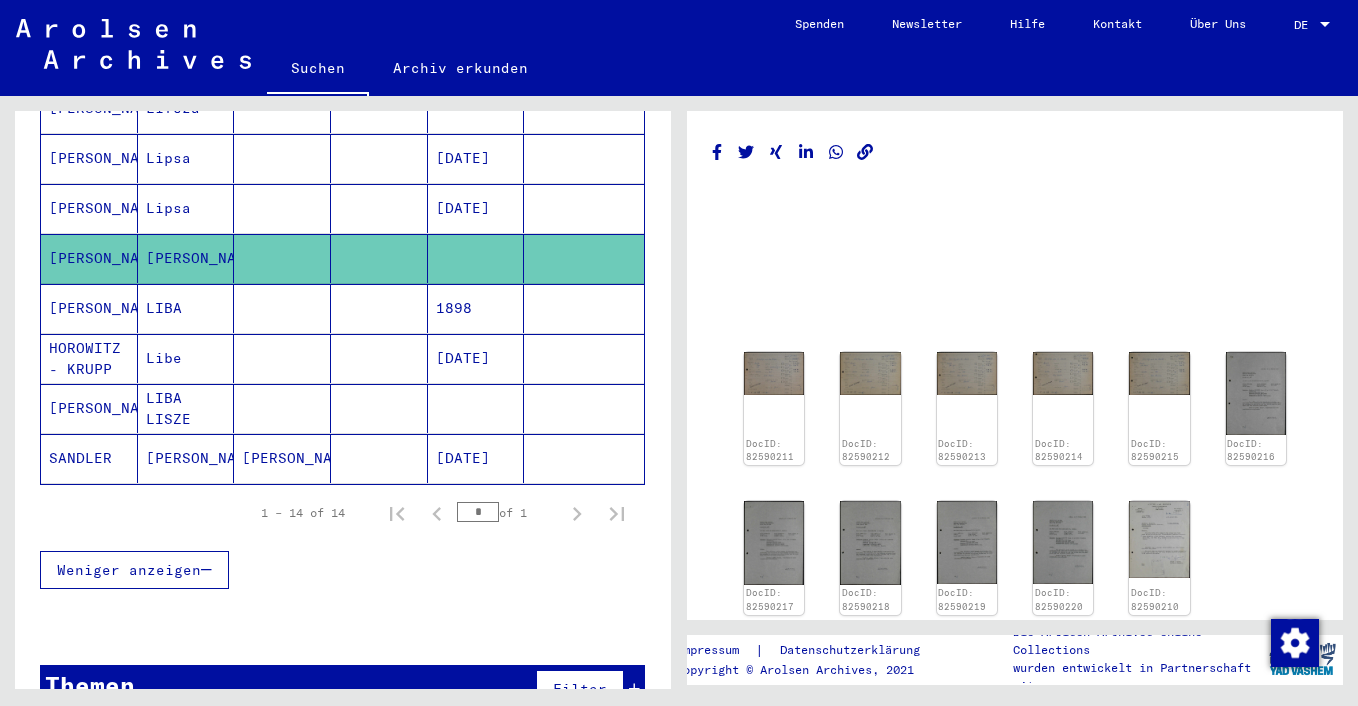 scroll, scrollTop: 669, scrollLeft: 0, axis: vertical 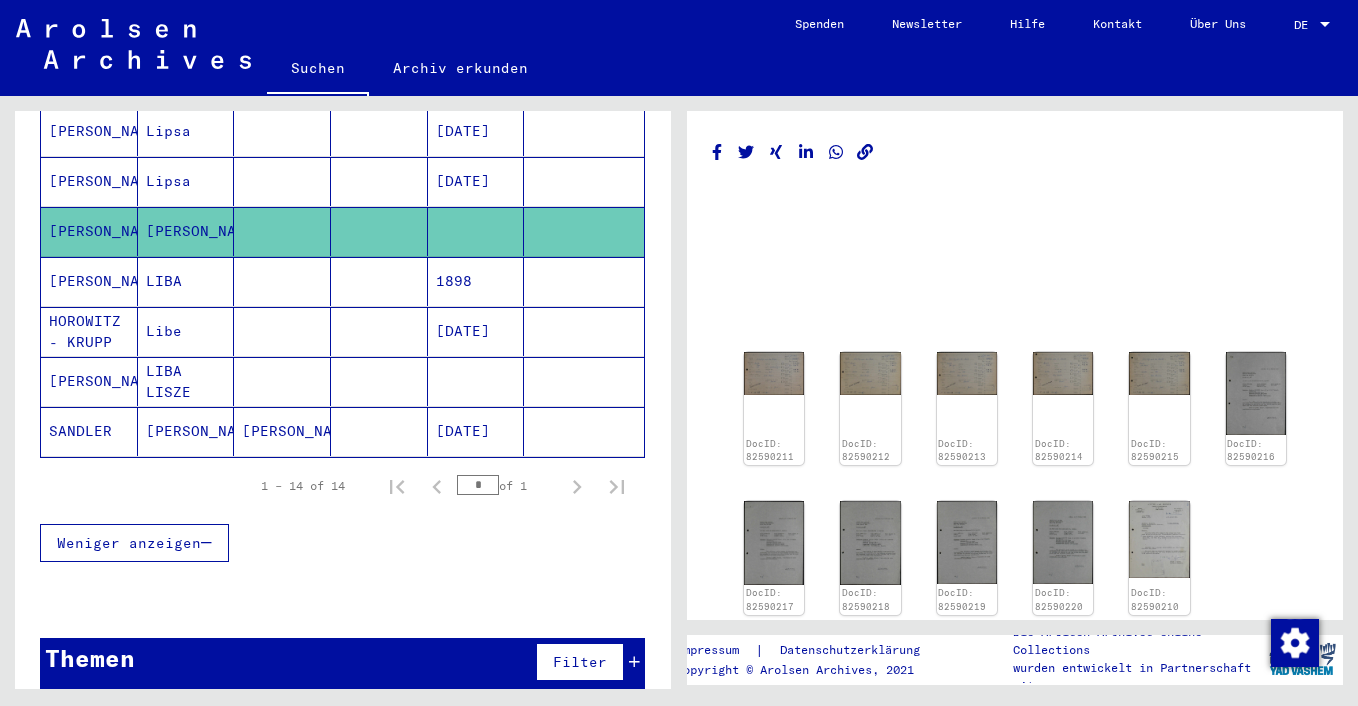 click on "Themen  Filter" at bounding box center (342, 663) 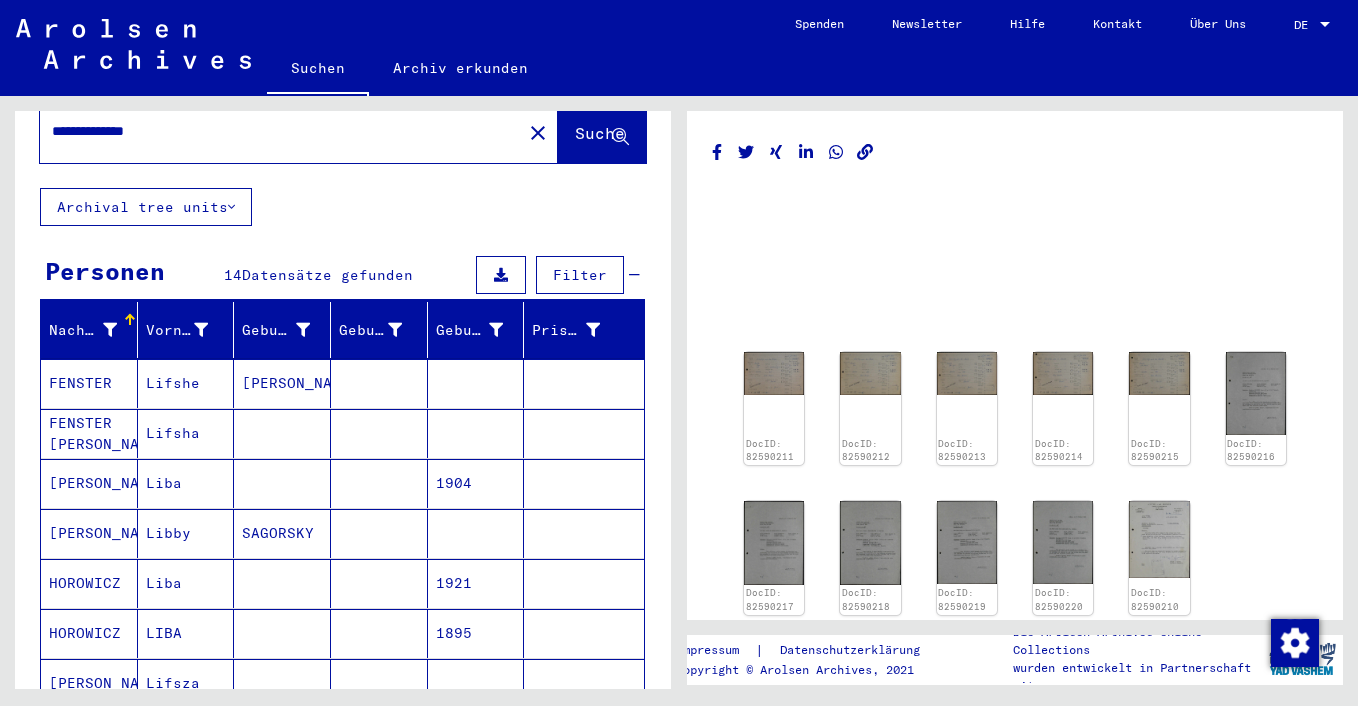 scroll, scrollTop: 0, scrollLeft: 0, axis: both 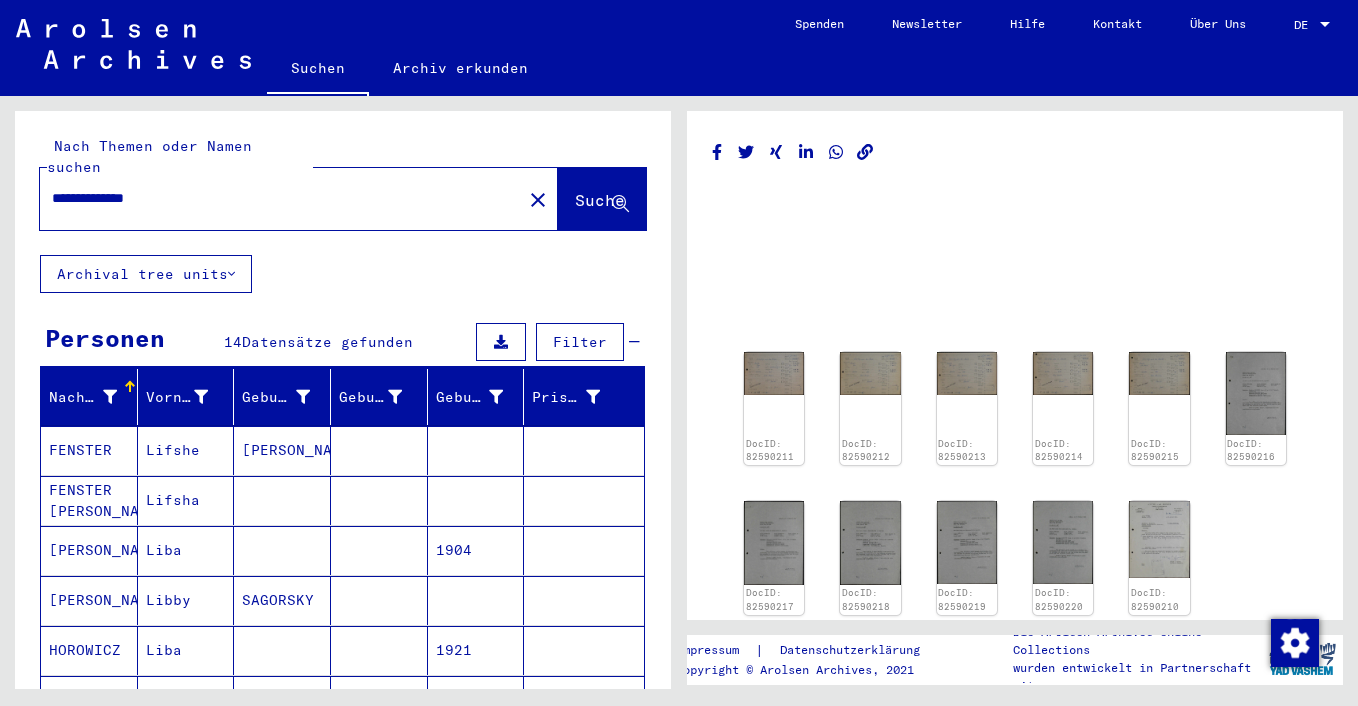 click on "**********" at bounding box center (281, 198) 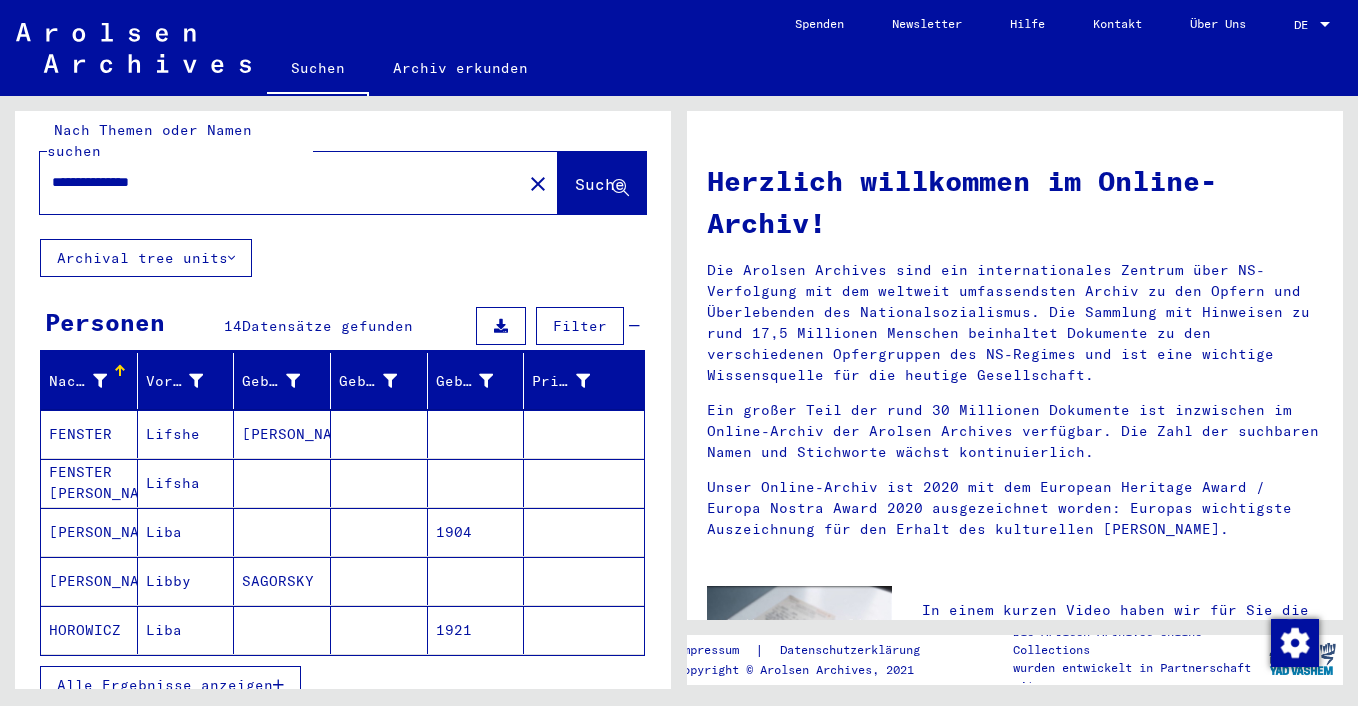 scroll, scrollTop: 0, scrollLeft: 0, axis: both 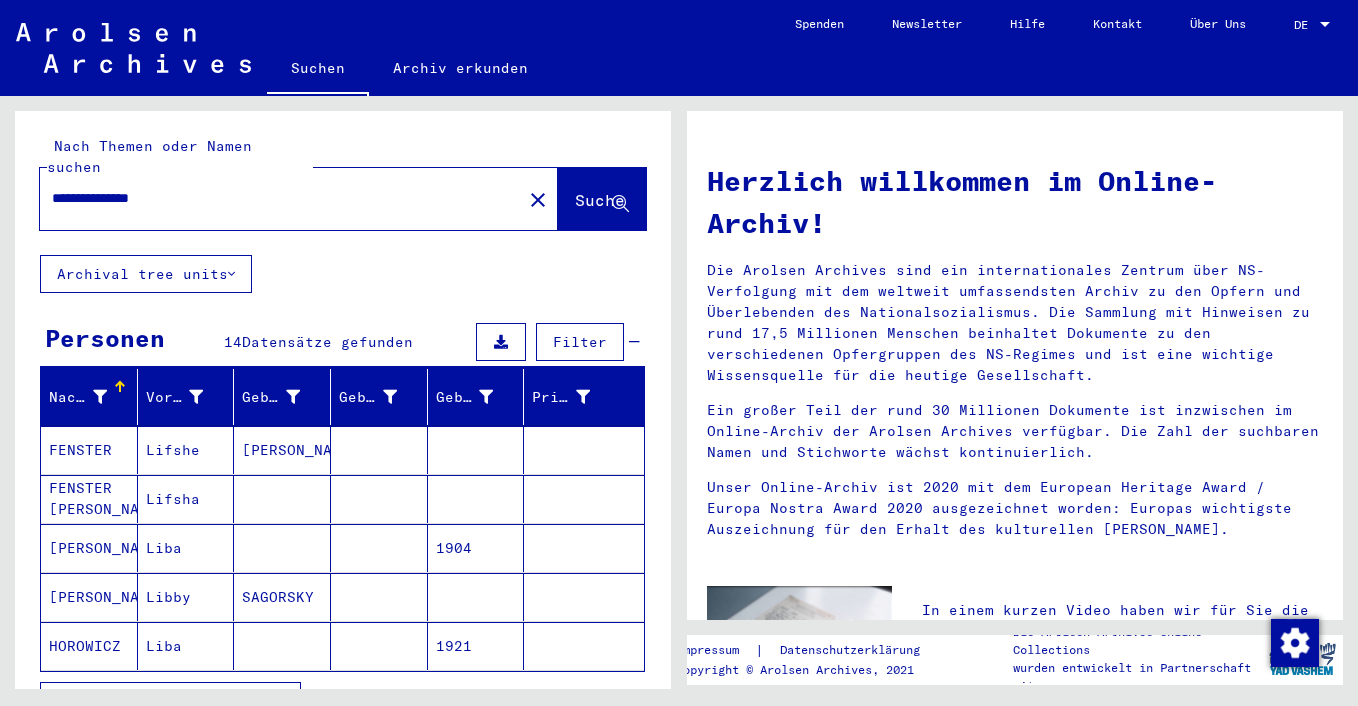 drag, startPoint x: 104, startPoint y: 181, endPoint x: 93, endPoint y: 180, distance: 11.045361 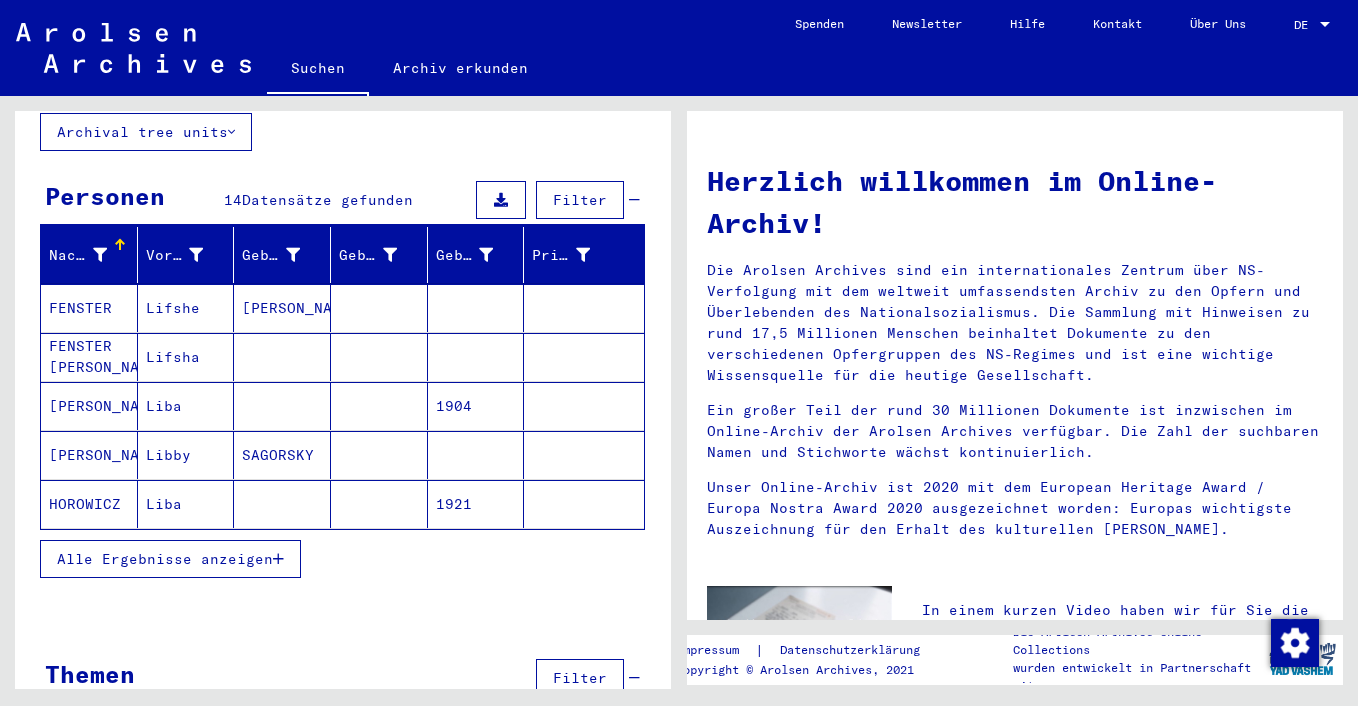 scroll, scrollTop: 174, scrollLeft: 0, axis: vertical 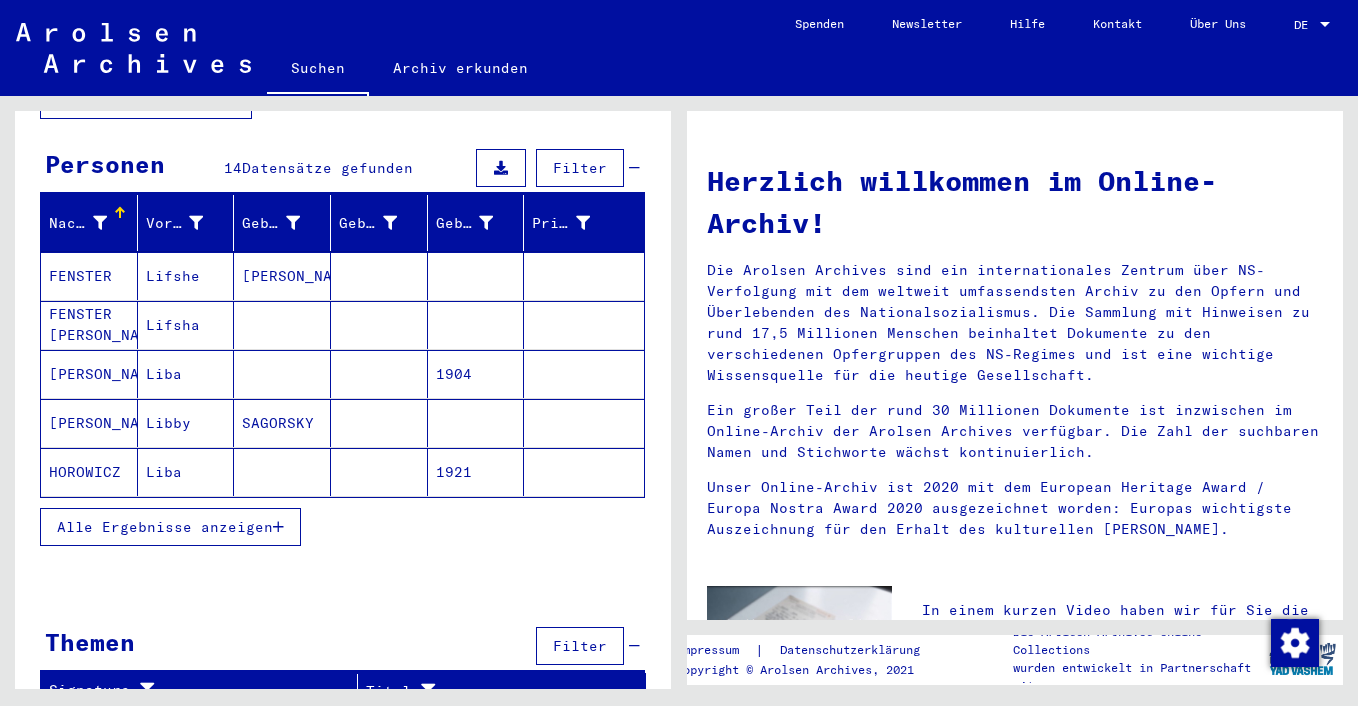 click on "Alle Ergebnisse anzeigen" at bounding box center (165, 527) 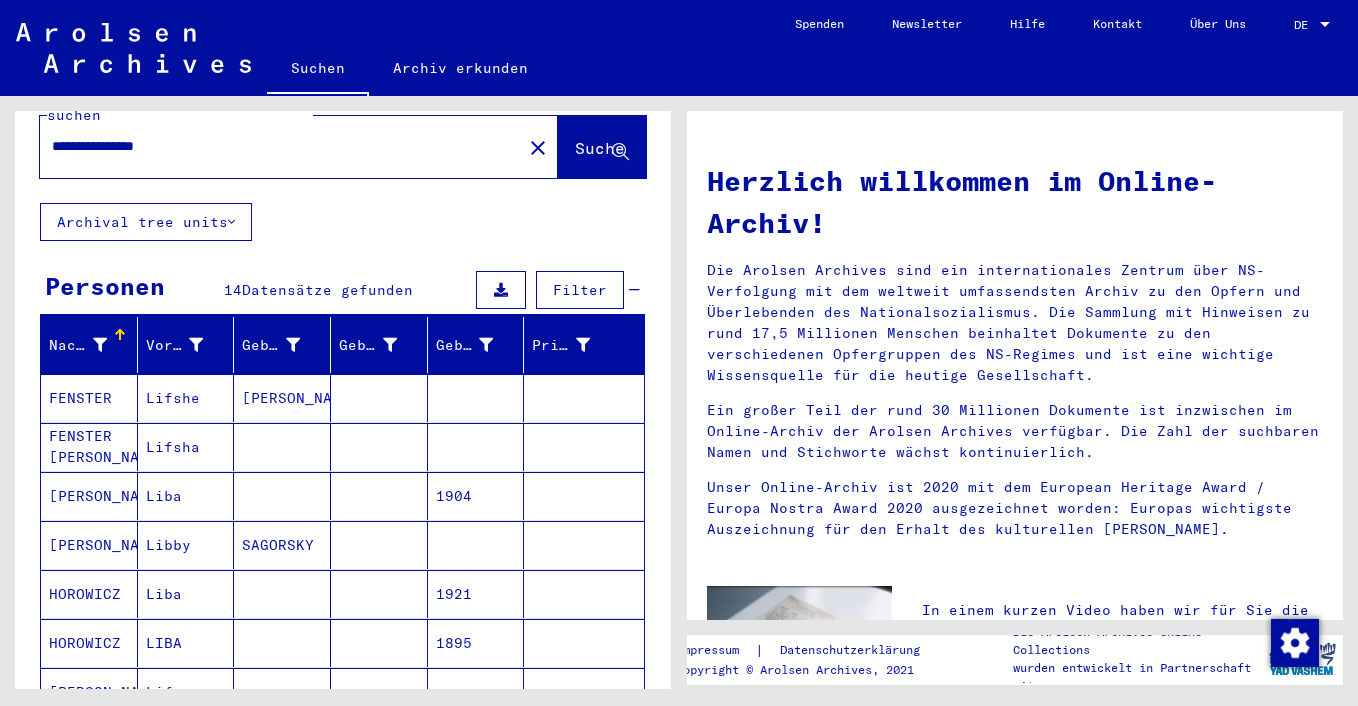 scroll, scrollTop: 0, scrollLeft: 0, axis: both 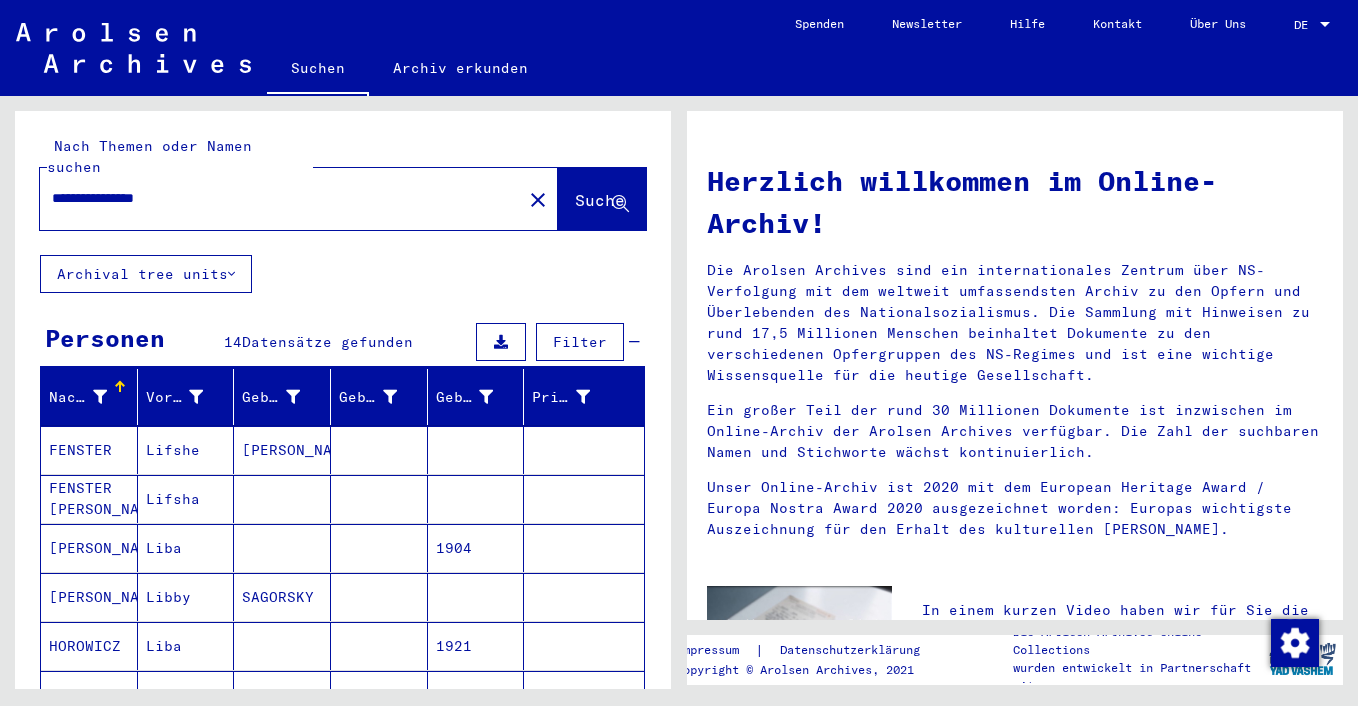 click on "**********" at bounding box center [275, 198] 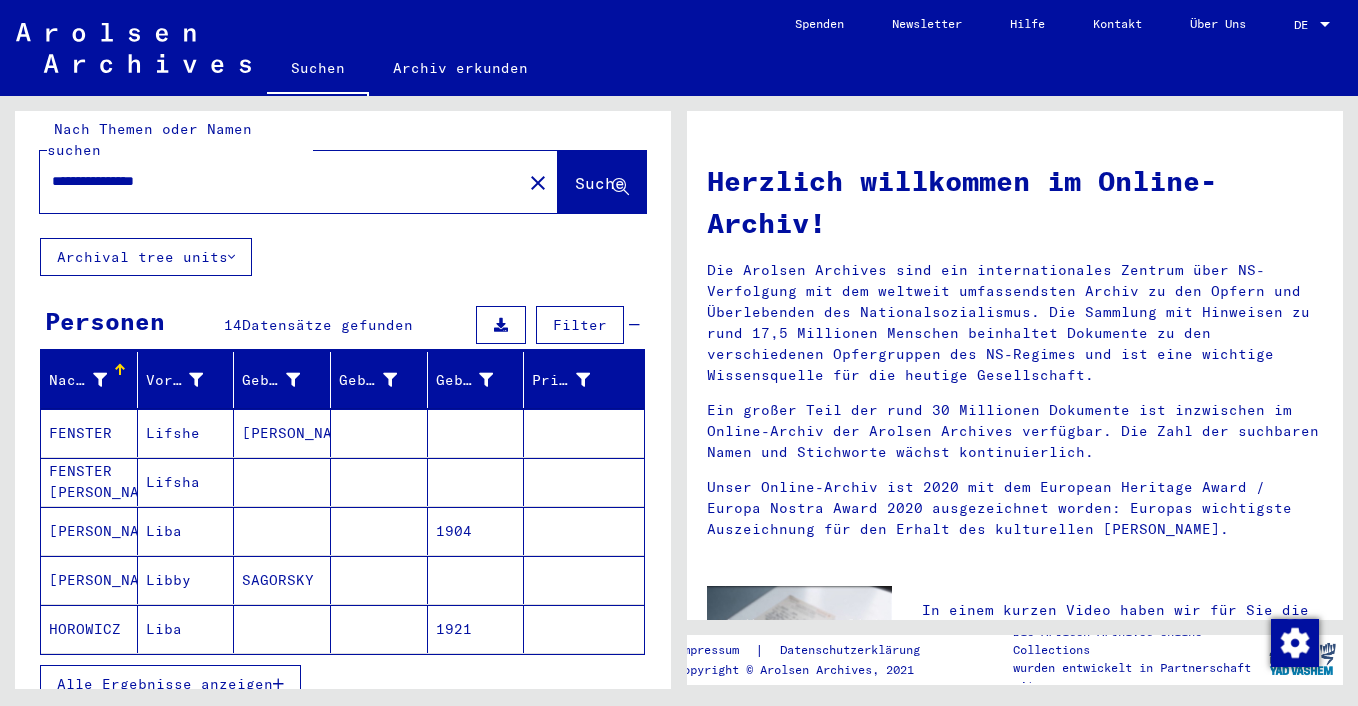 scroll, scrollTop: 0, scrollLeft: 0, axis: both 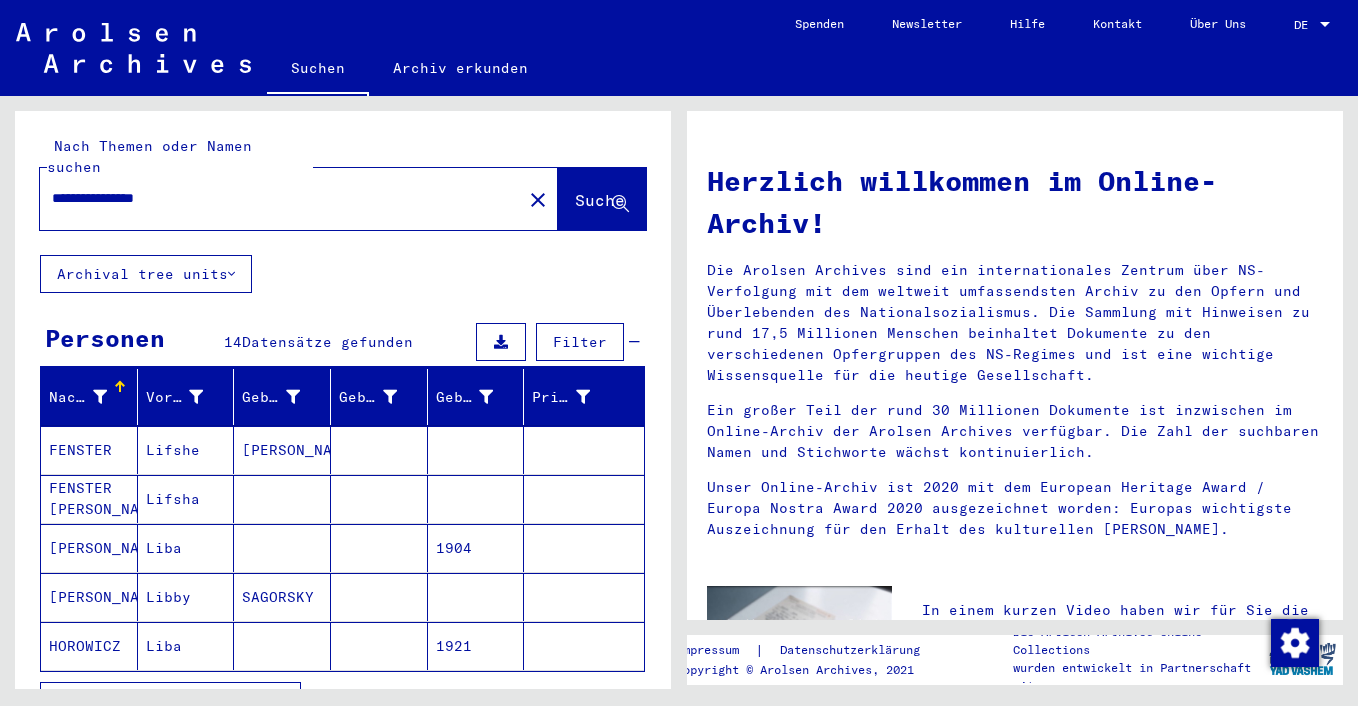 drag, startPoint x: 123, startPoint y: 181, endPoint x: 307, endPoint y: 157, distance: 185.55861 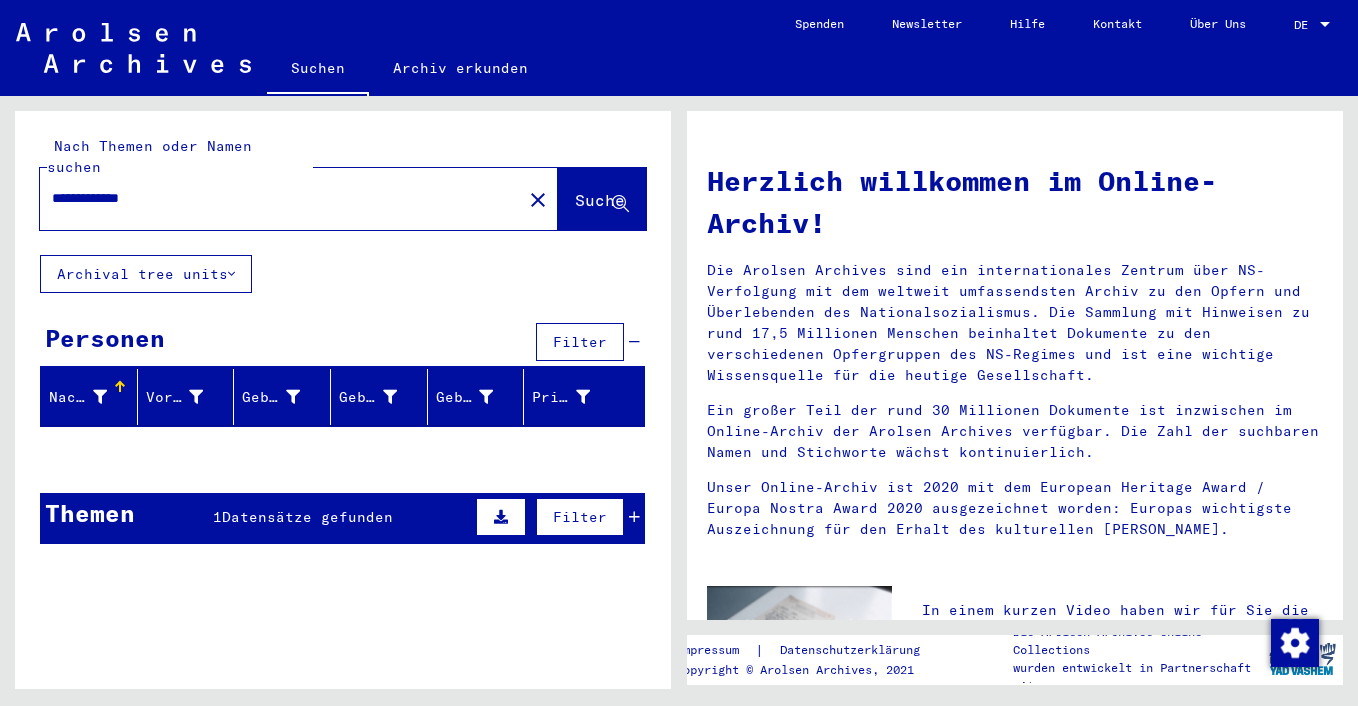 click on "Datensätze gefunden" at bounding box center (307, 517) 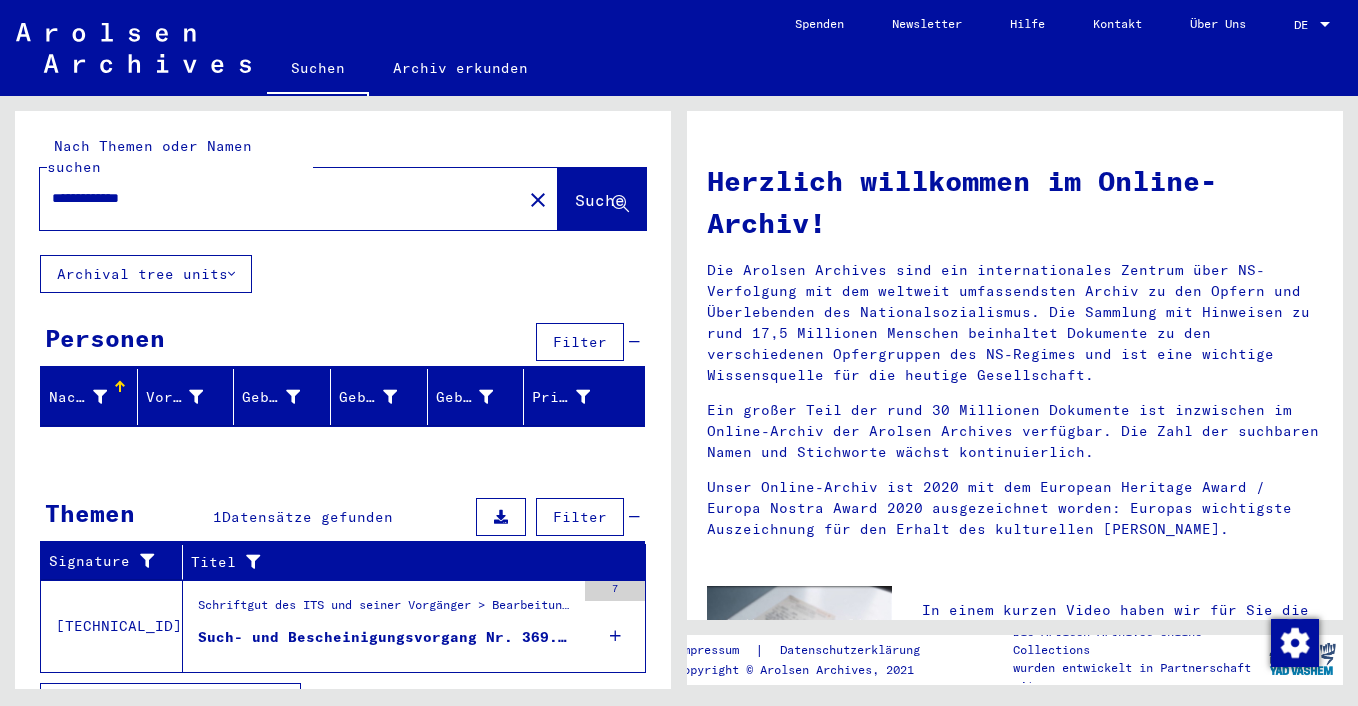 scroll, scrollTop: 21, scrollLeft: 0, axis: vertical 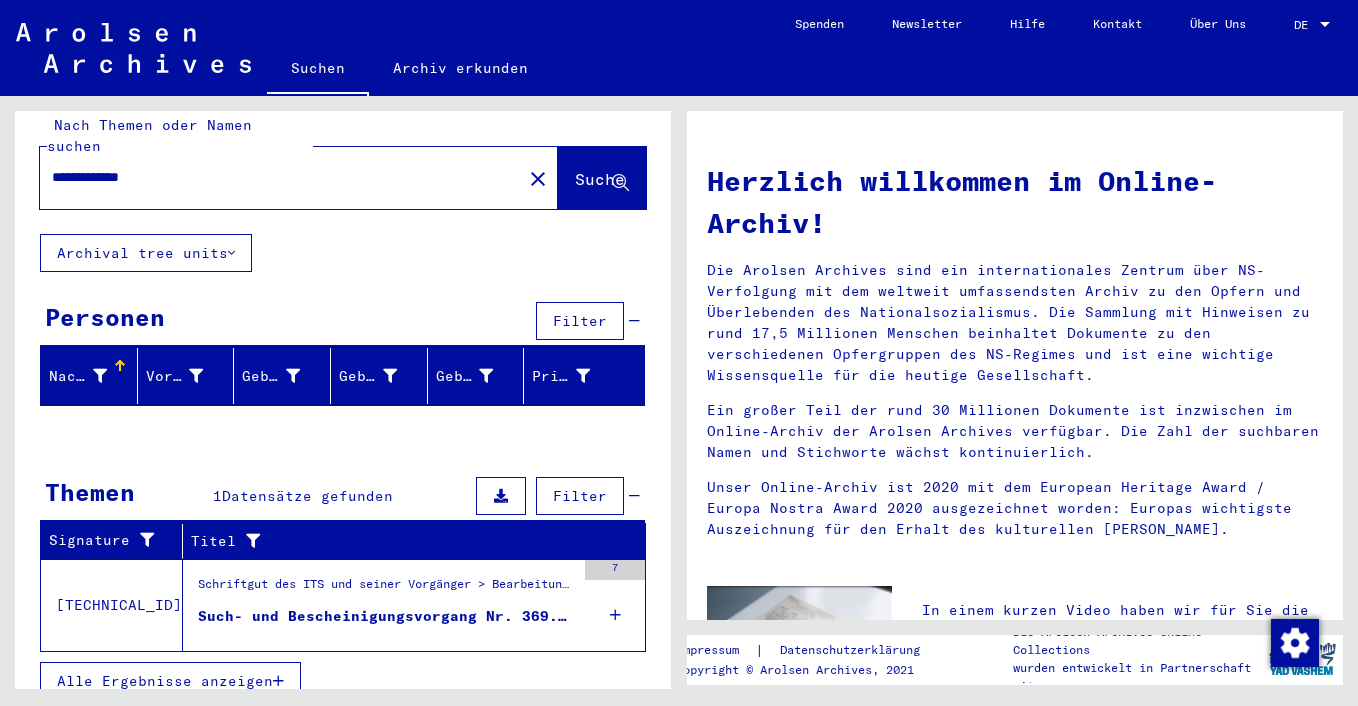 click on "Such- und Bescheinigungsvorgang Nr. 369.465 für [PERSON_NAME], LIFSCHA geboren [DEMOGRAPHIC_DATA]" at bounding box center (386, 616) 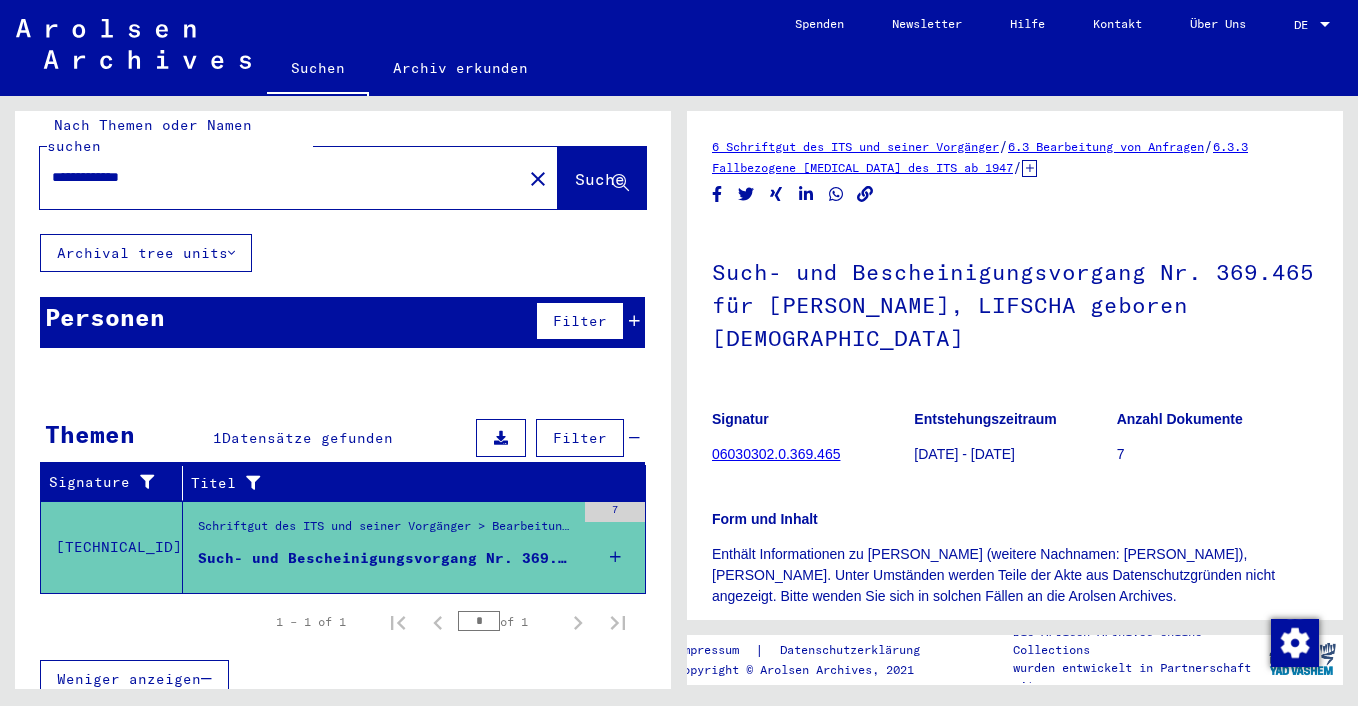 scroll, scrollTop: 19, scrollLeft: 0, axis: vertical 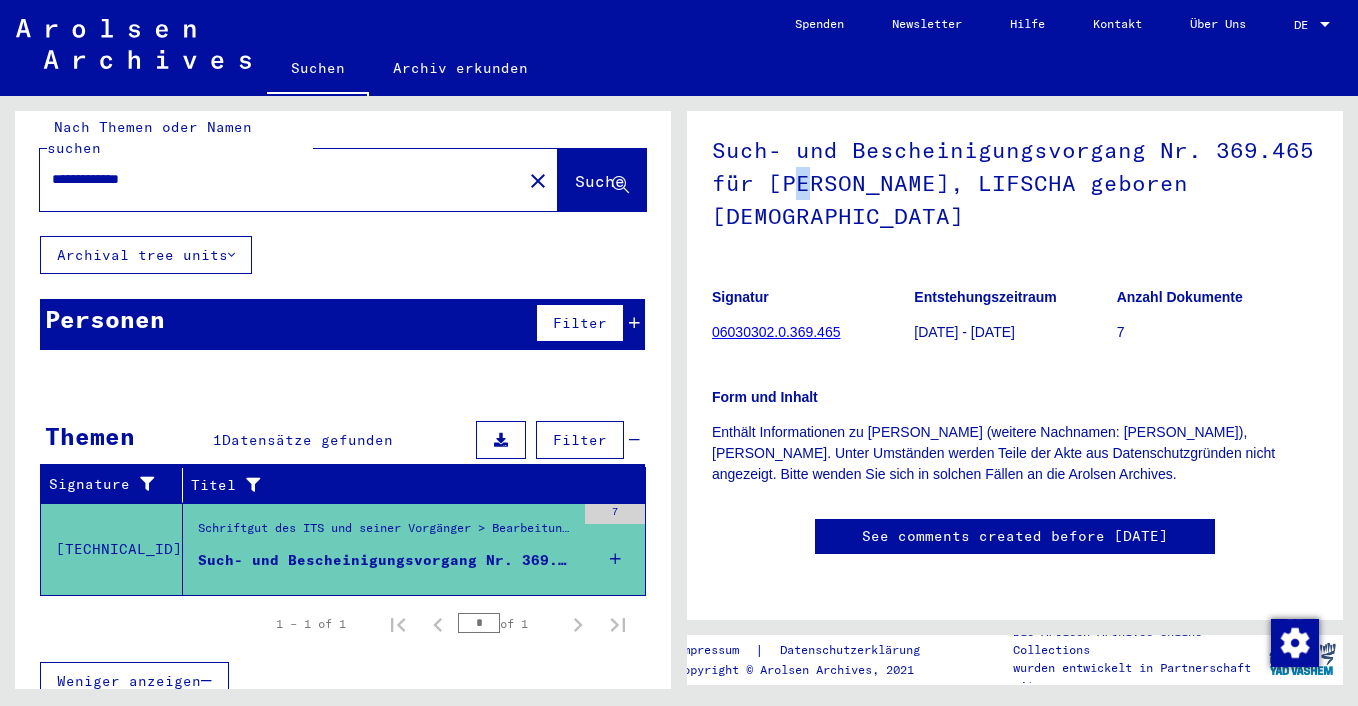 click on "Such- und Bescheinigungsvorgang Nr. 369.465 für [PERSON_NAME], LIFSCHA geboren [DEMOGRAPHIC_DATA]" 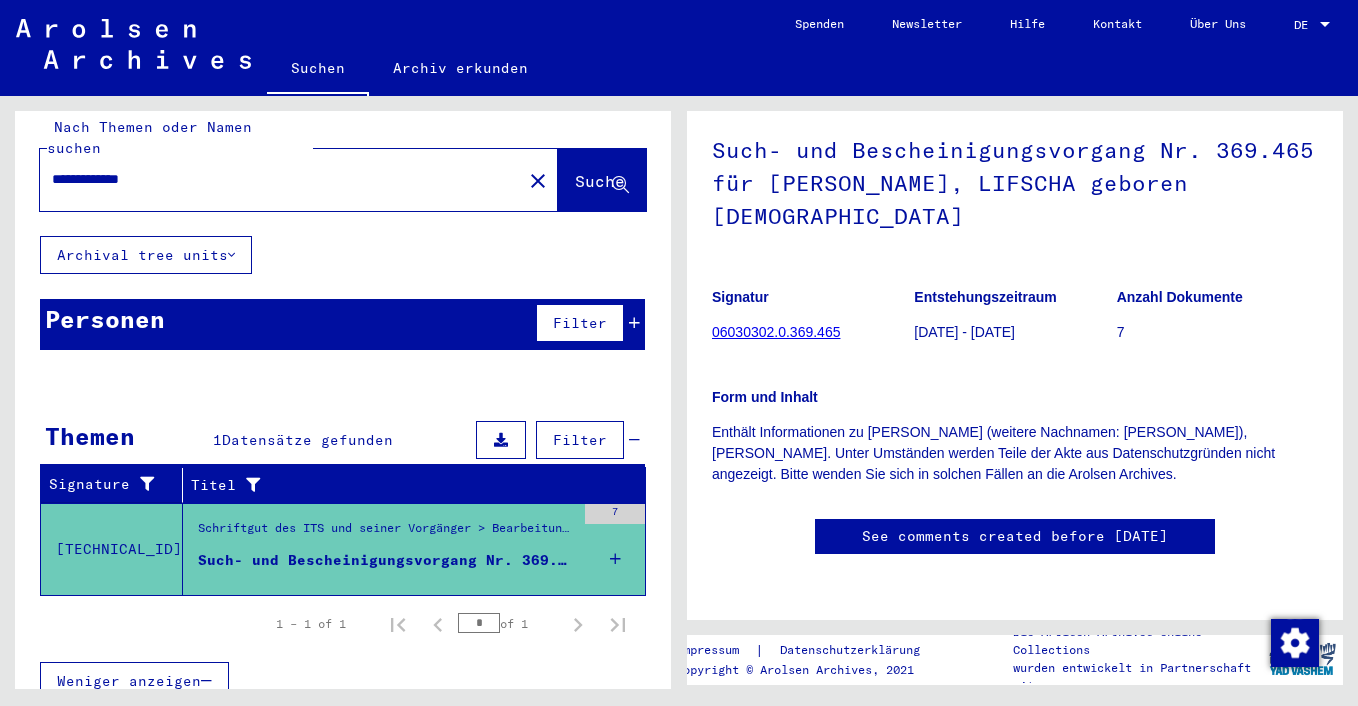 click on "**********" at bounding box center [281, 179] 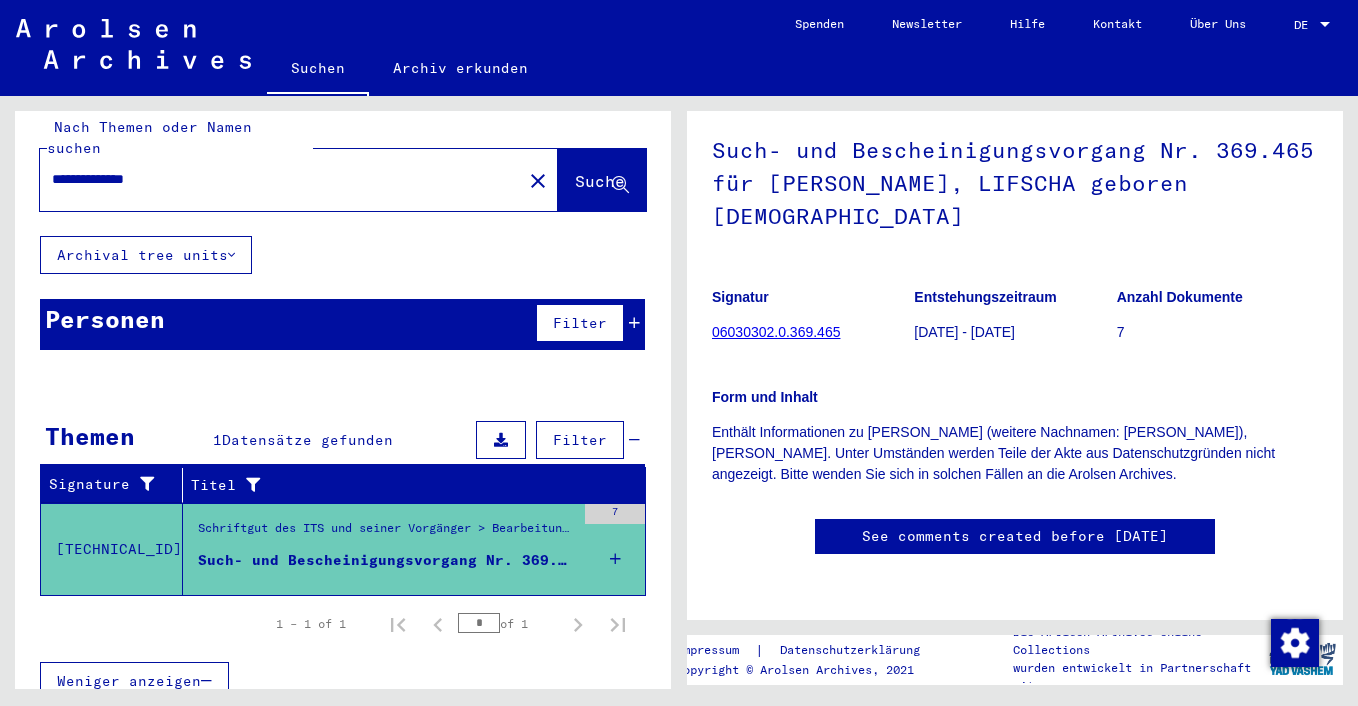 type on "**********" 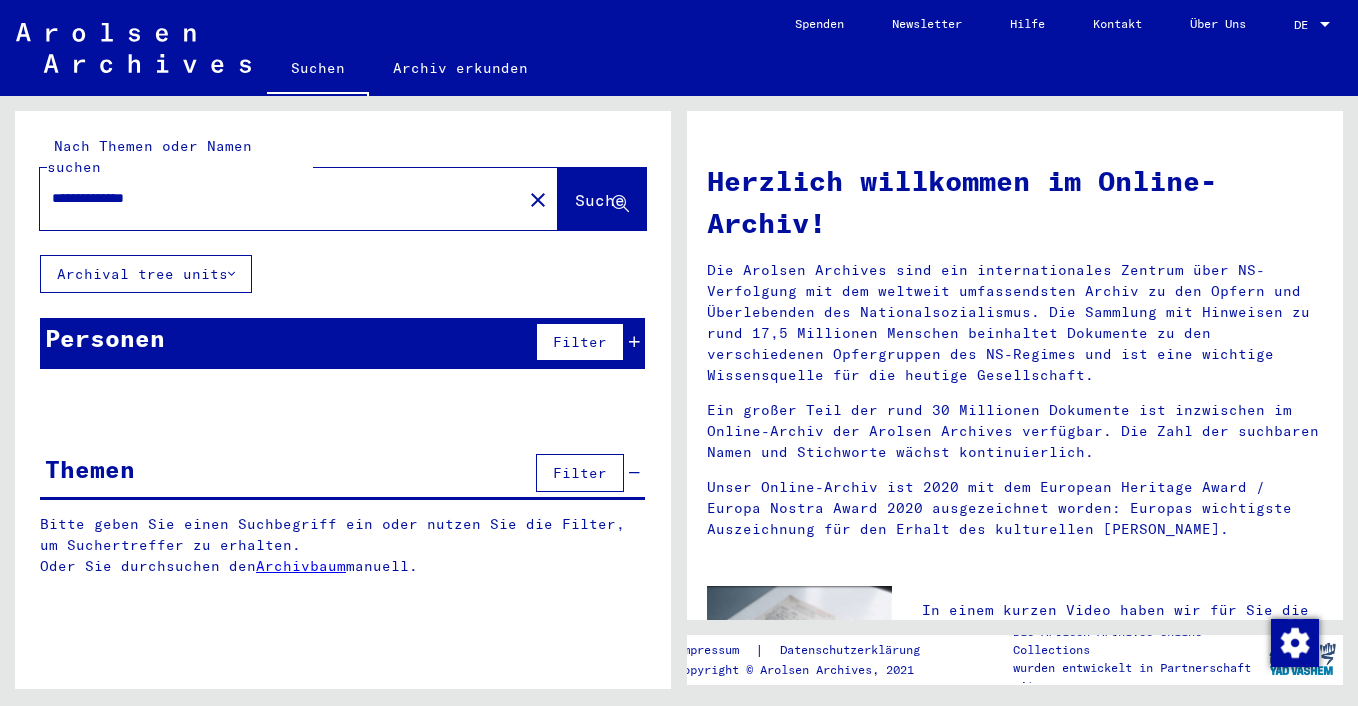 scroll, scrollTop: 0, scrollLeft: 0, axis: both 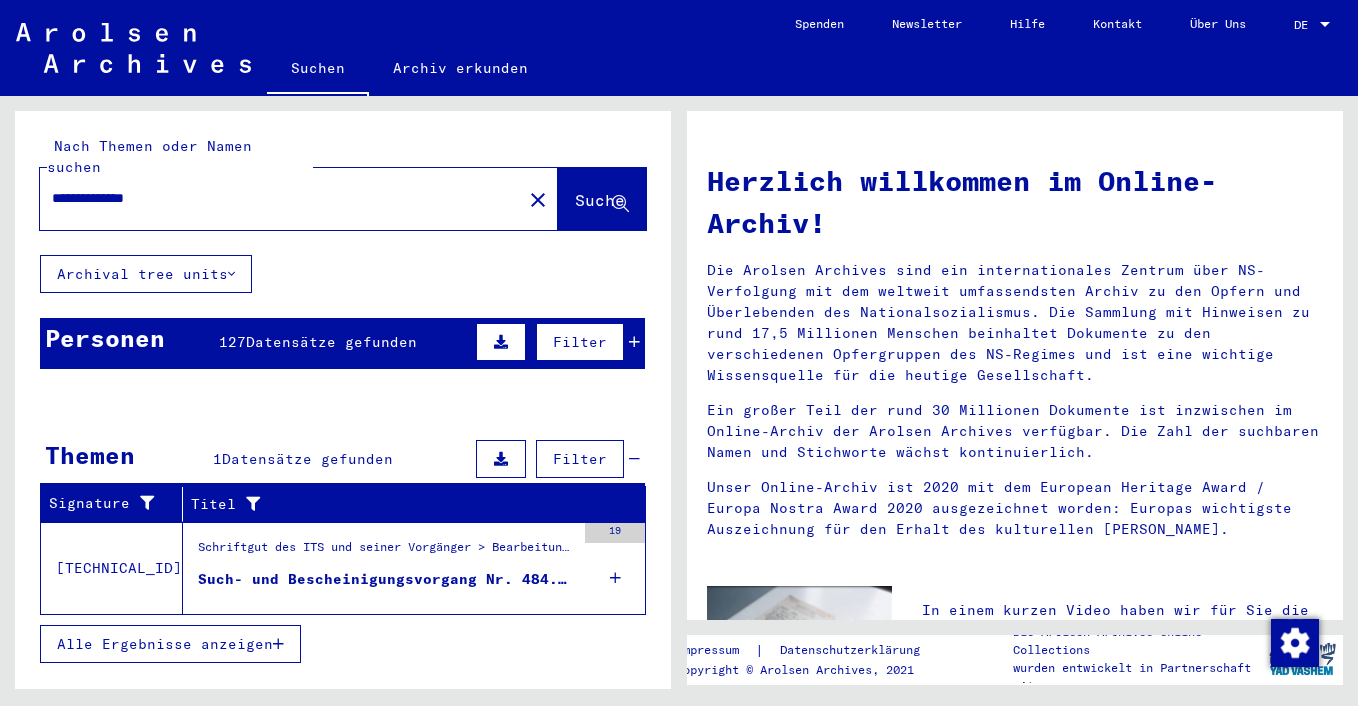 click on "Such- und Bescheinigungsvorgang Nr. 484.299 für [PERSON_NAME], EISIG geboren [DEMOGRAPHIC_DATA]" at bounding box center [386, 579] 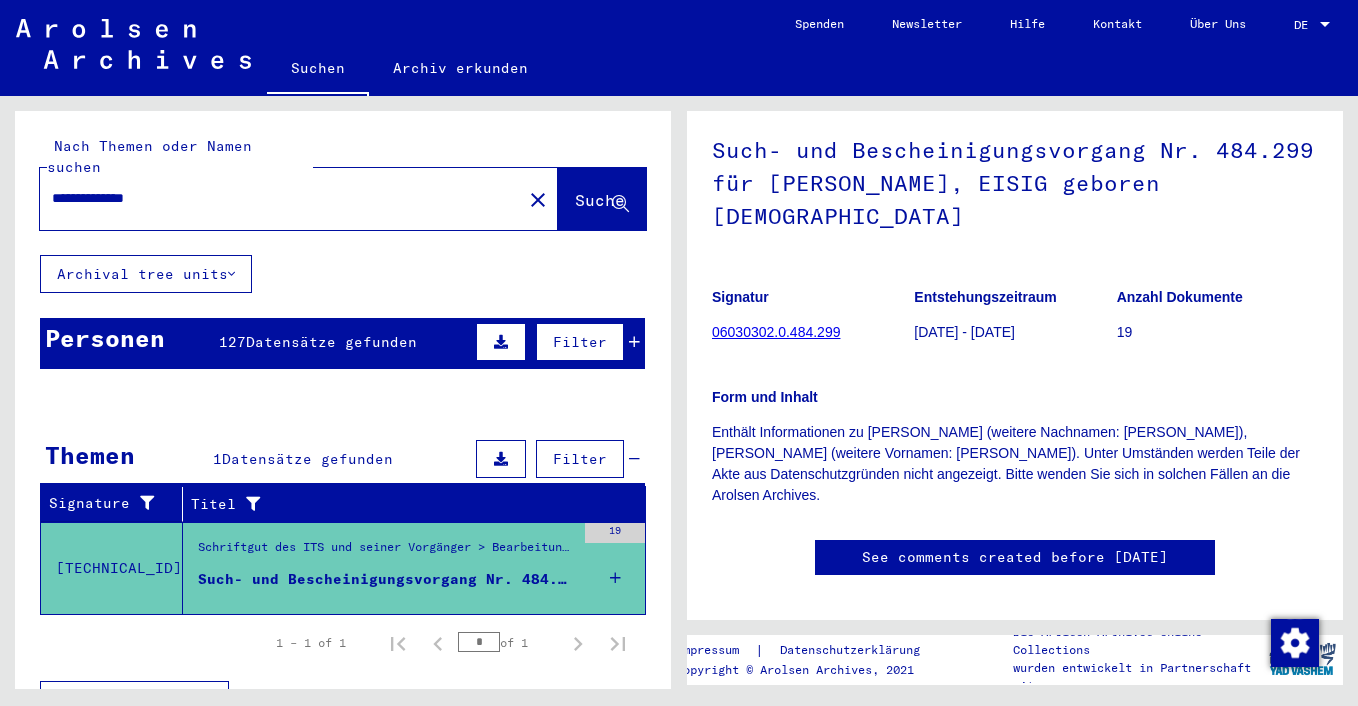scroll, scrollTop: 0, scrollLeft: 0, axis: both 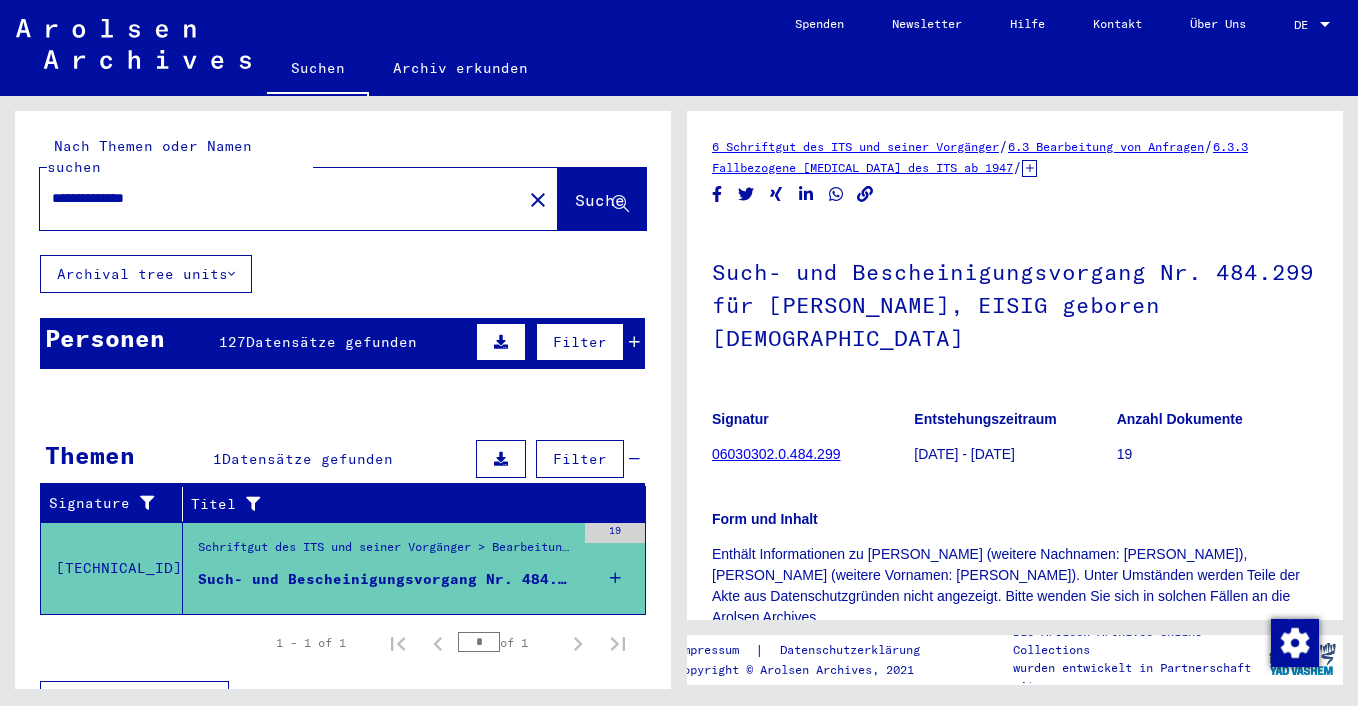 click 